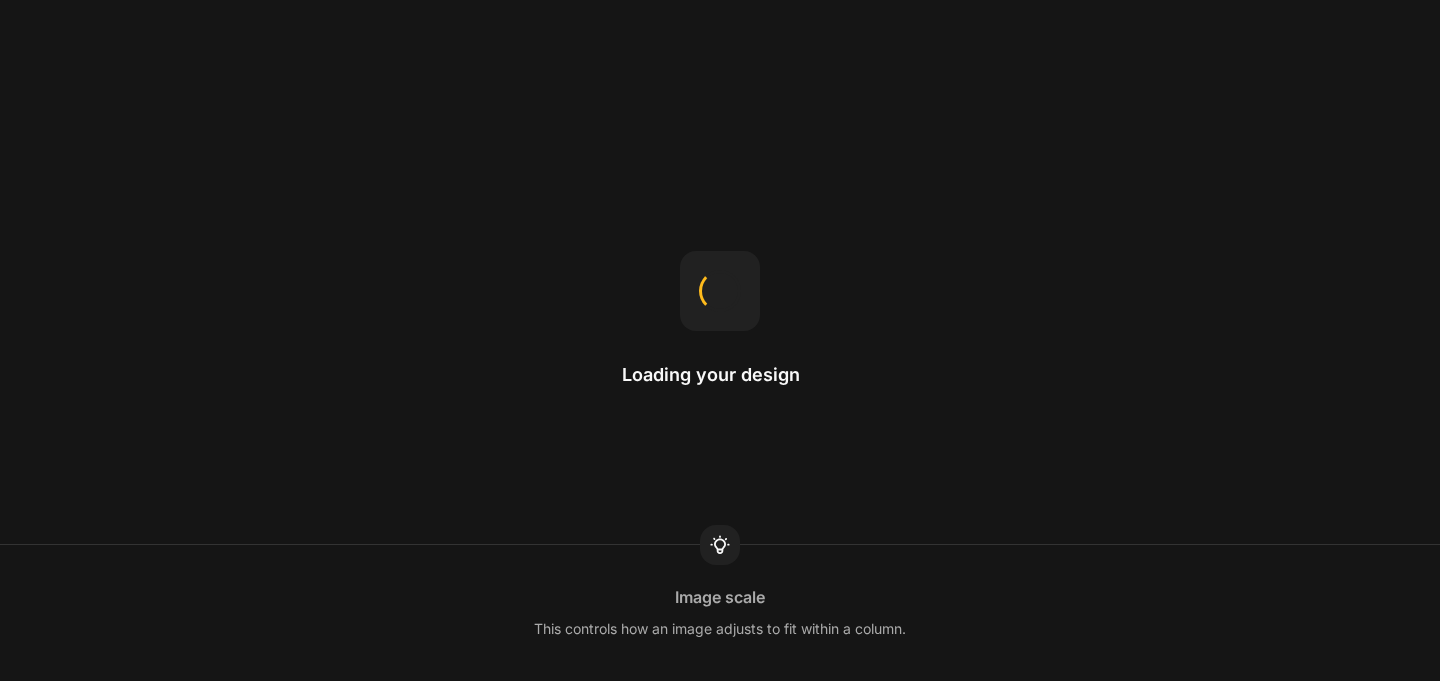 scroll, scrollTop: 0, scrollLeft: 0, axis: both 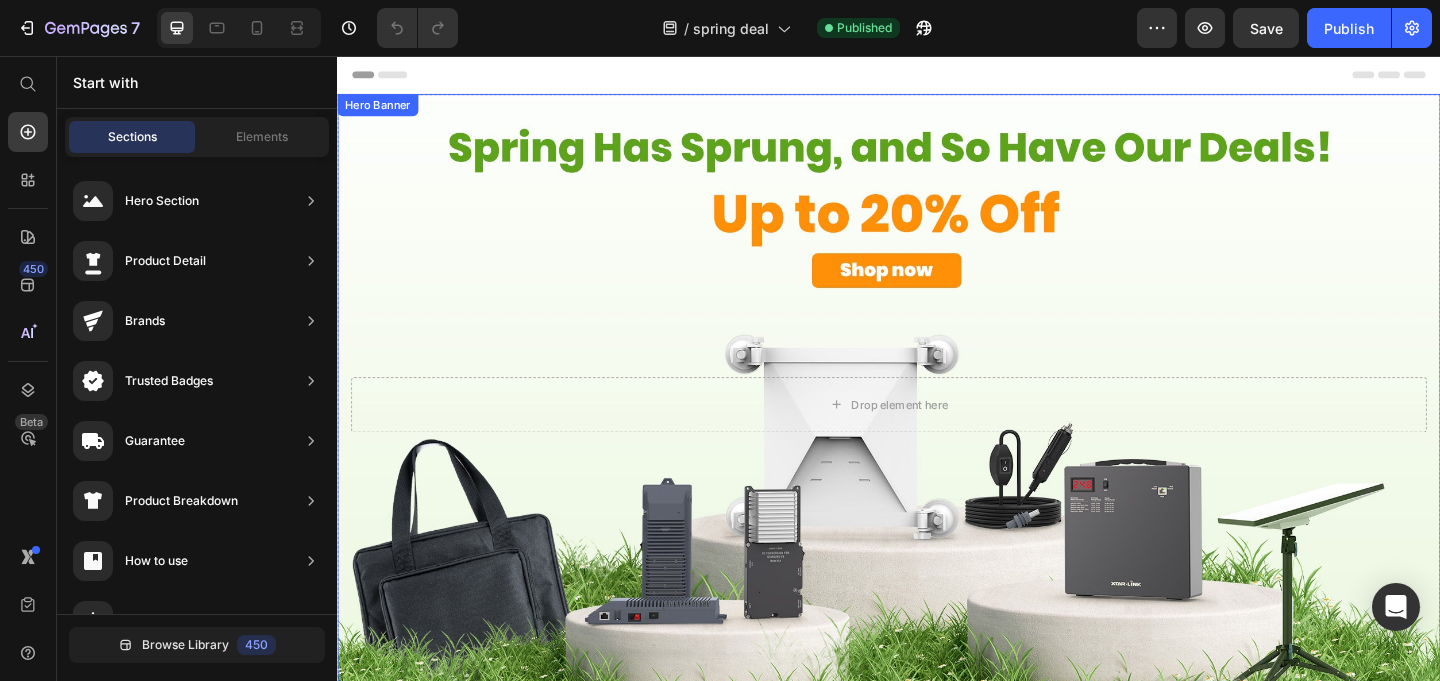 click at bounding box center (937, 434) 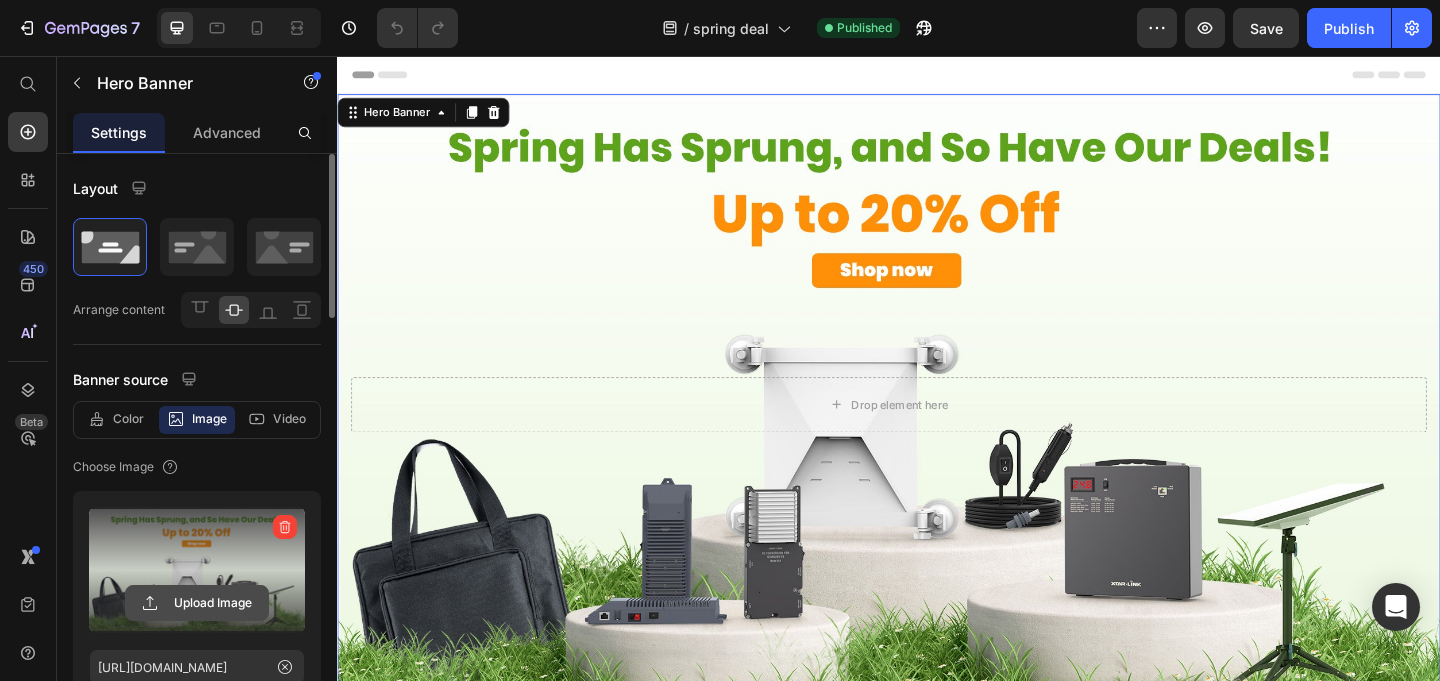 click 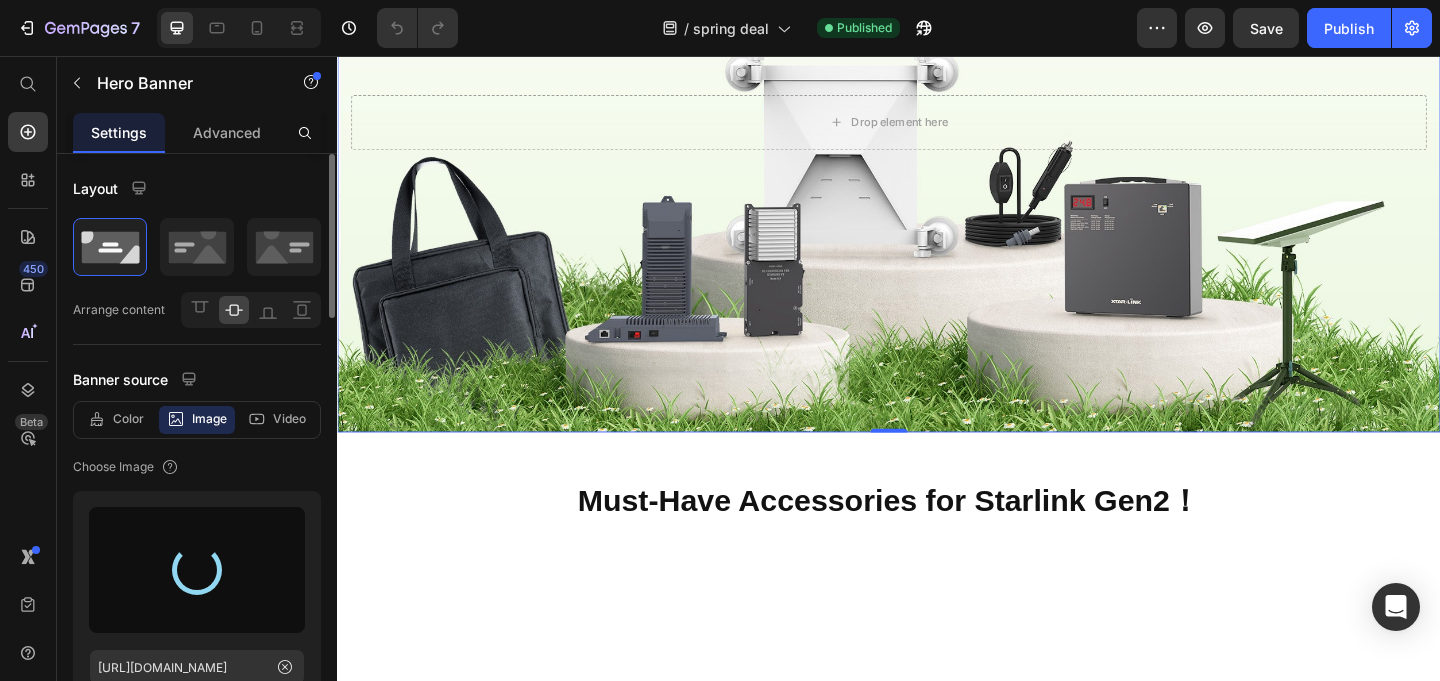 scroll, scrollTop: 572, scrollLeft: 0, axis: vertical 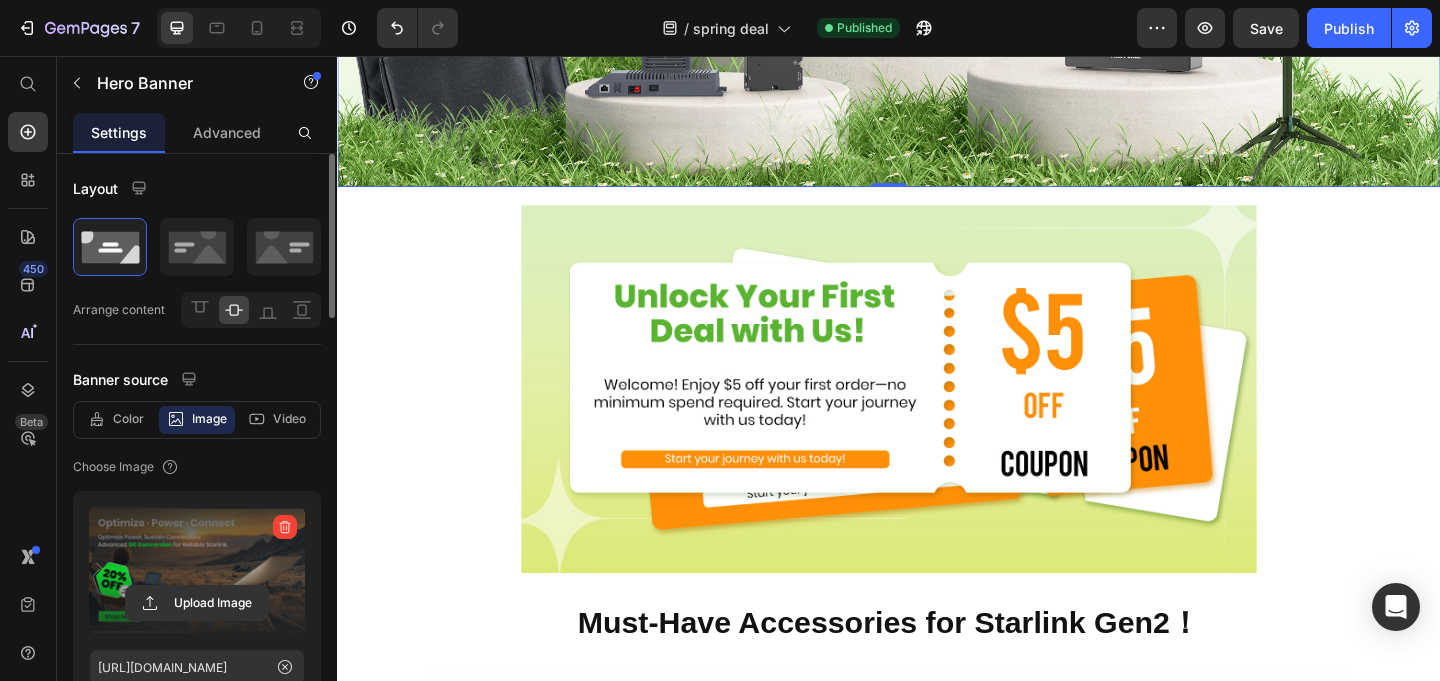 type on "[URL][DOMAIN_NAME]" 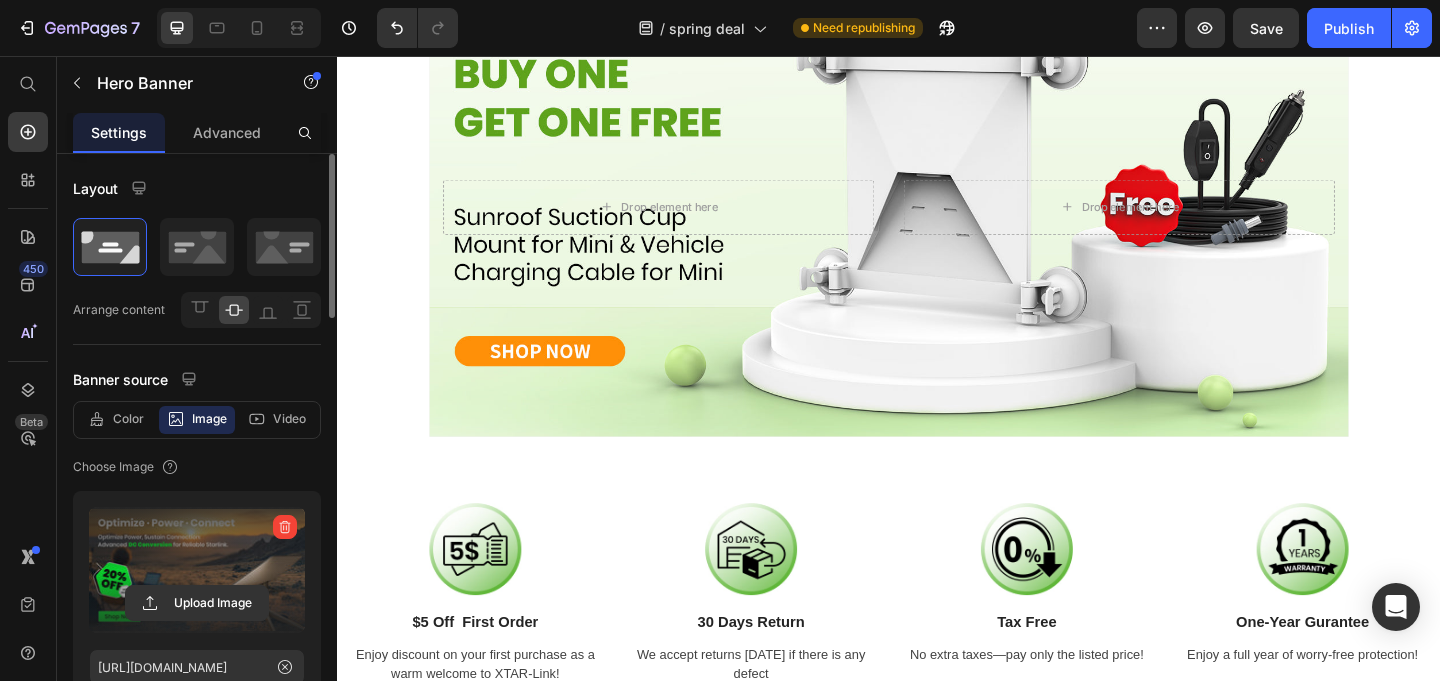 scroll, scrollTop: 3517, scrollLeft: 0, axis: vertical 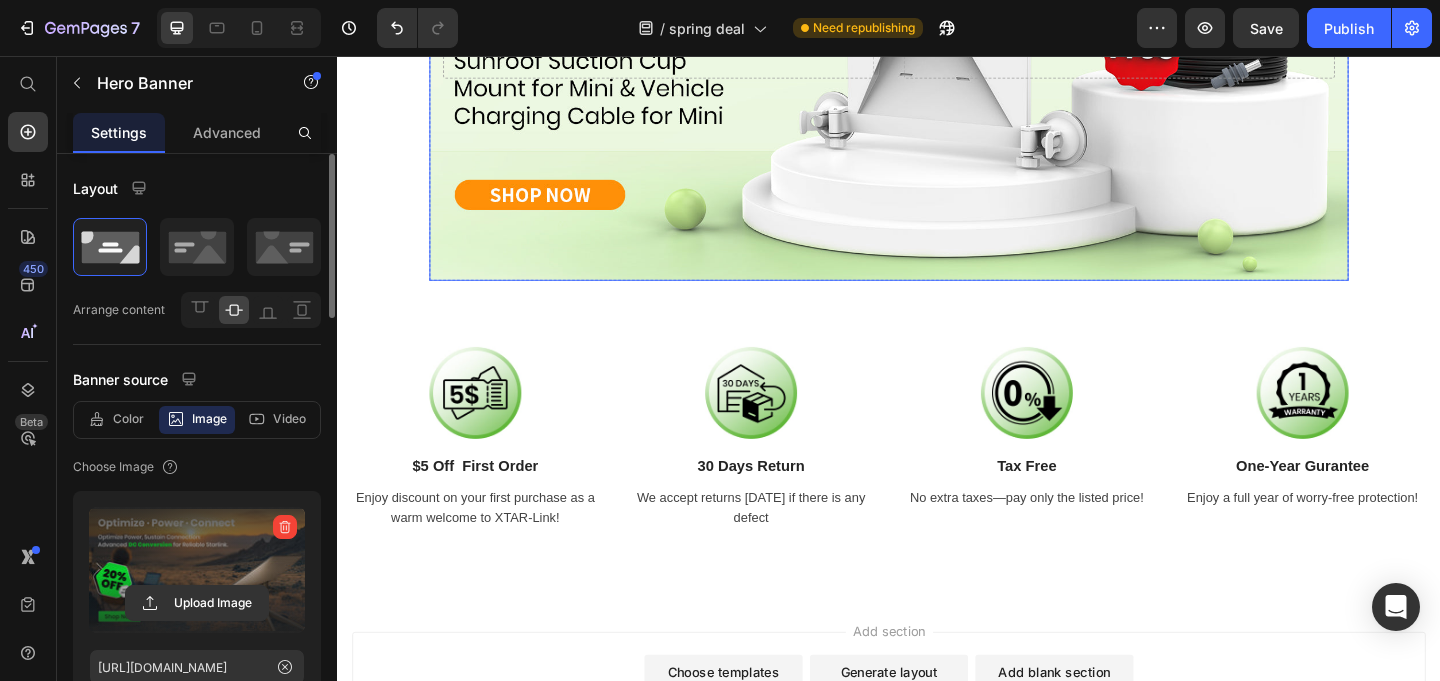 click on "Hero Banner" at bounding box center [481, -212] 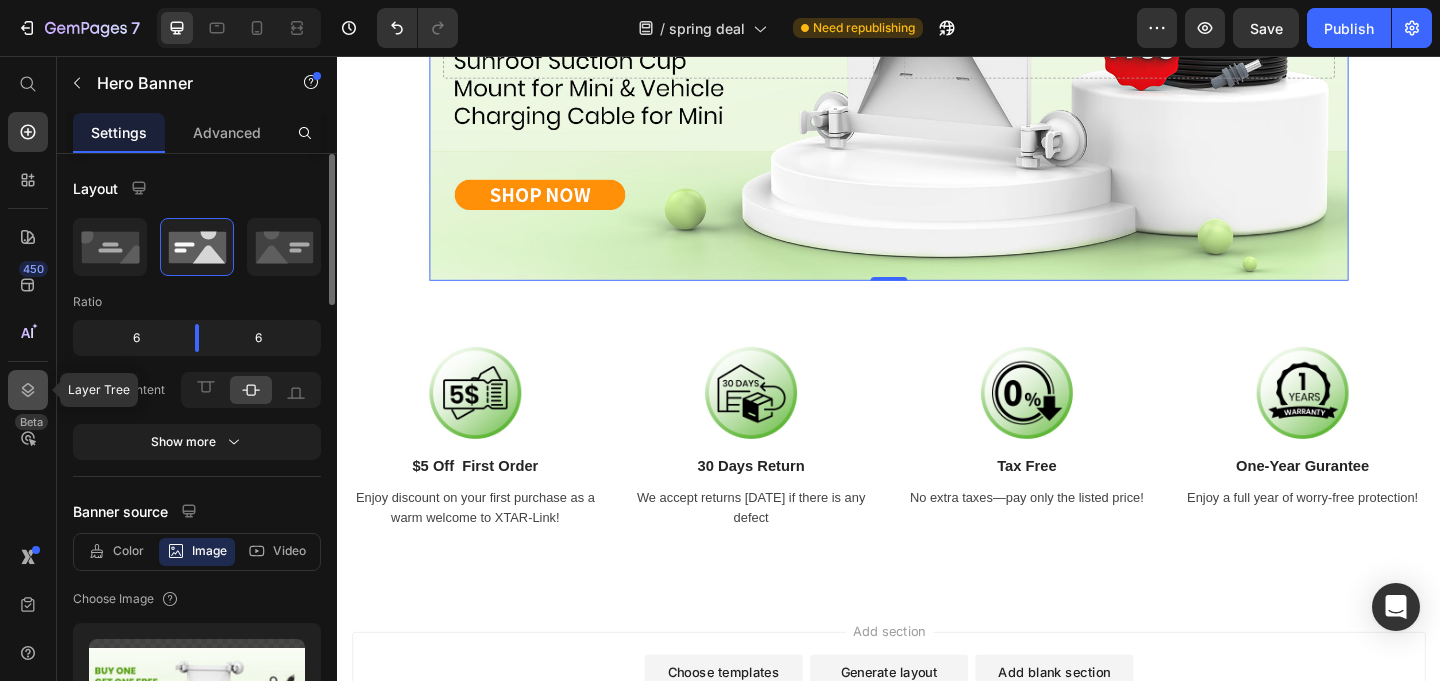click 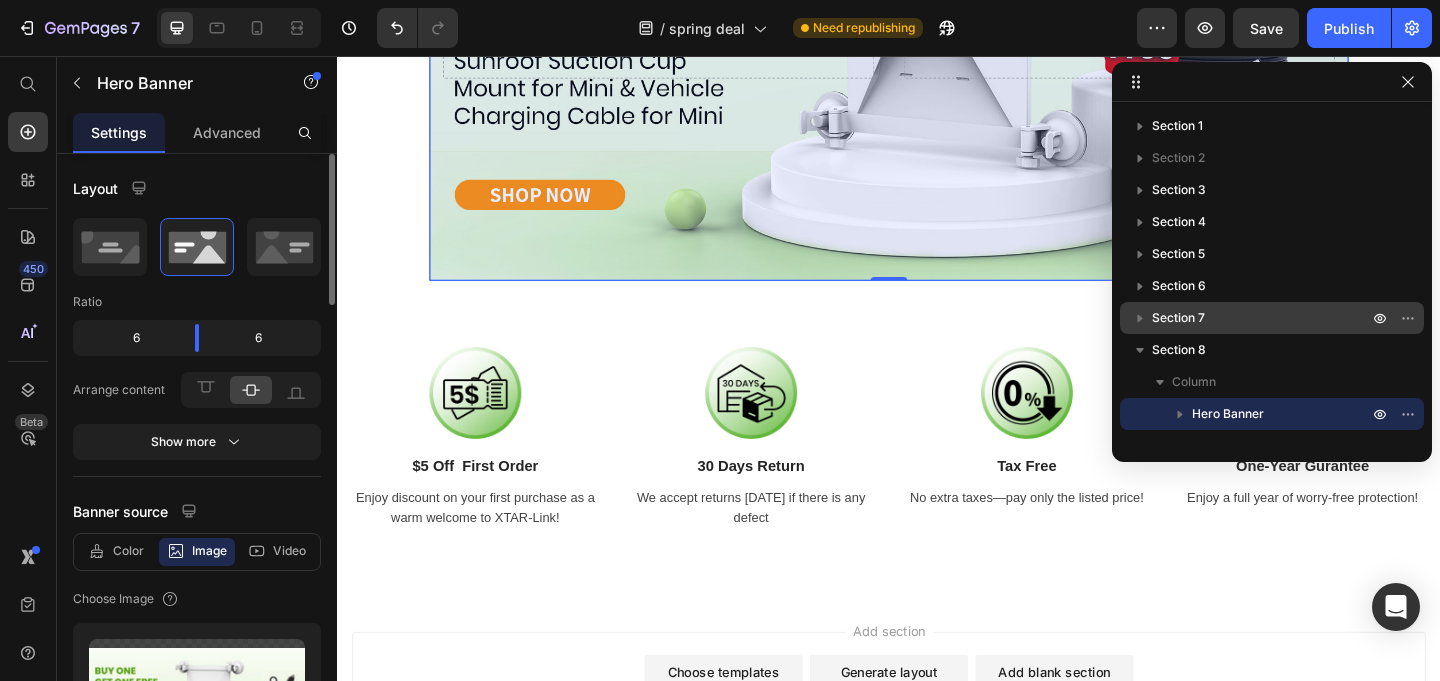 scroll, scrollTop: 22, scrollLeft: 0, axis: vertical 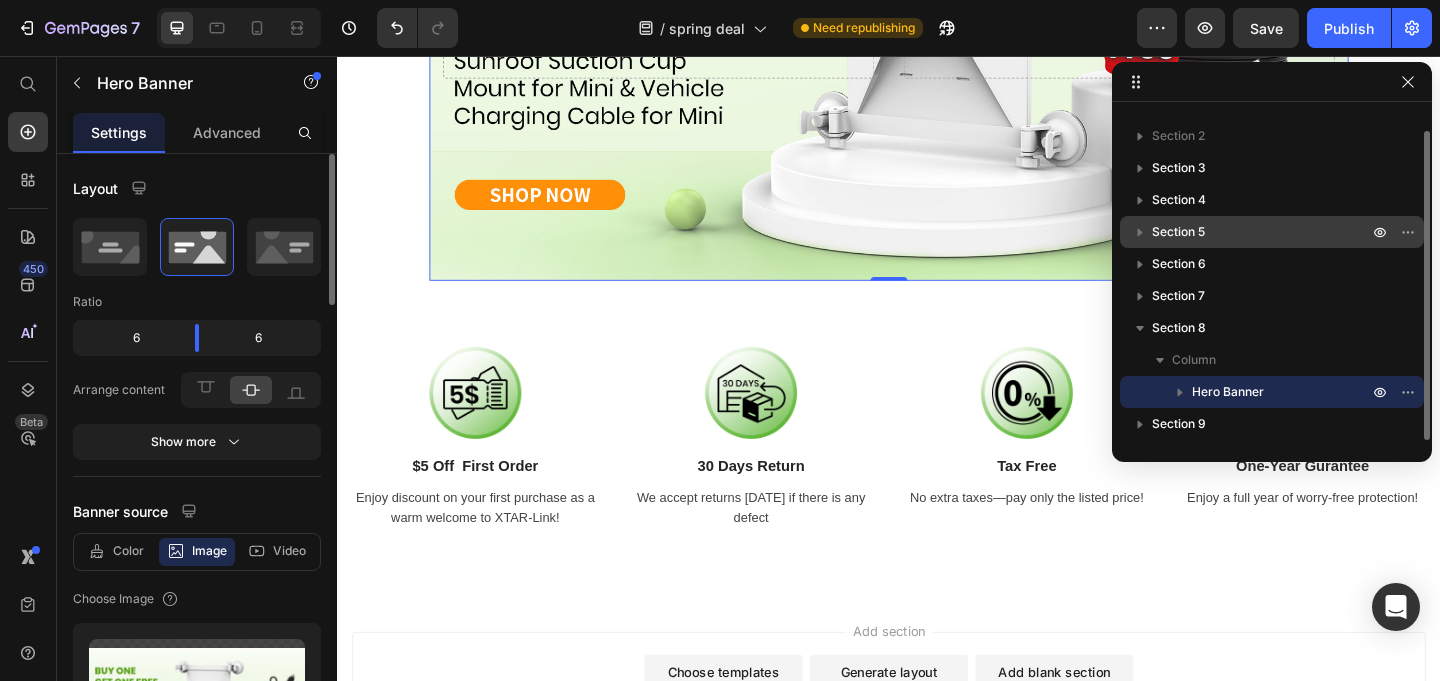 drag, startPoint x: 1164, startPoint y: 331, endPoint x: 1218, endPoint y: 226, distance: 118.072014 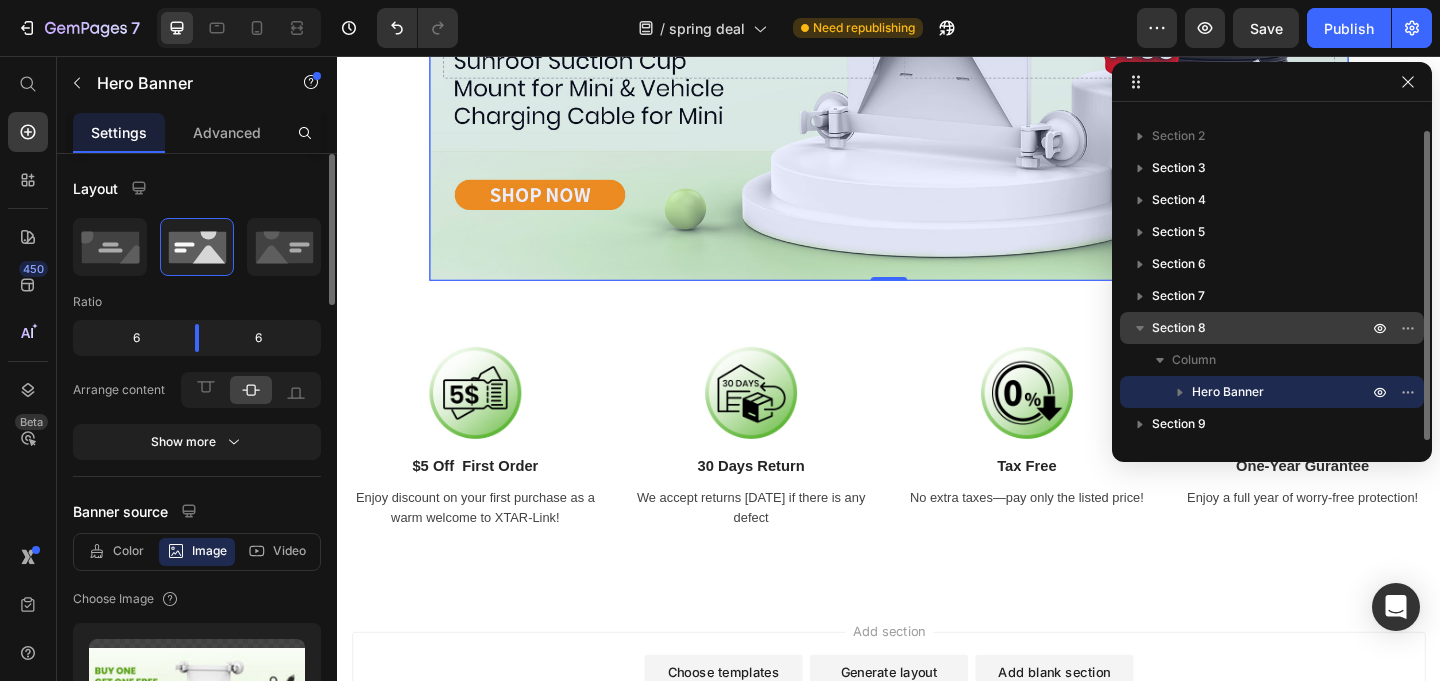 drag, startPoint x: 1407, startPoint y: 326, endPoint x: 1347, endPoint y: 336, distance: 60.827625 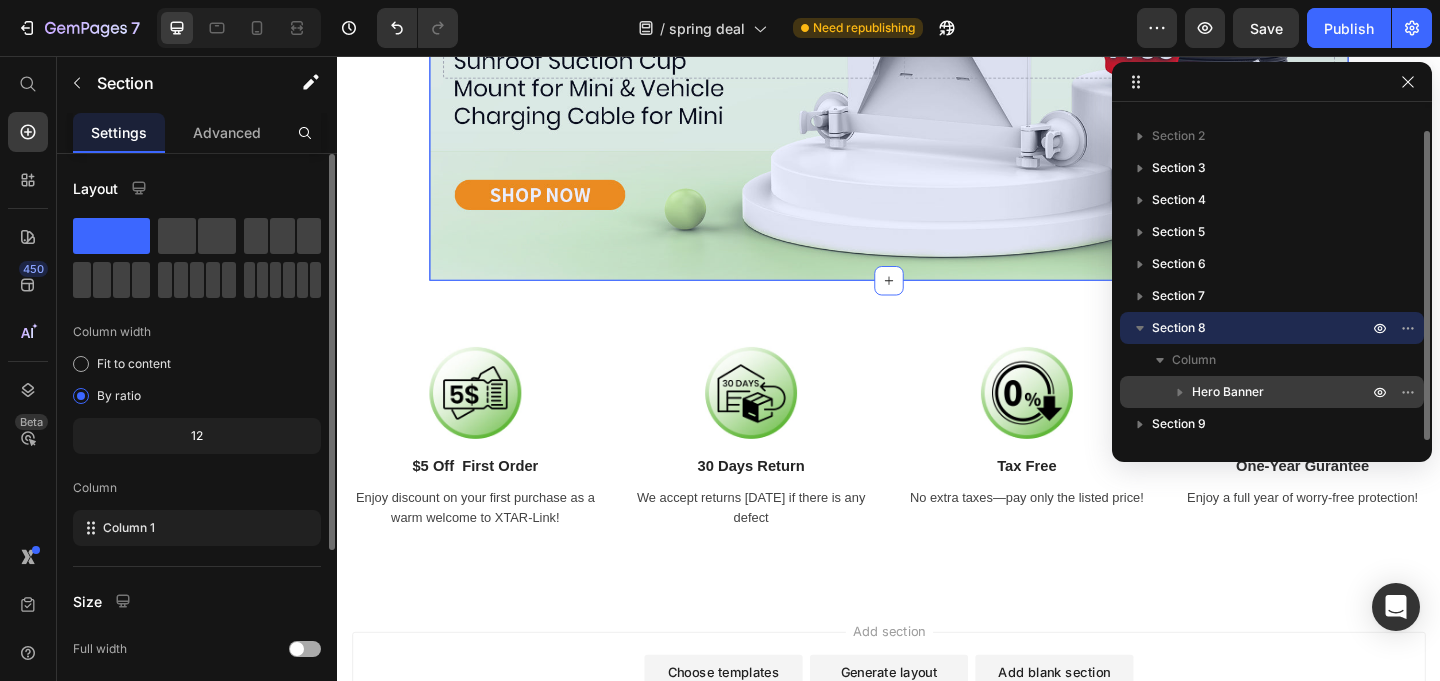 click on "Hero Banner" at bounding box center [1228, 392] 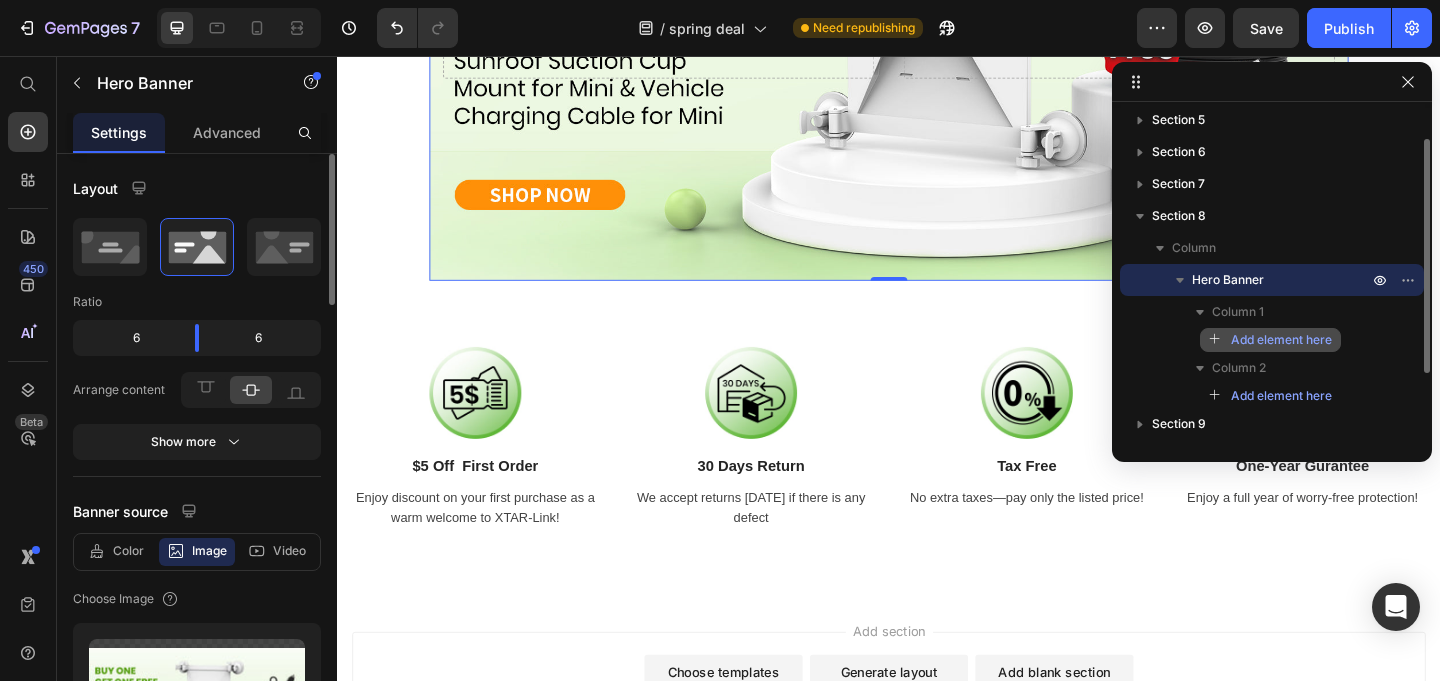 scroll, scrollTop: 0, scrollLeft: 0, axis: both 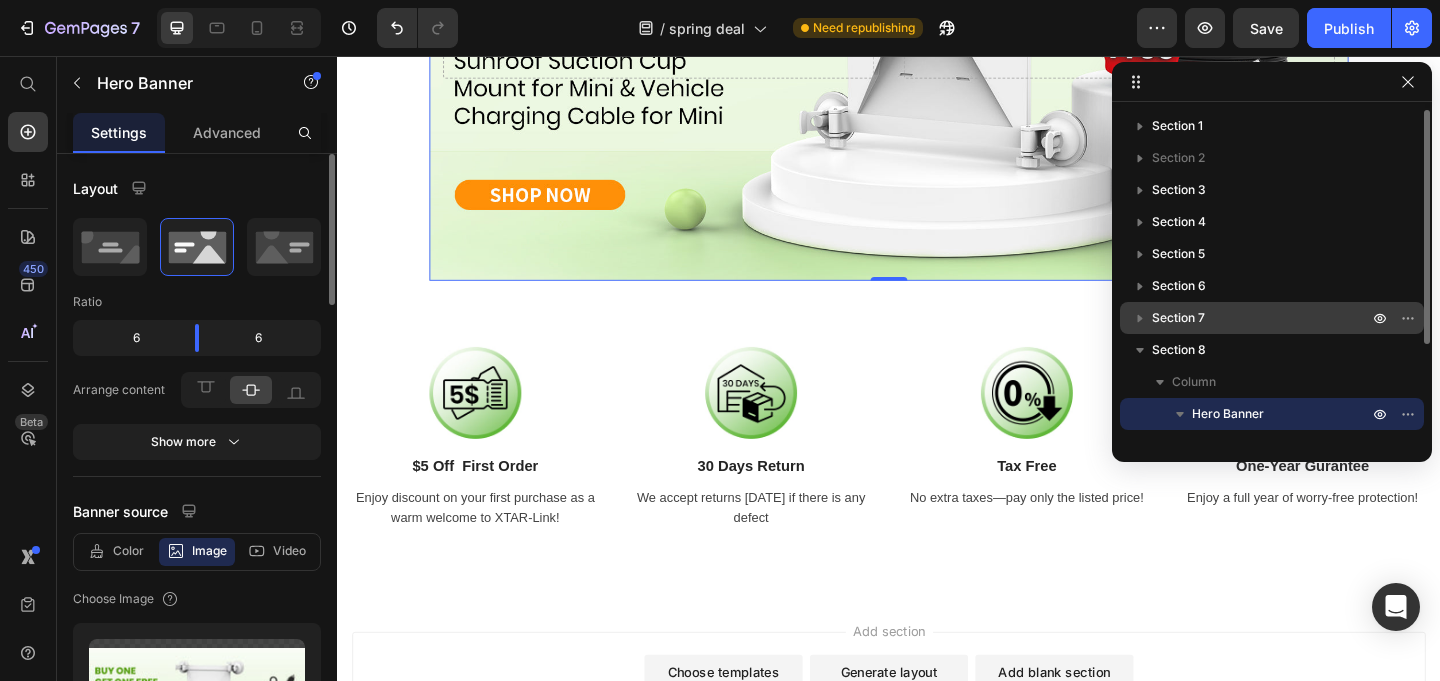 drag, startPoint x: 1190, startPoint y: 412, endPoint x: 1229, endPoint y: 314, distance: 105.47511 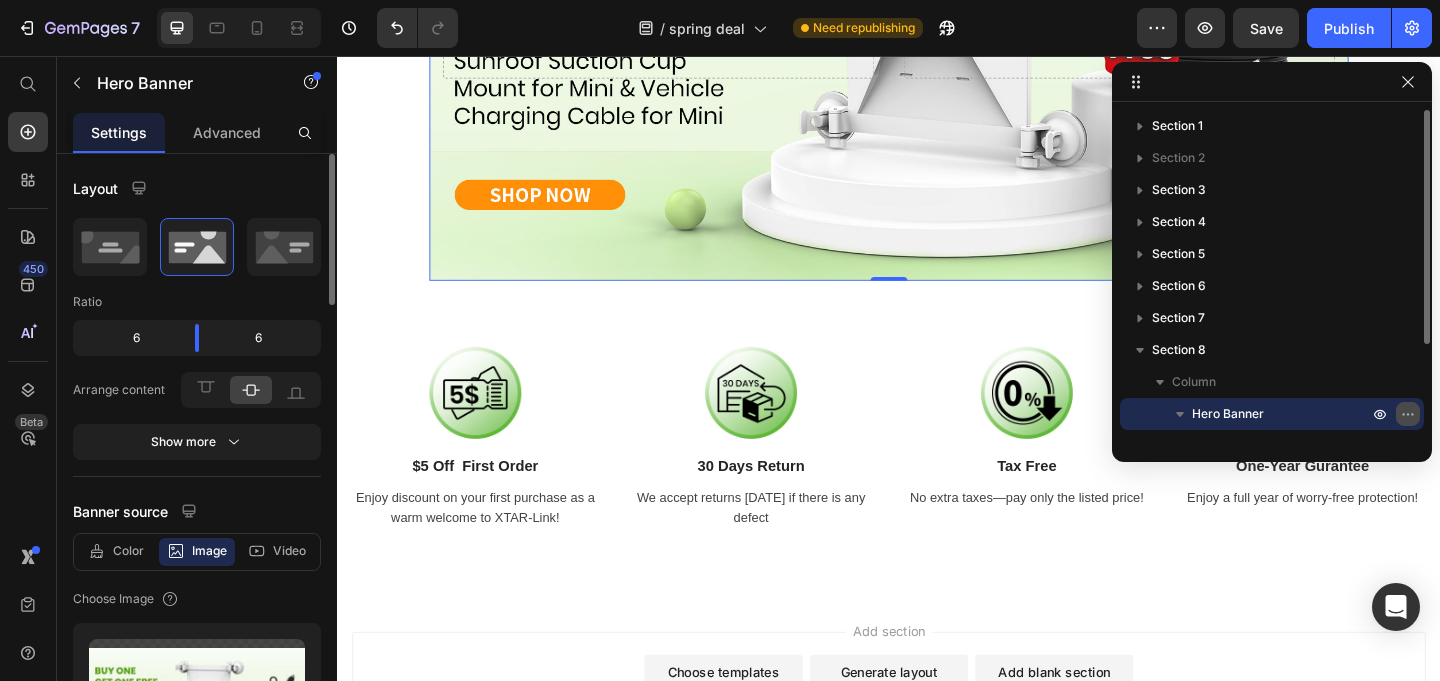 click 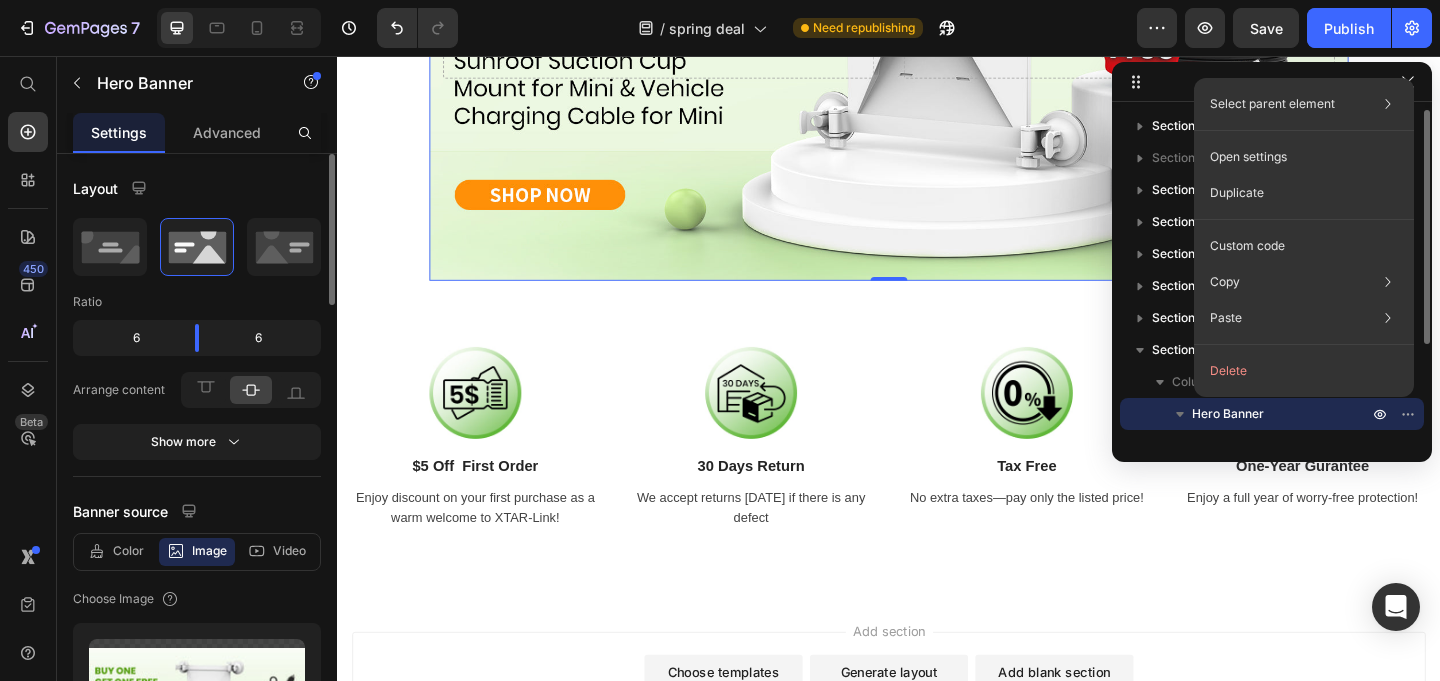 click on "Hero Banner" at bounding box center (1272, 414) 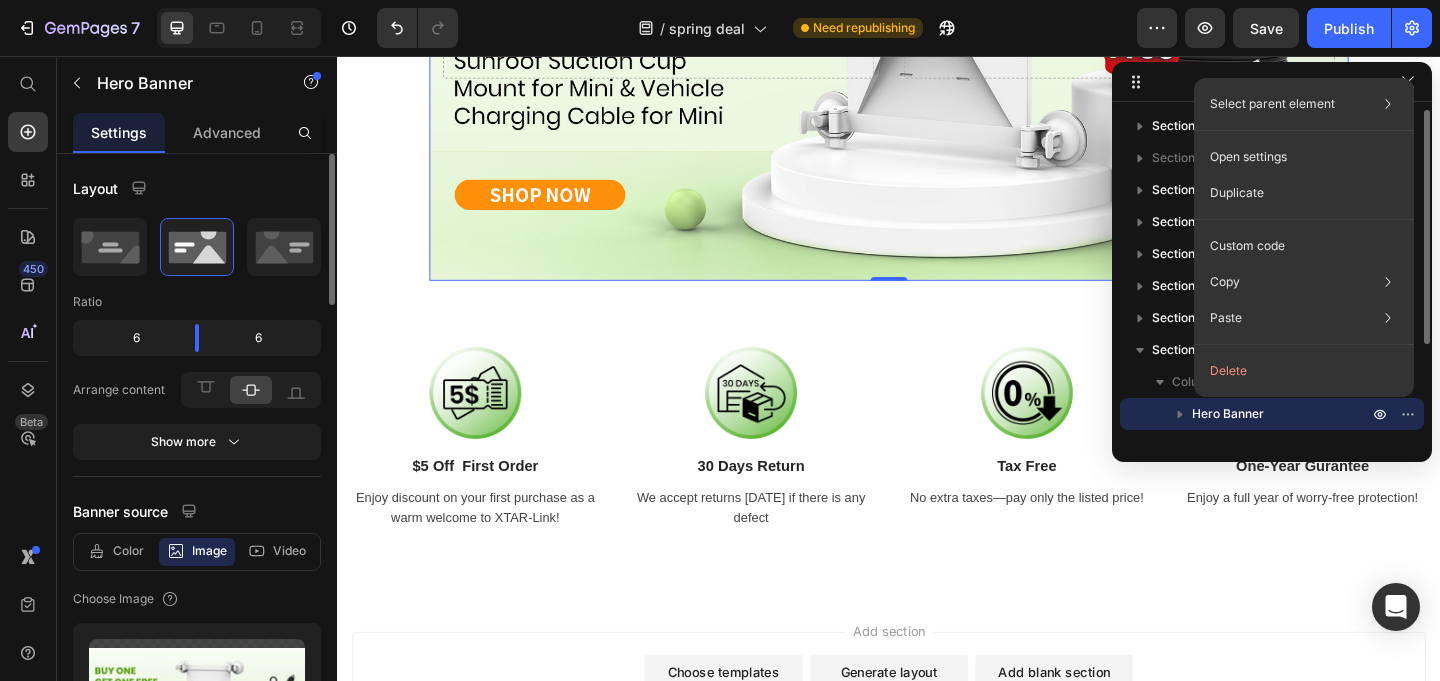 click on "Hero Banner" at bounding box center (1272, 414) 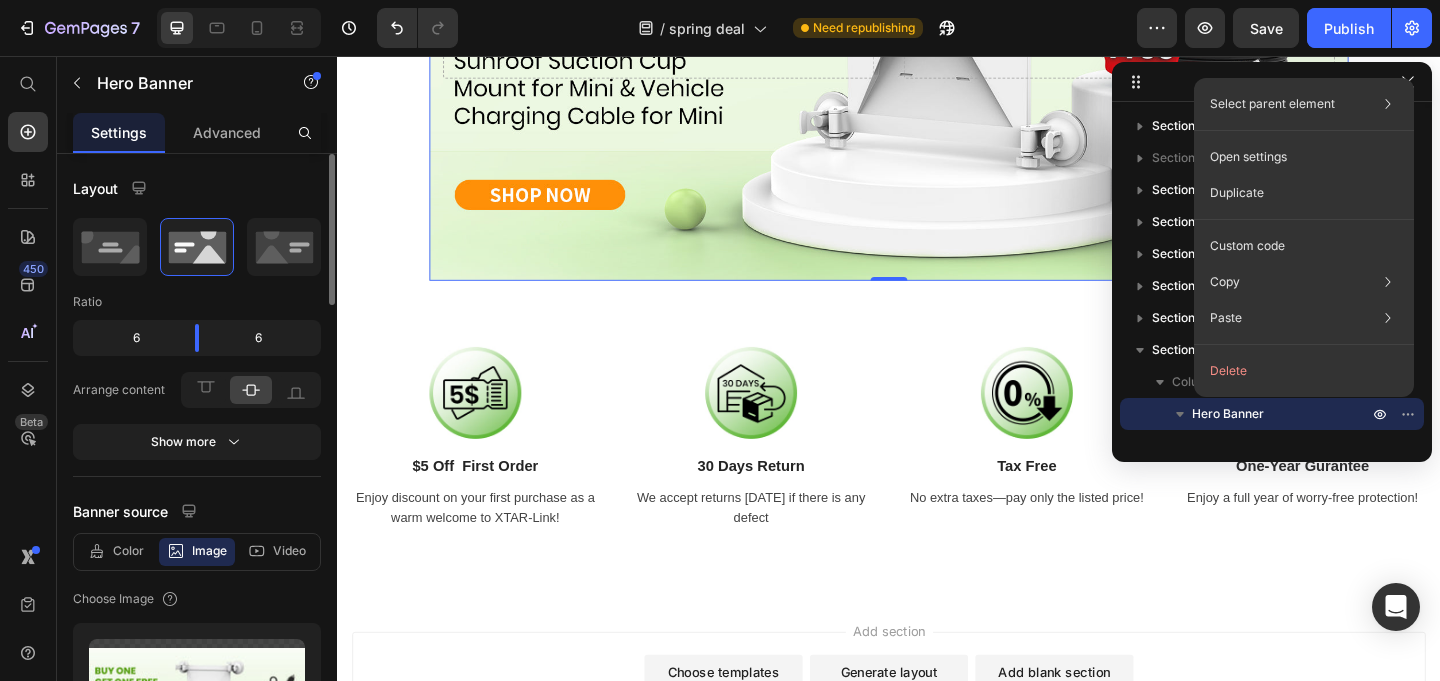 click on "Drop element here
Drop element here" at bounding box center [937, 50] 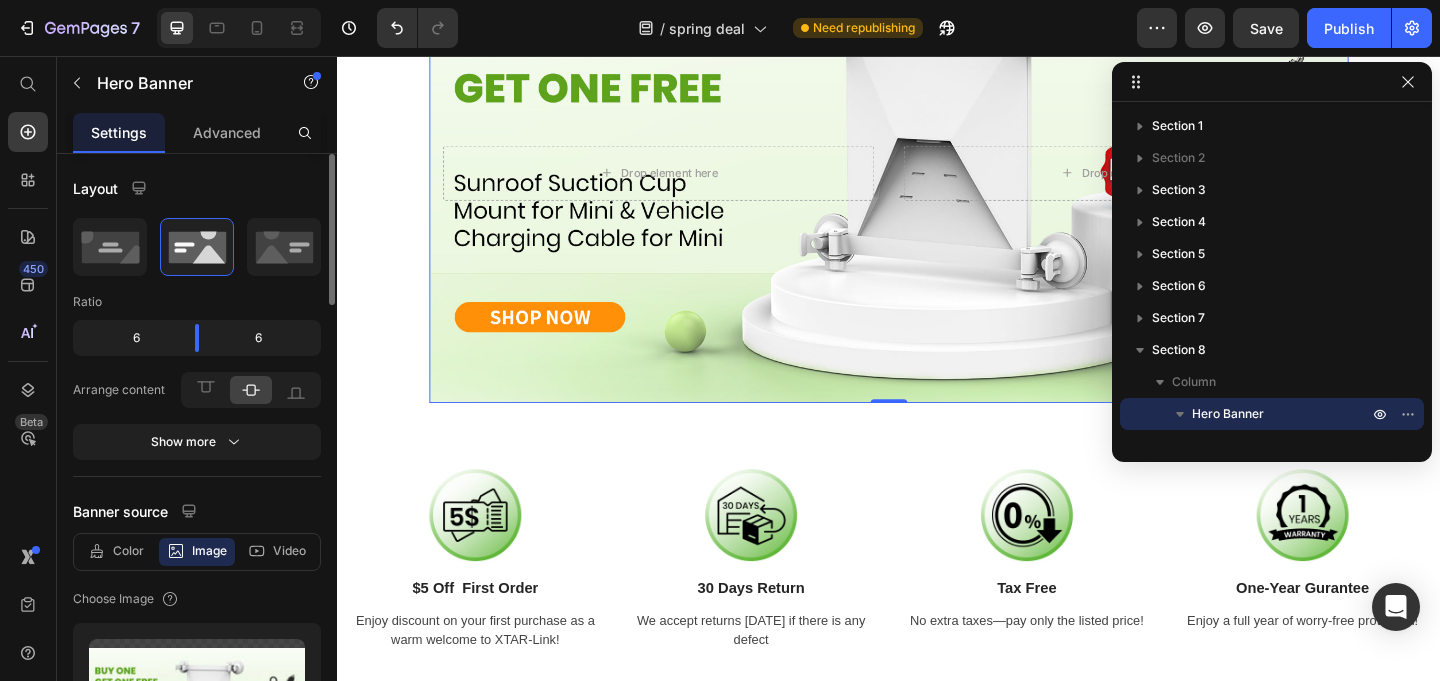 scroll, scrollTop: 3242, scrollLeft: 0, axis: vertical 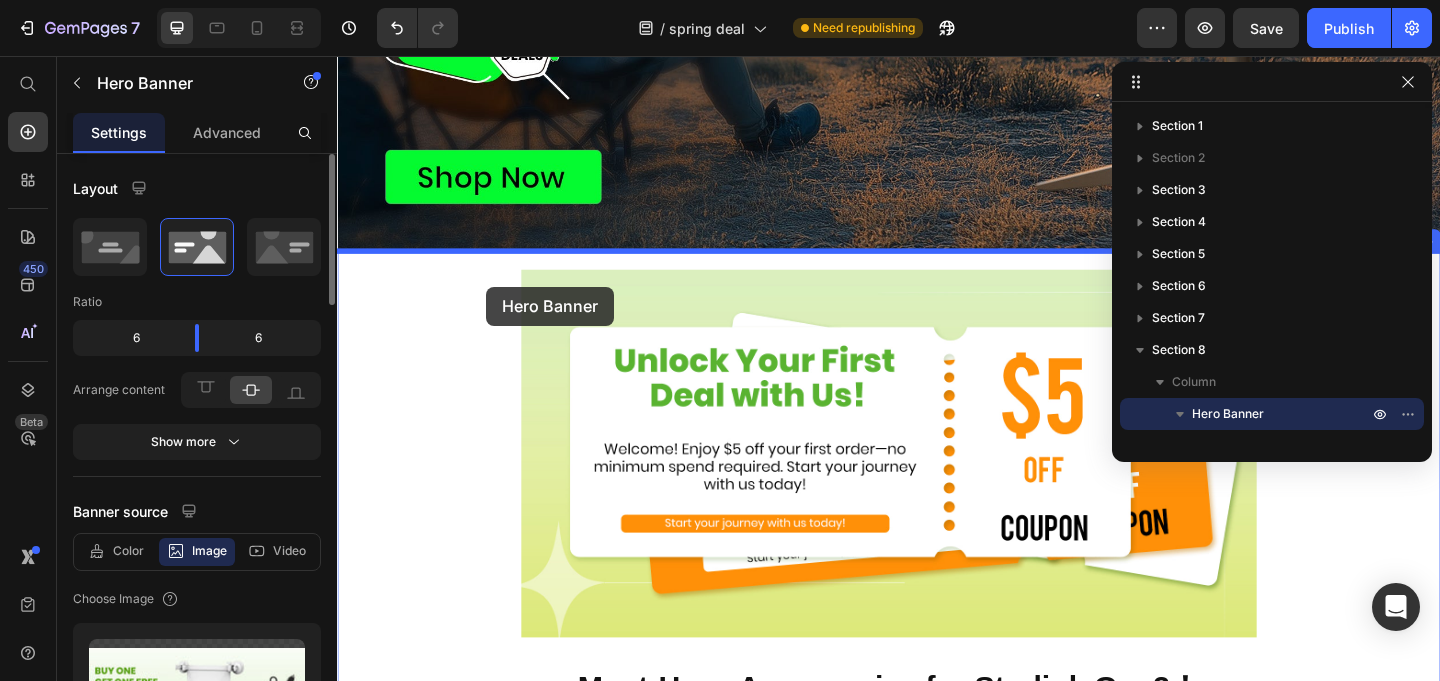 drag, startPoint x: 464, startPoint y: 557, endPoint x: 499, endPoint y: 307, distance: 252.43811 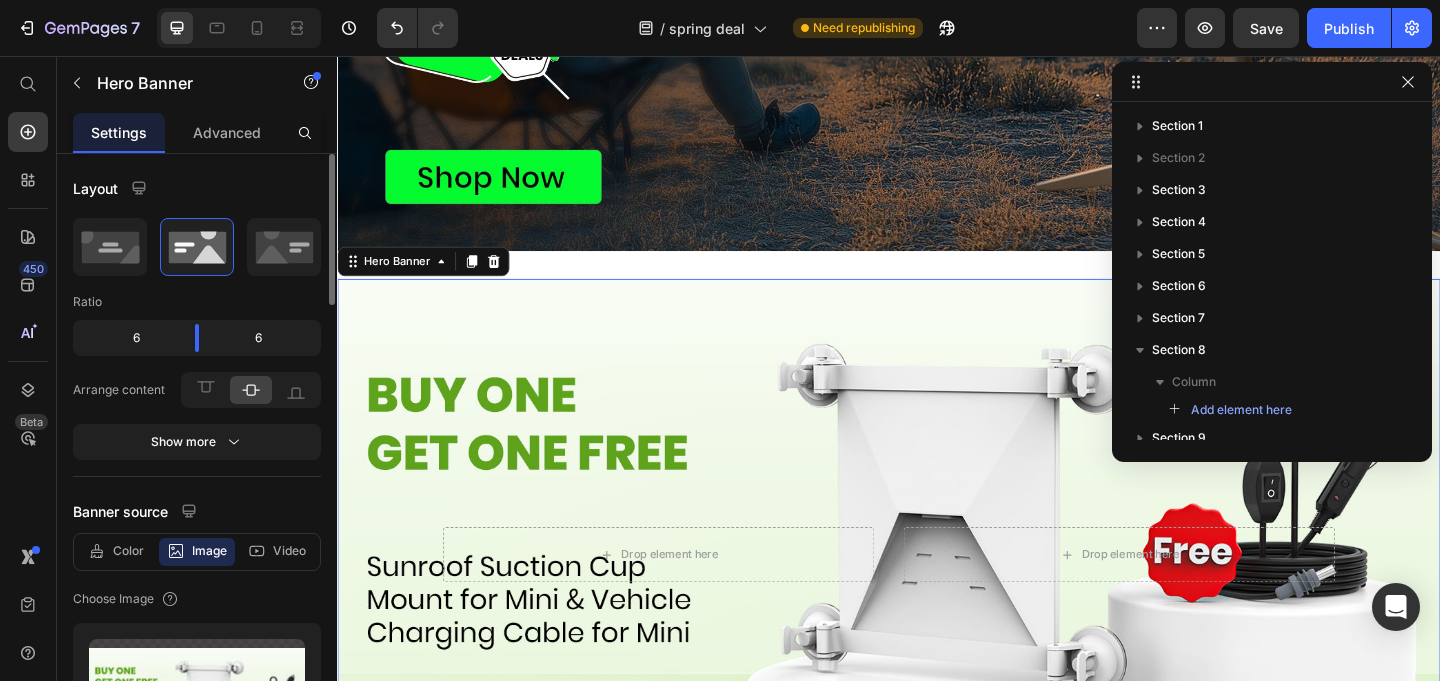 scroll, scrollTop: 1146, scrollLeft: 0, axis: vertical 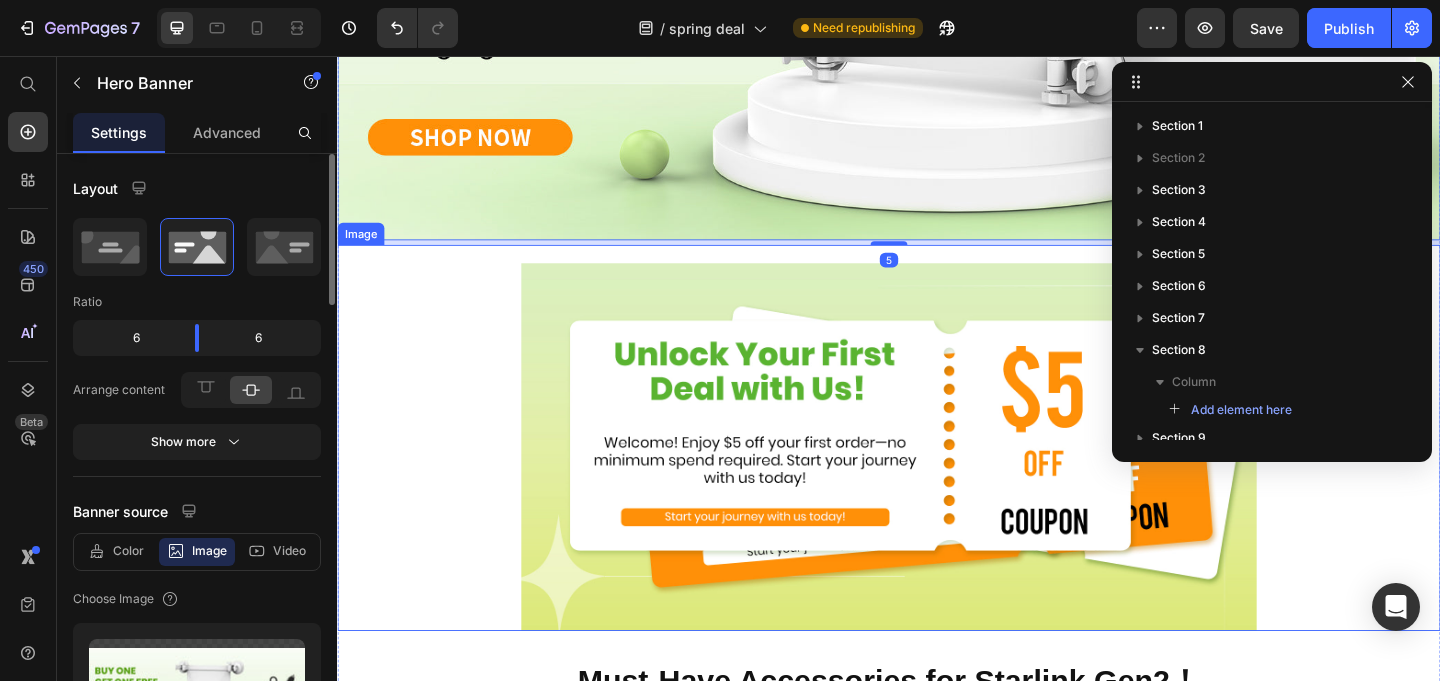 click at bounding box center [937, 471] 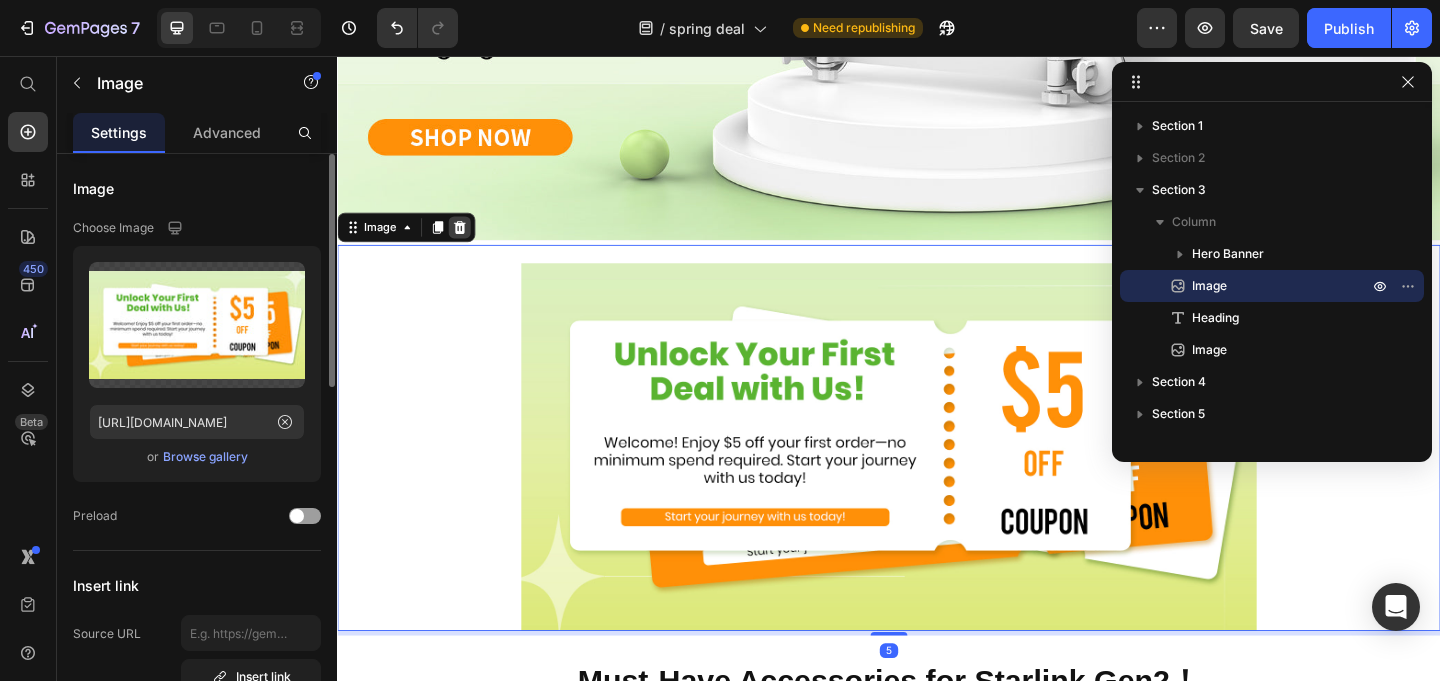 click 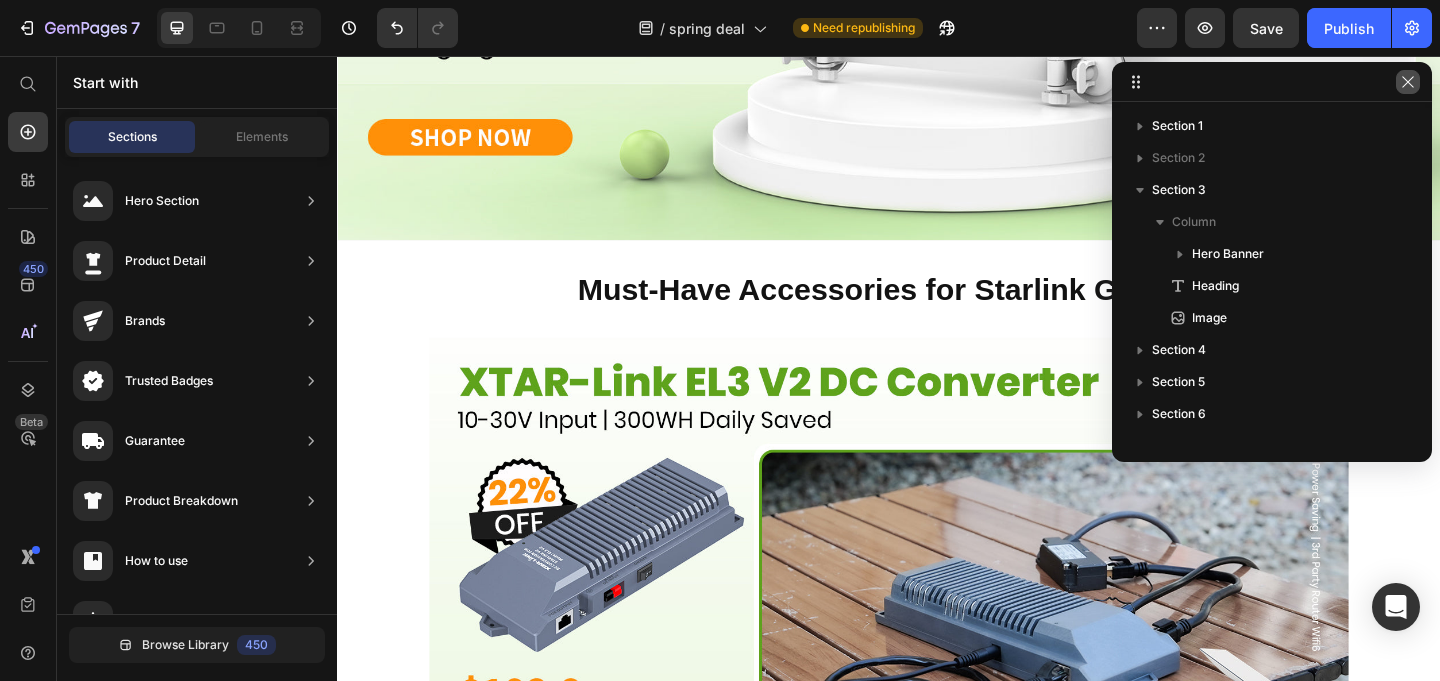 click at bounding box center [1408, 82] 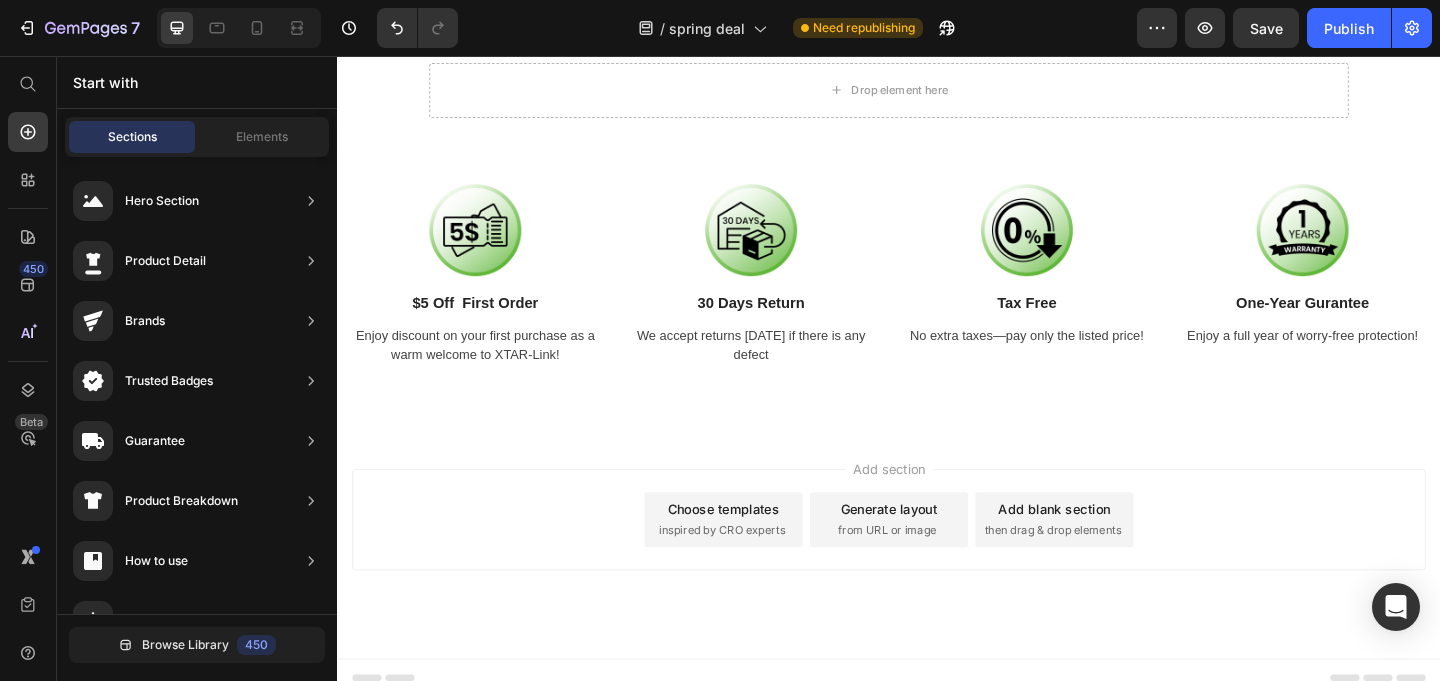 scroll, scrollTop: 3756, scrollLeft: 0, axis: vertical 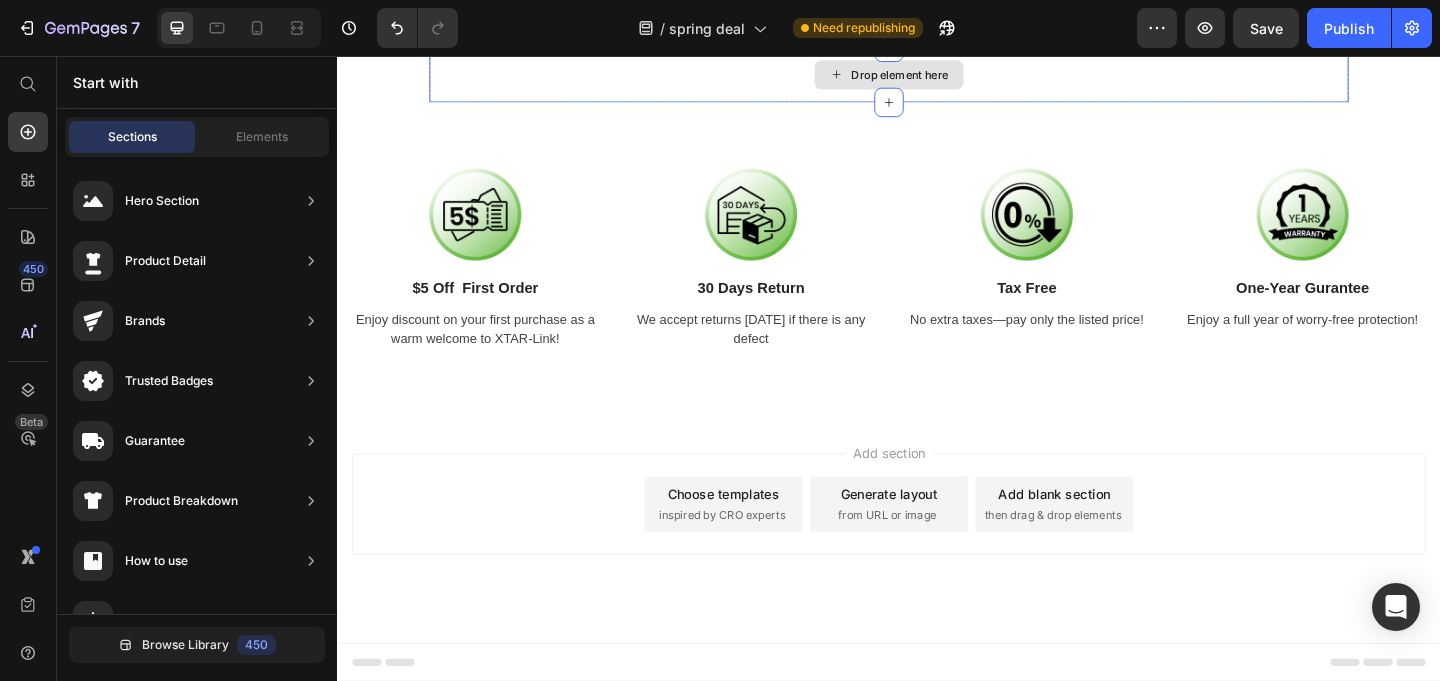 click on "Drop element here" at bounding box center [937, 76] 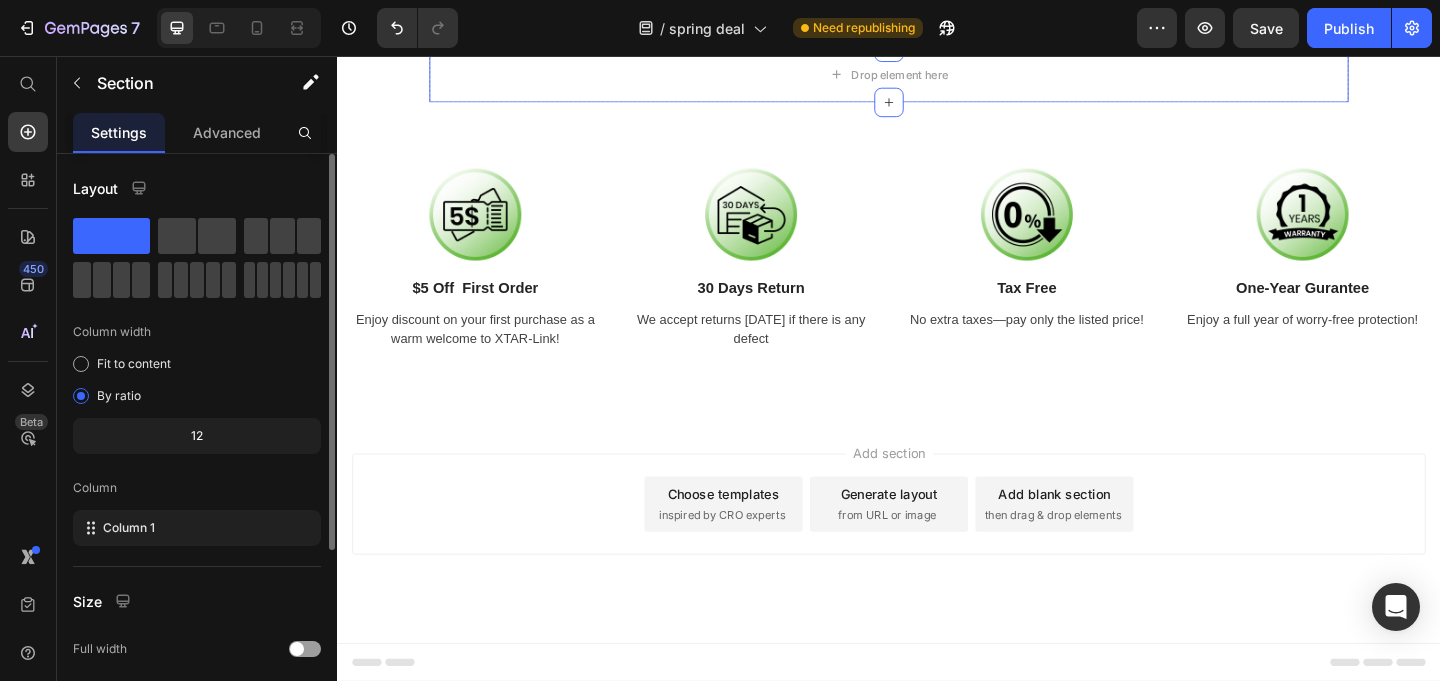 click 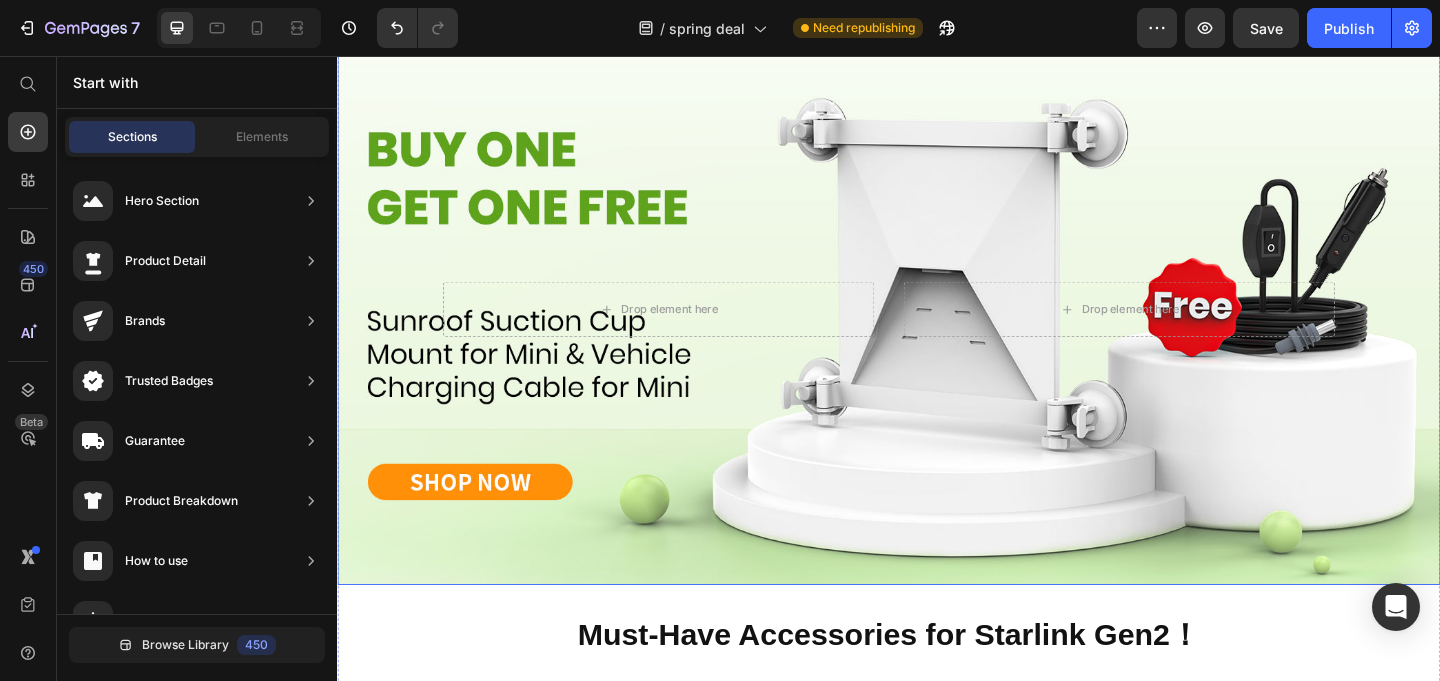scroll, scrollTop: 625, scrollLeft: 0, axis: vertical 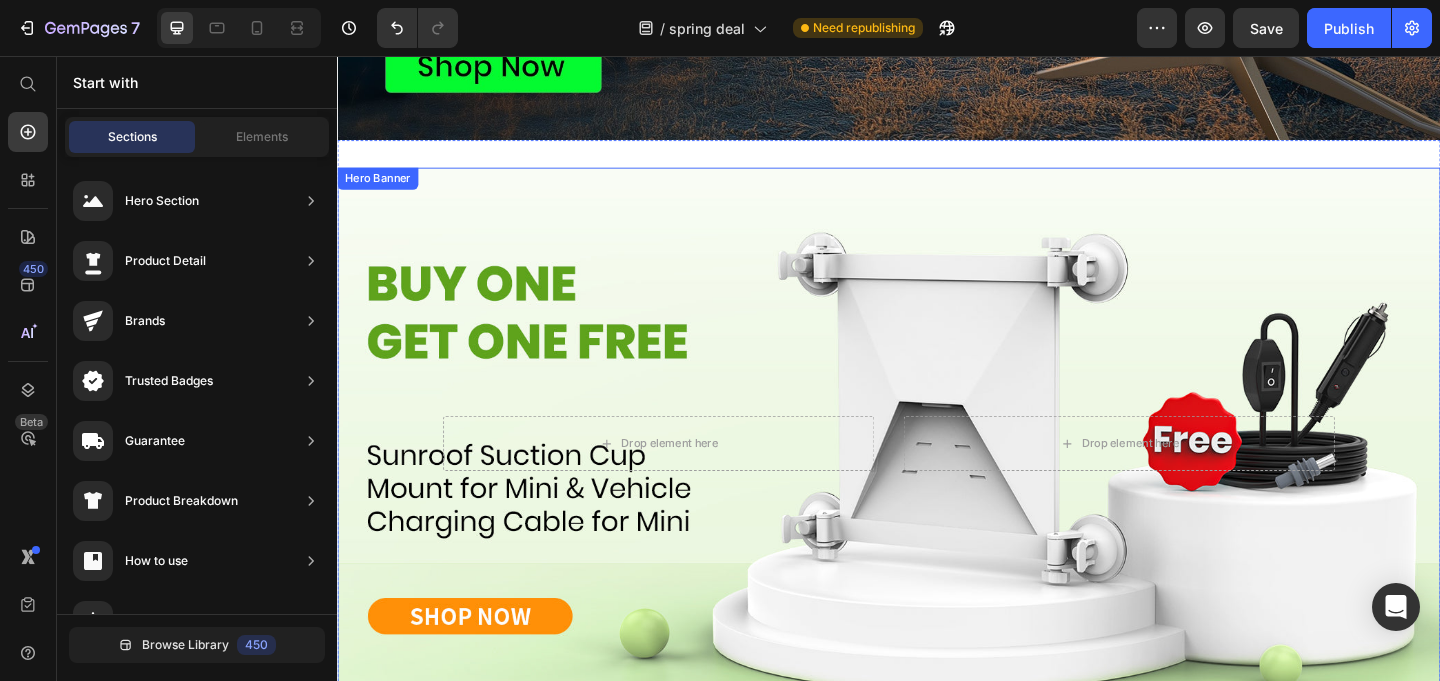 click at bounding box center [937, 477] 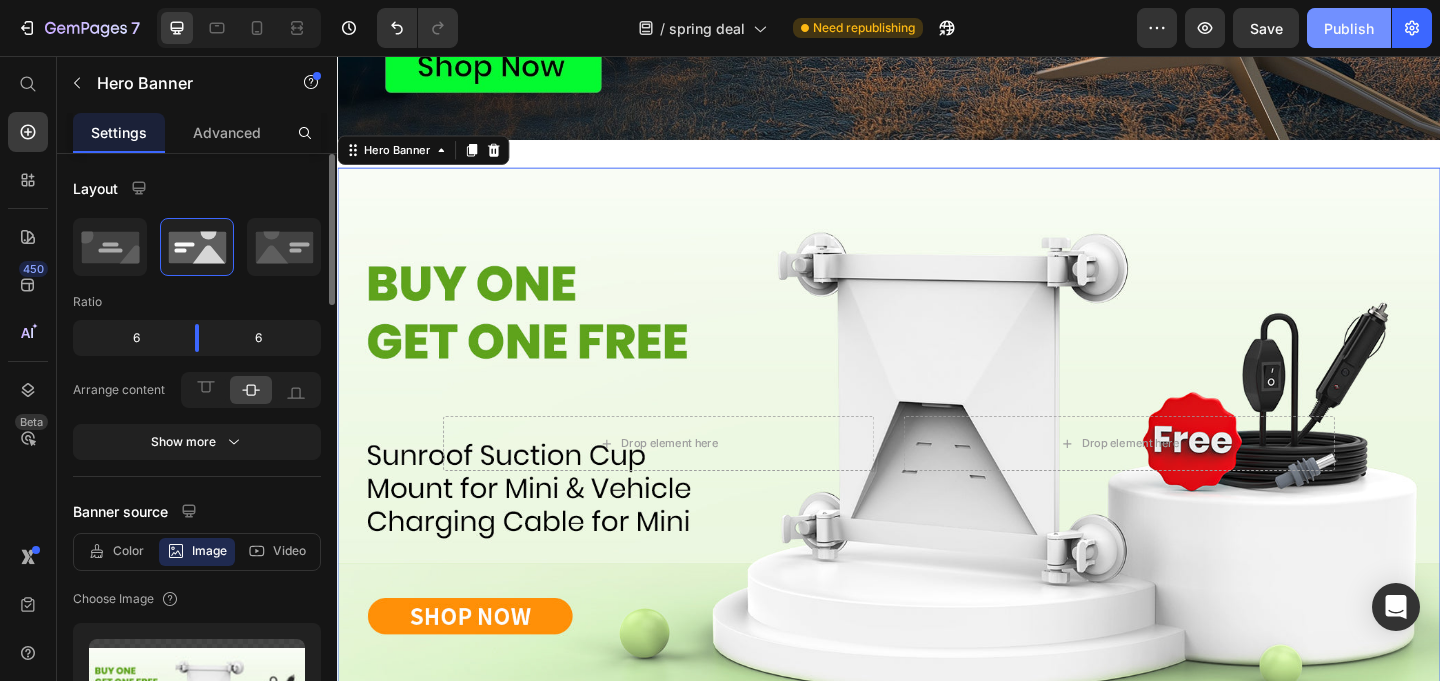 click on "Publish" 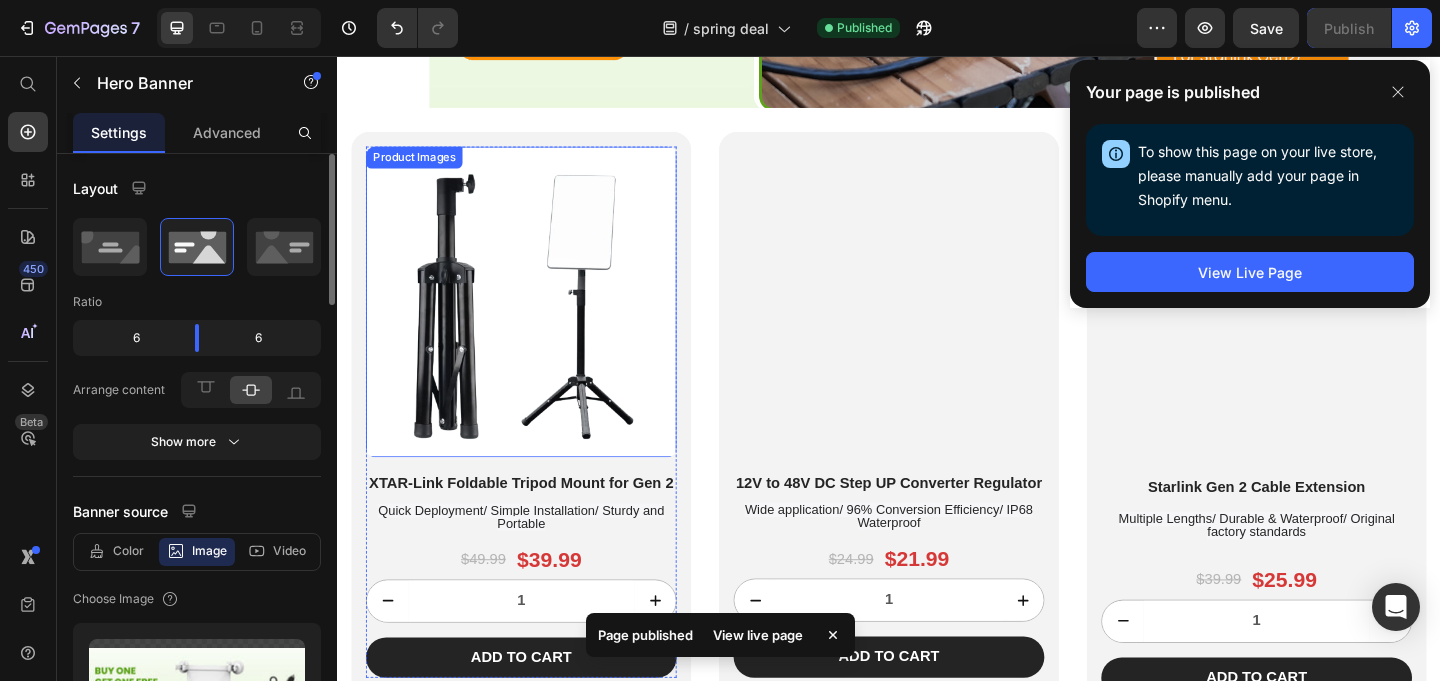 scroll, scrollTop: 1919, scrollLeft: 0, axis: vertical 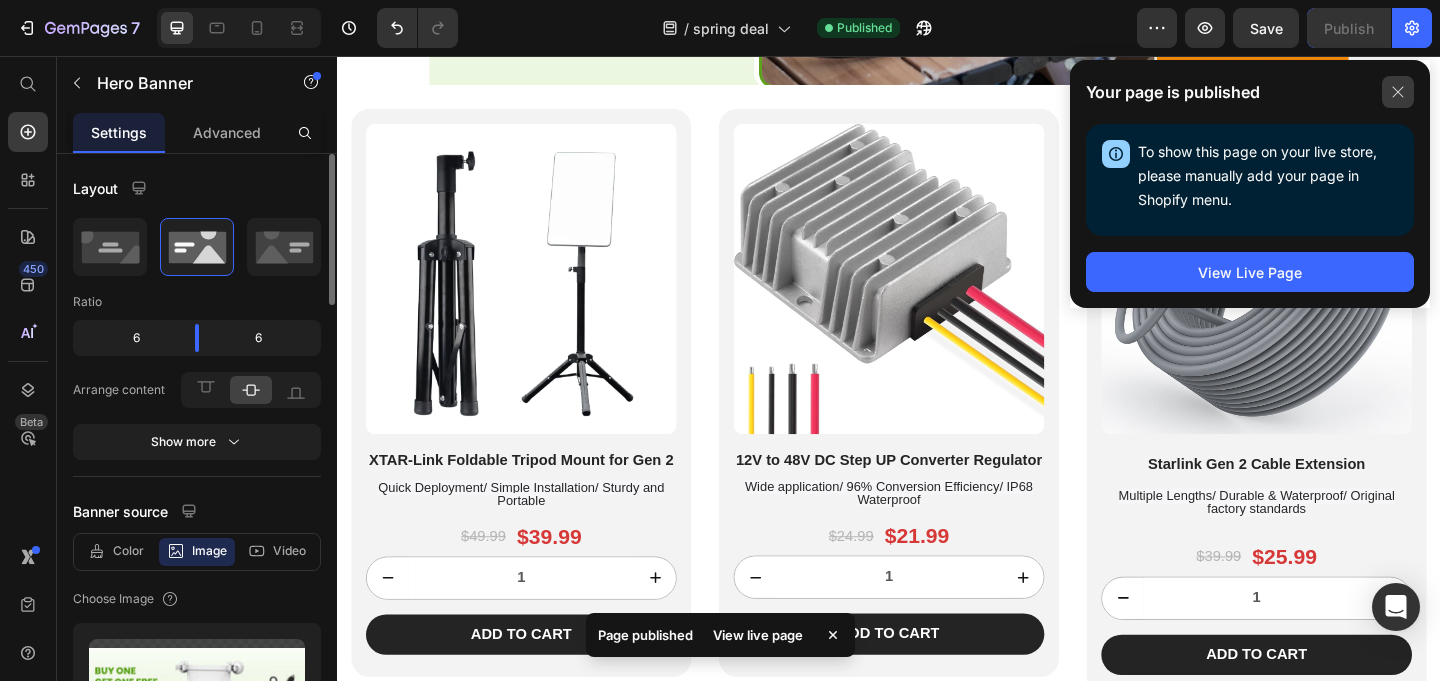 click 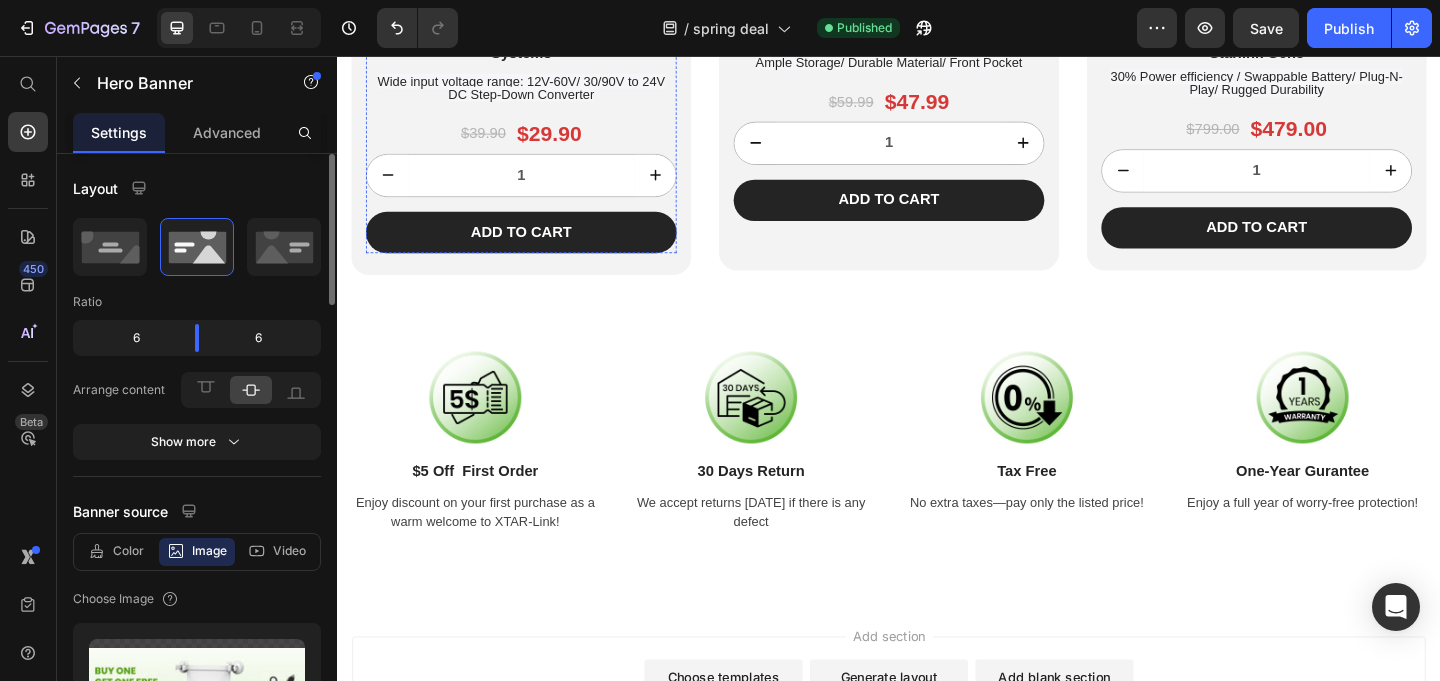 scroll, scrollTop: 3157, scrollLeft: 0, axis: vertical 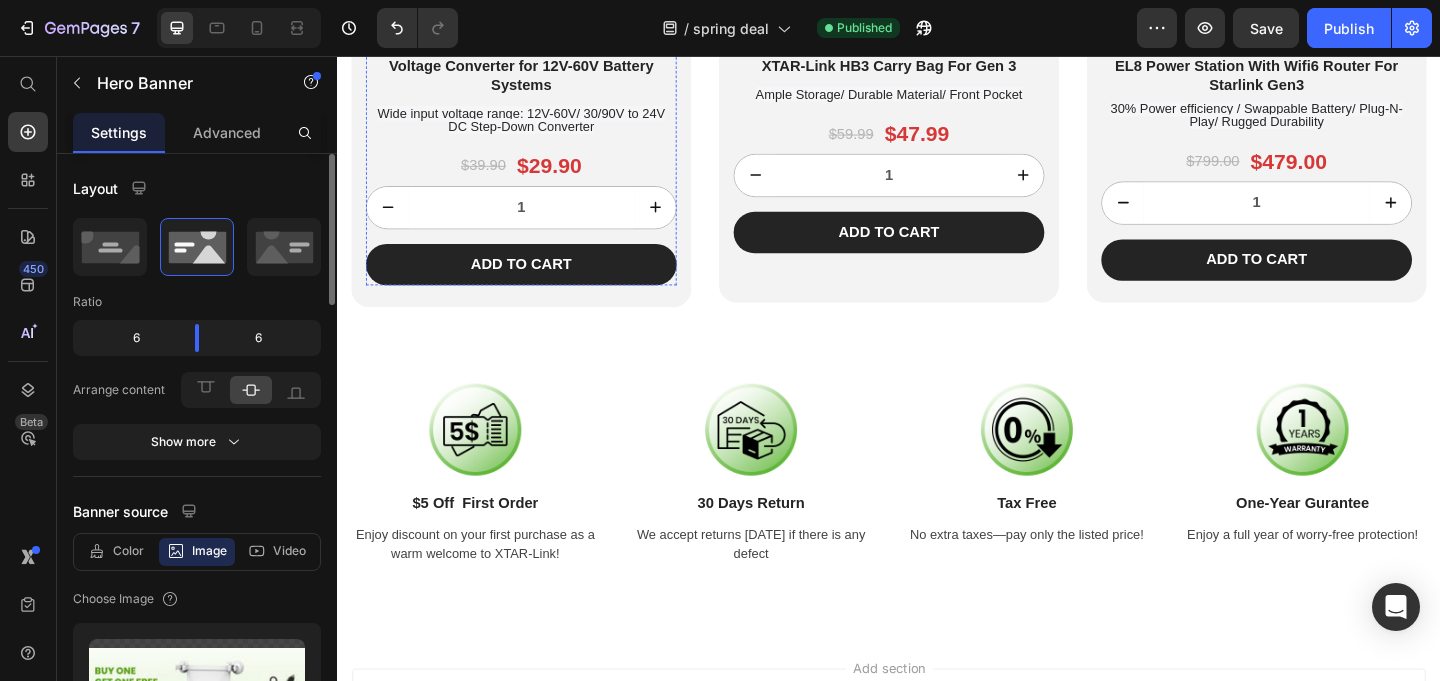 click at bounding box center [537, -130] 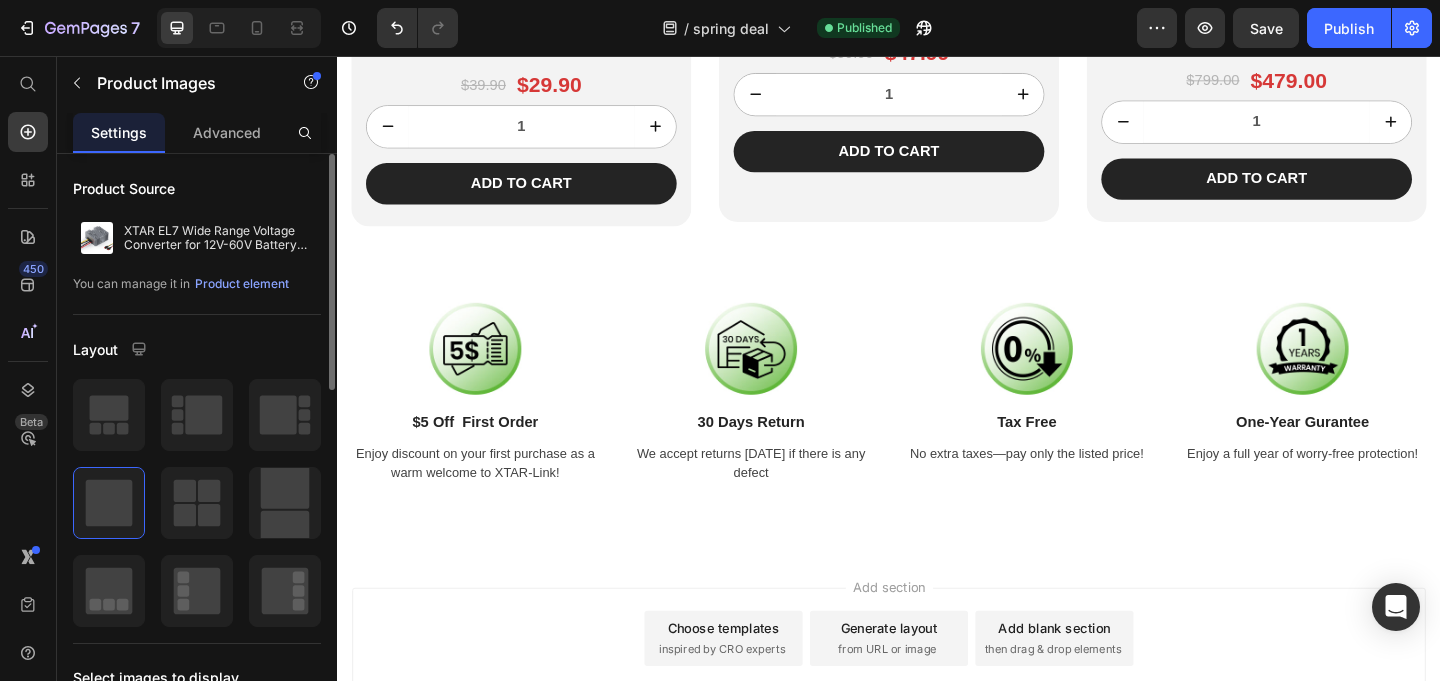 scroll, scrollTop: 3307, scrollLeft: 0, axis: vertical 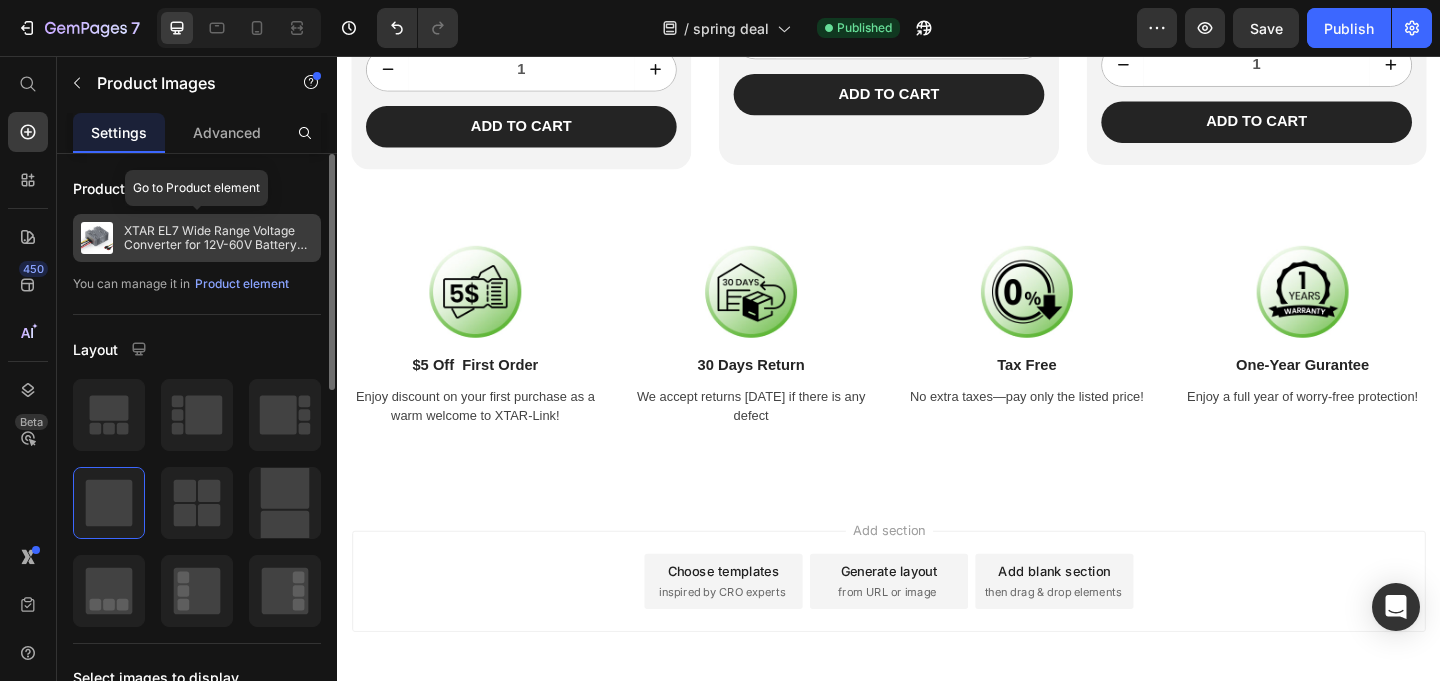 click on "XTAR EL7 Wide Range Voltage Converter for 12V-60V Battery Systems" at bounding box center (218, 238) 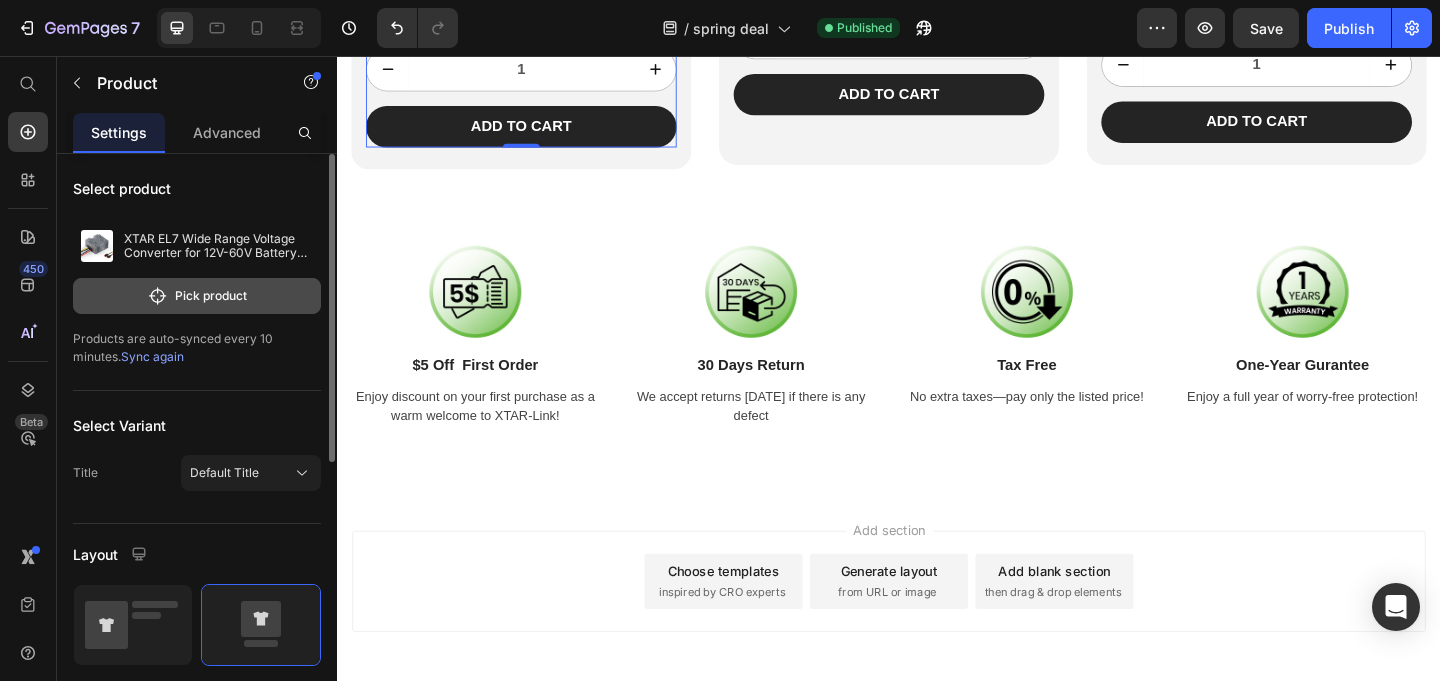 click on "Pick product" 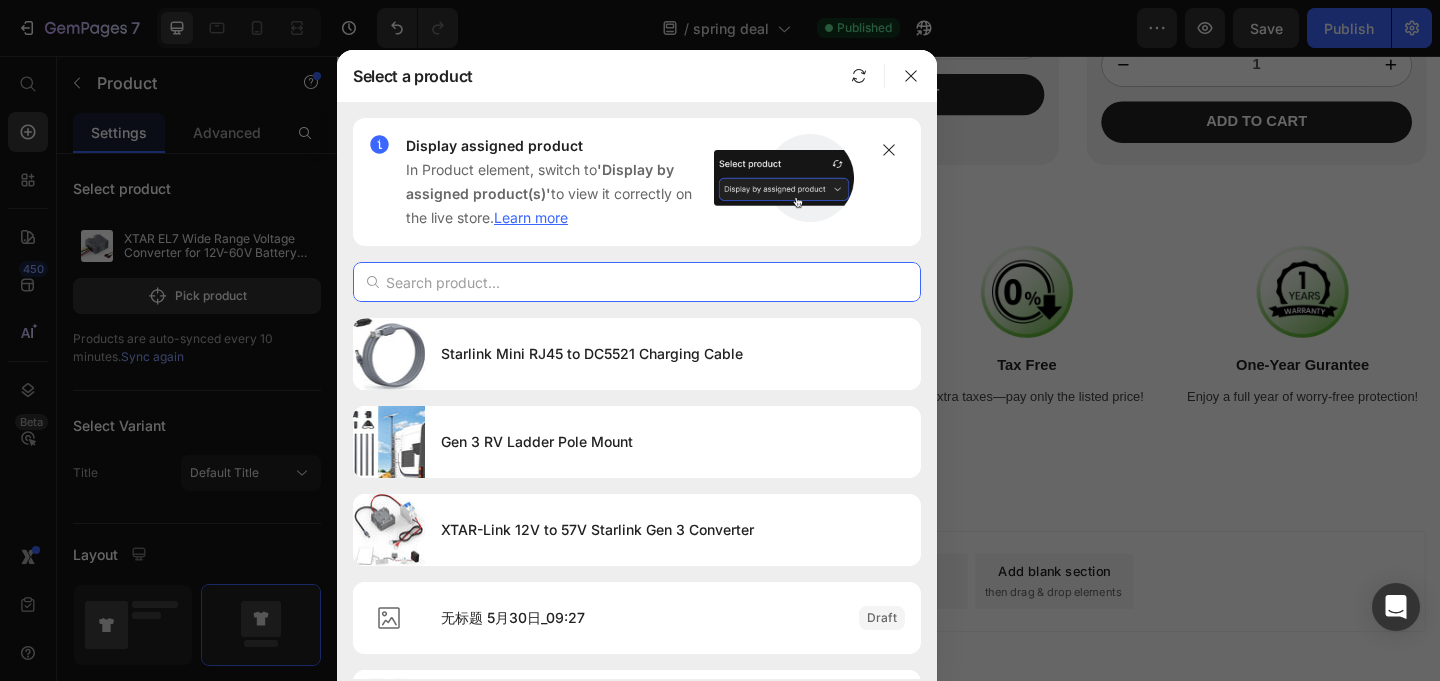 click at bounding box center [637, 282] 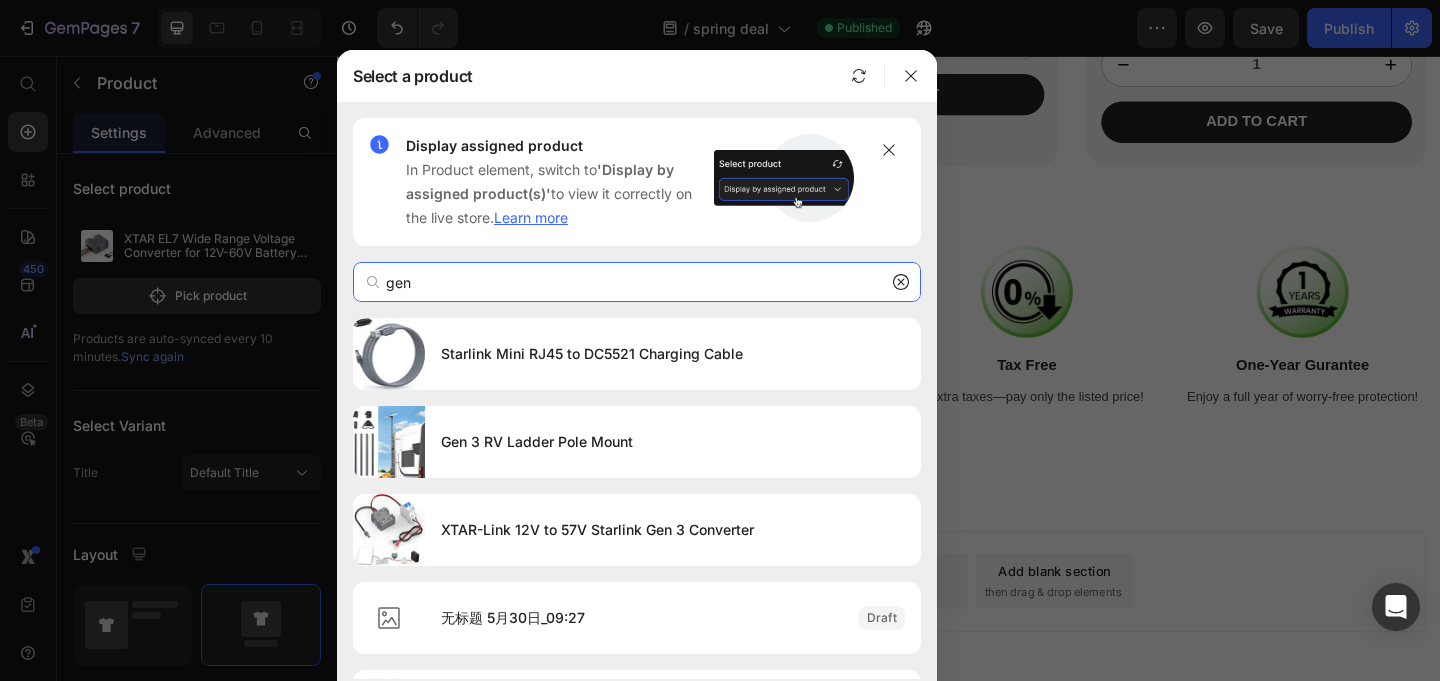 type on "更" 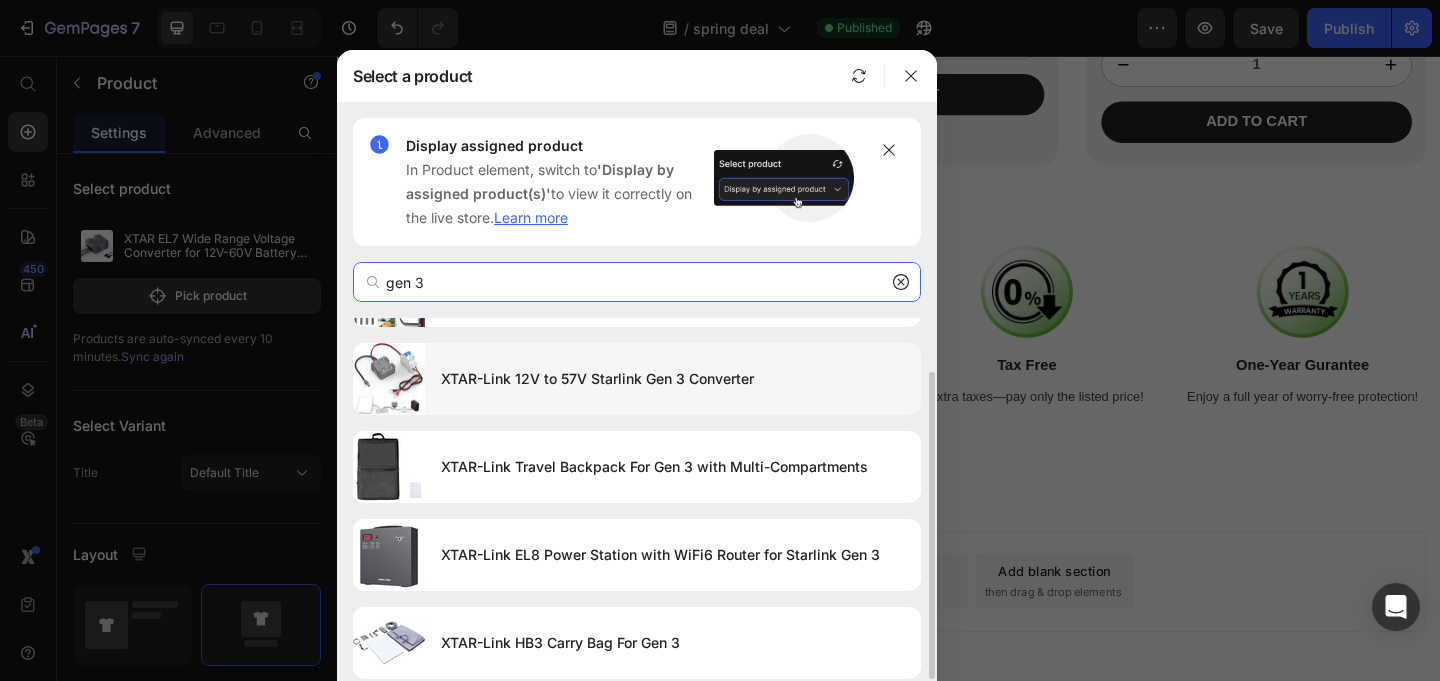 scroll, scrollTop: 0, scrollLeft: 0, axis: both 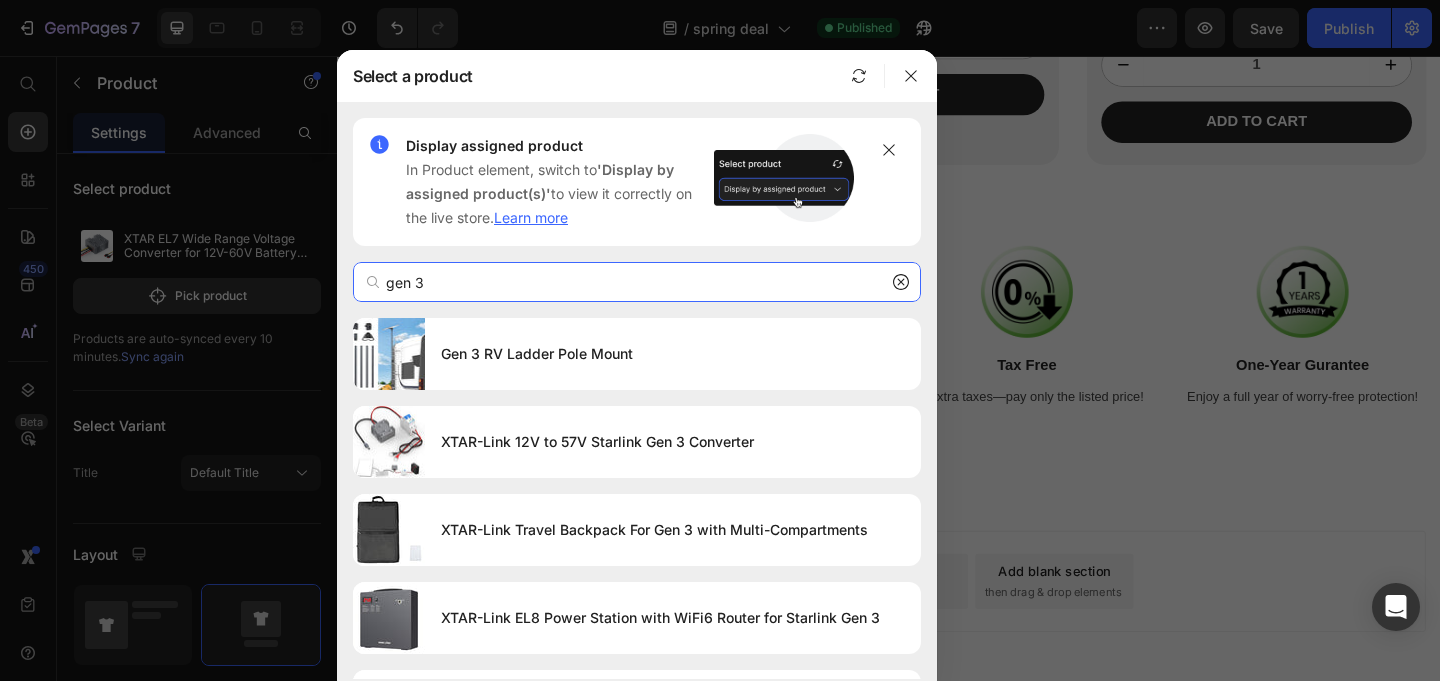 click on "gen 3" at bounding box center [637, 282] 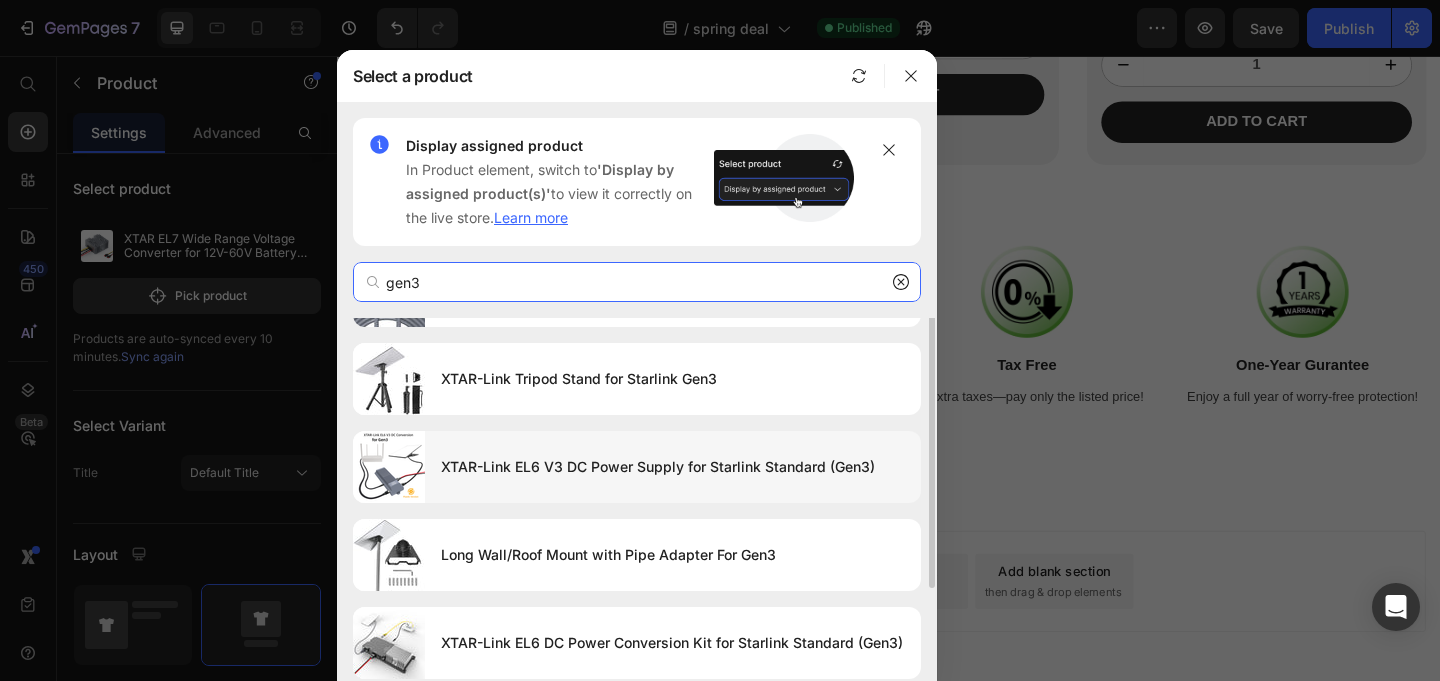 scroll, scrollTop: 0, scrollLeft: 0, axis: both 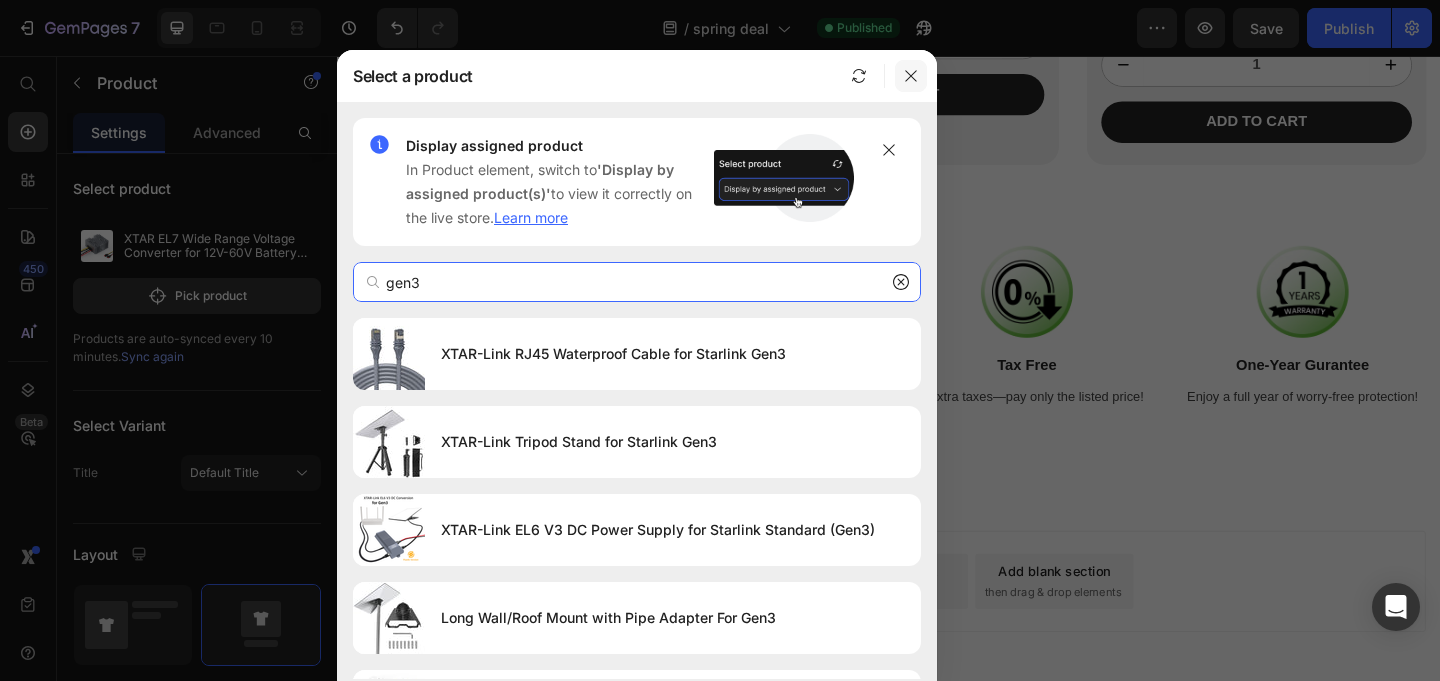 type on "gen3" 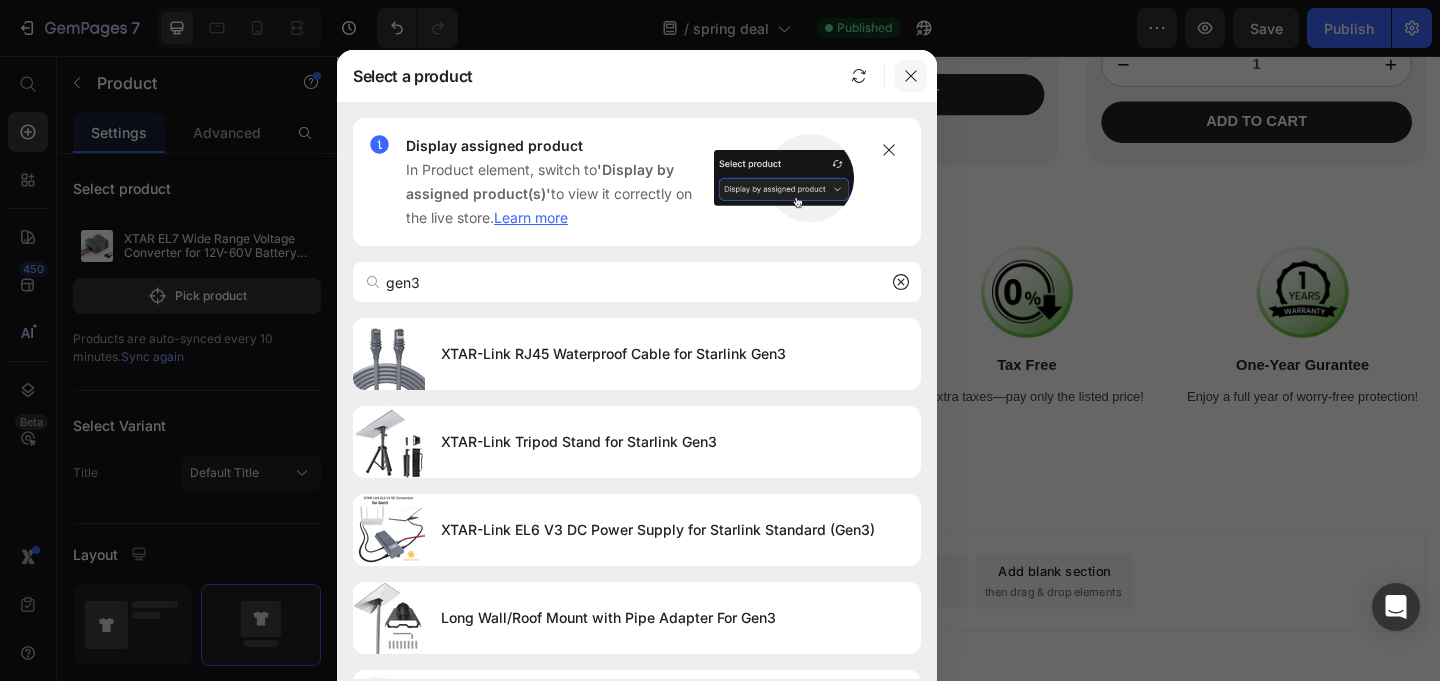 click at bounding box center [911, 76] 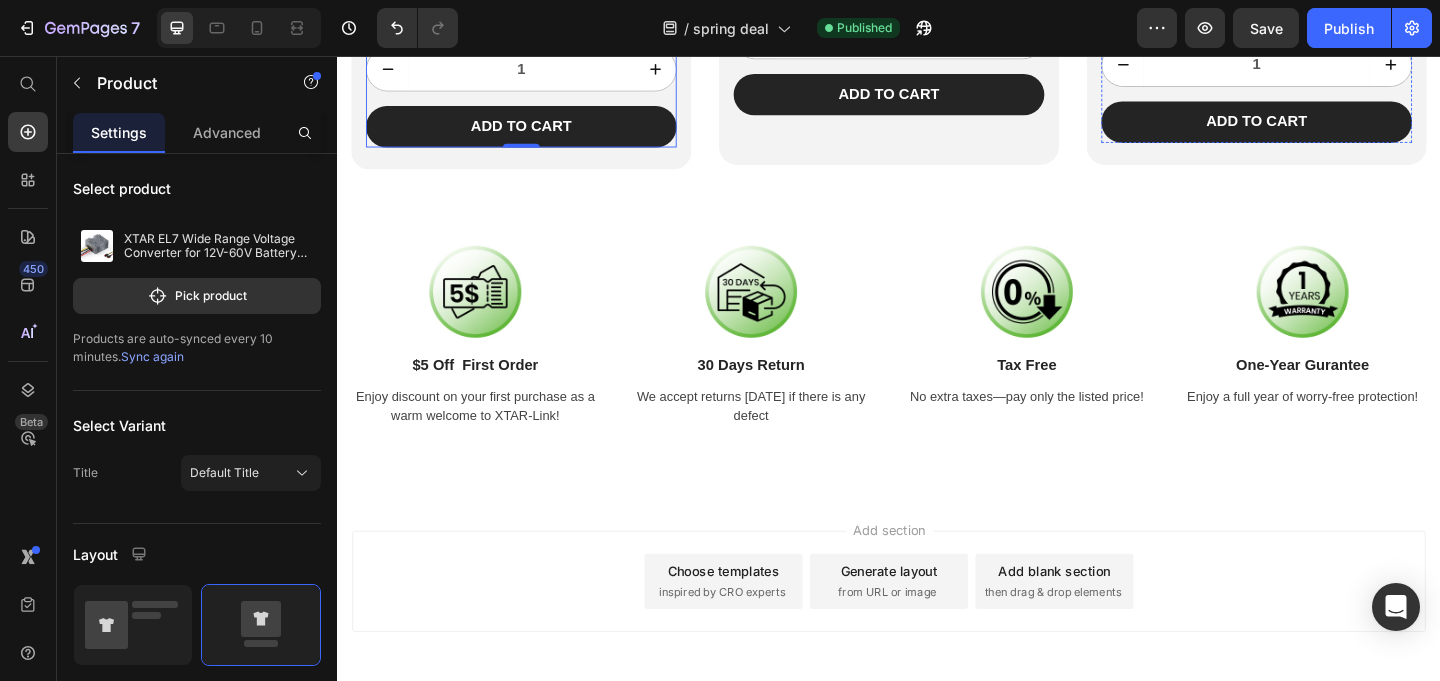 click at bounding box center [1337, -280] 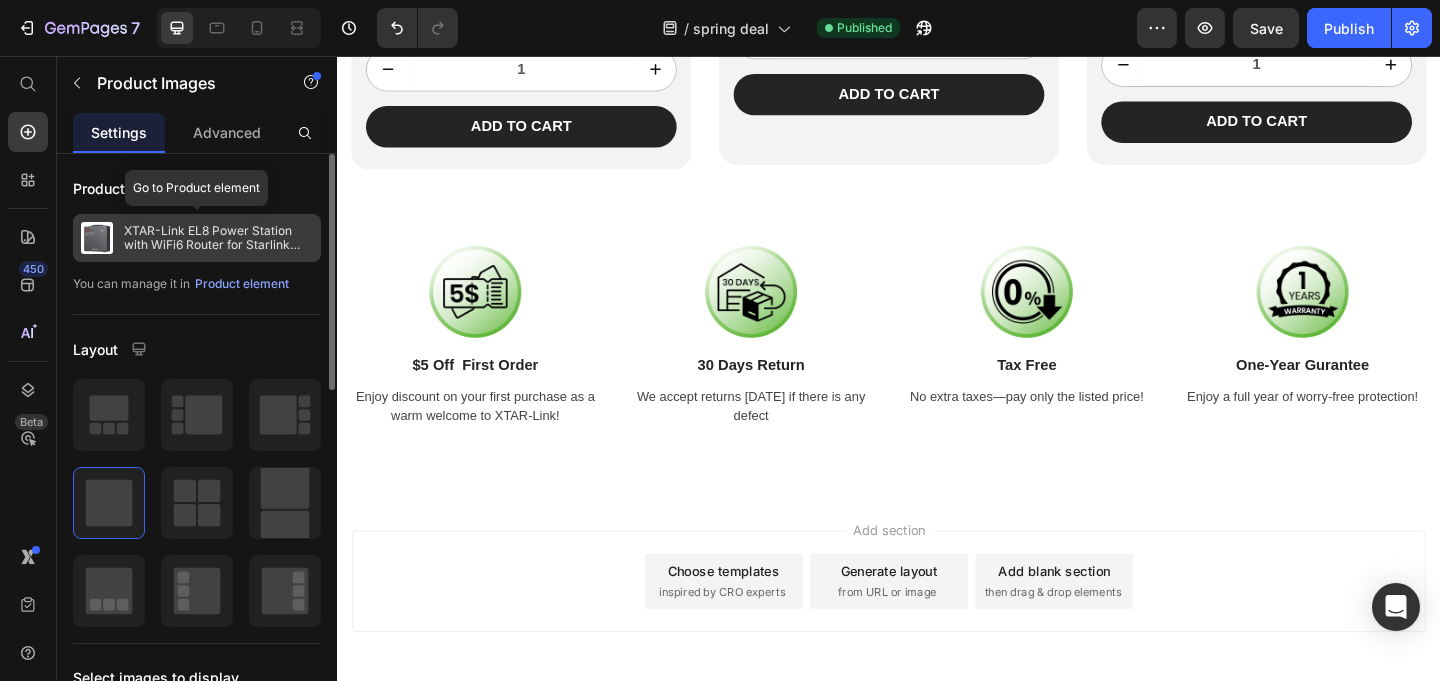 click on "XTAR-Link EL8 Power Station with WiFi6 Router for Starlink Gen 3" at bounding box center [218, 238] 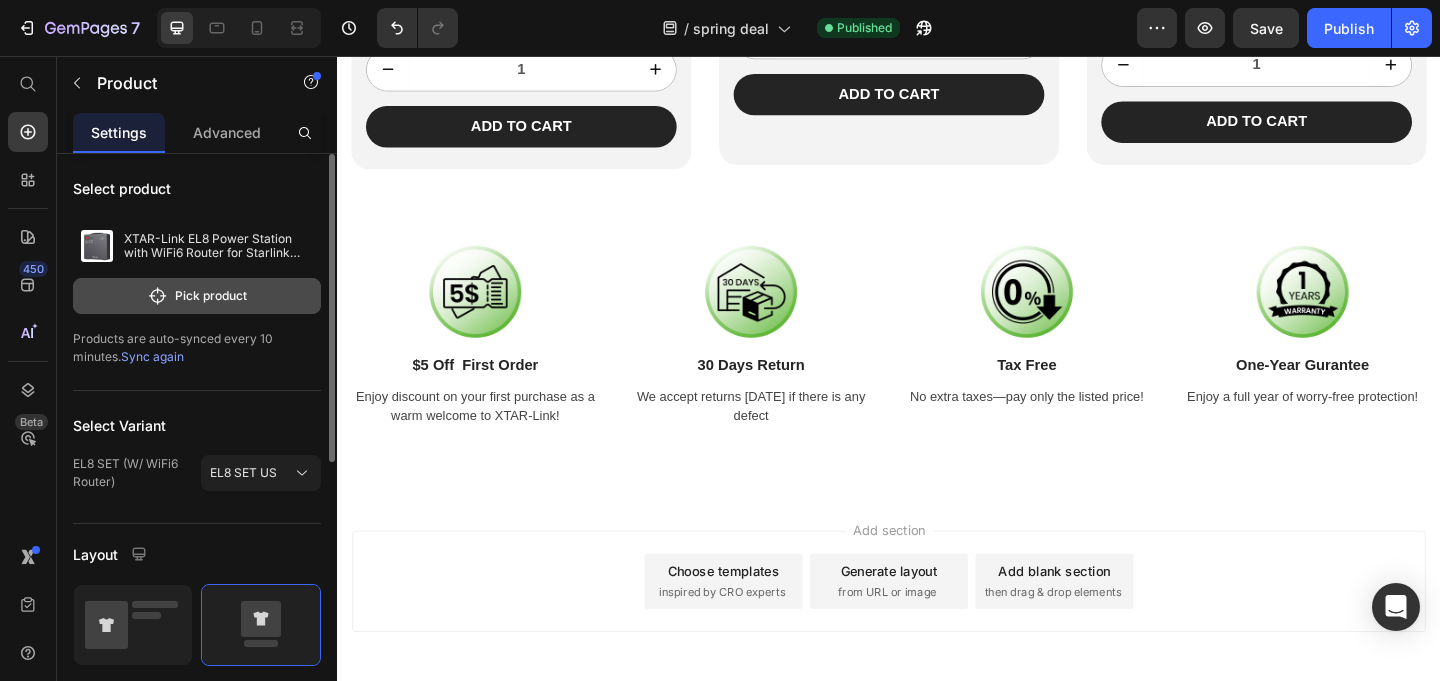 click on "Pick product" at bounding box center (197, 296) 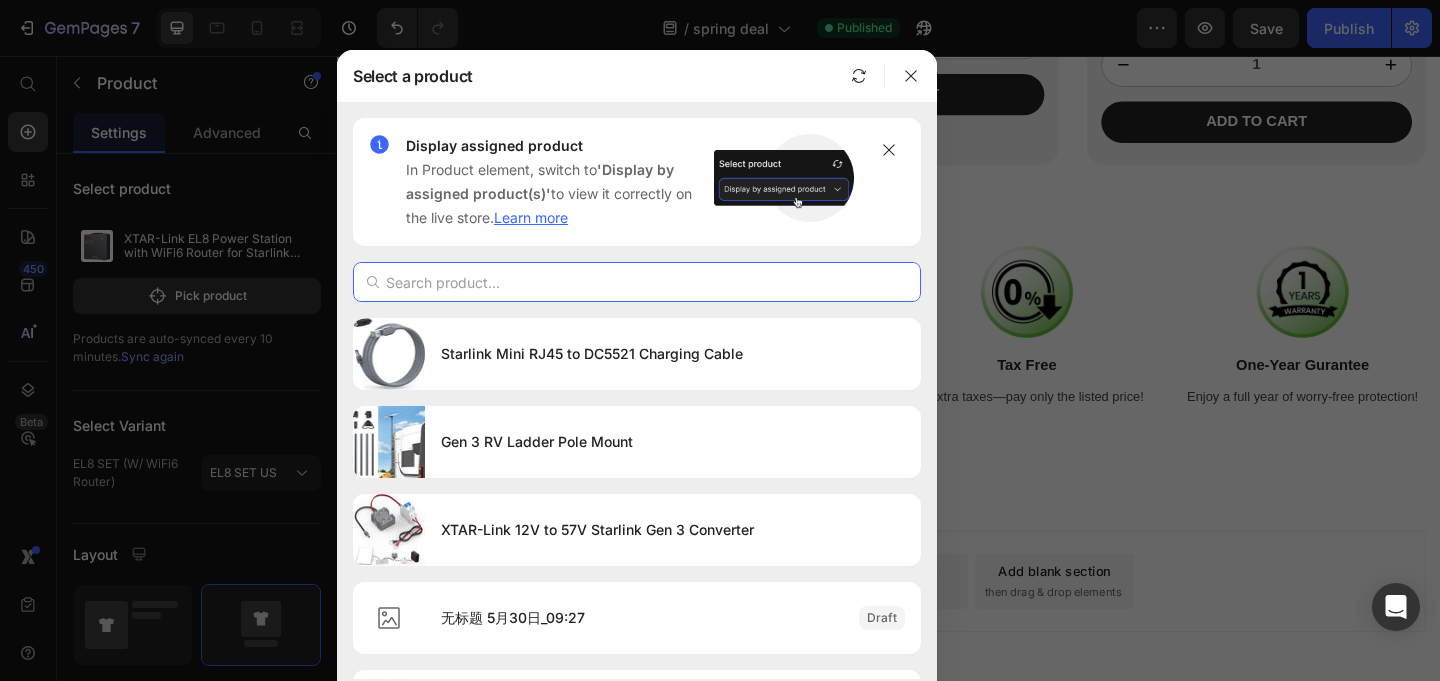 click at bounding box center (637, 282) 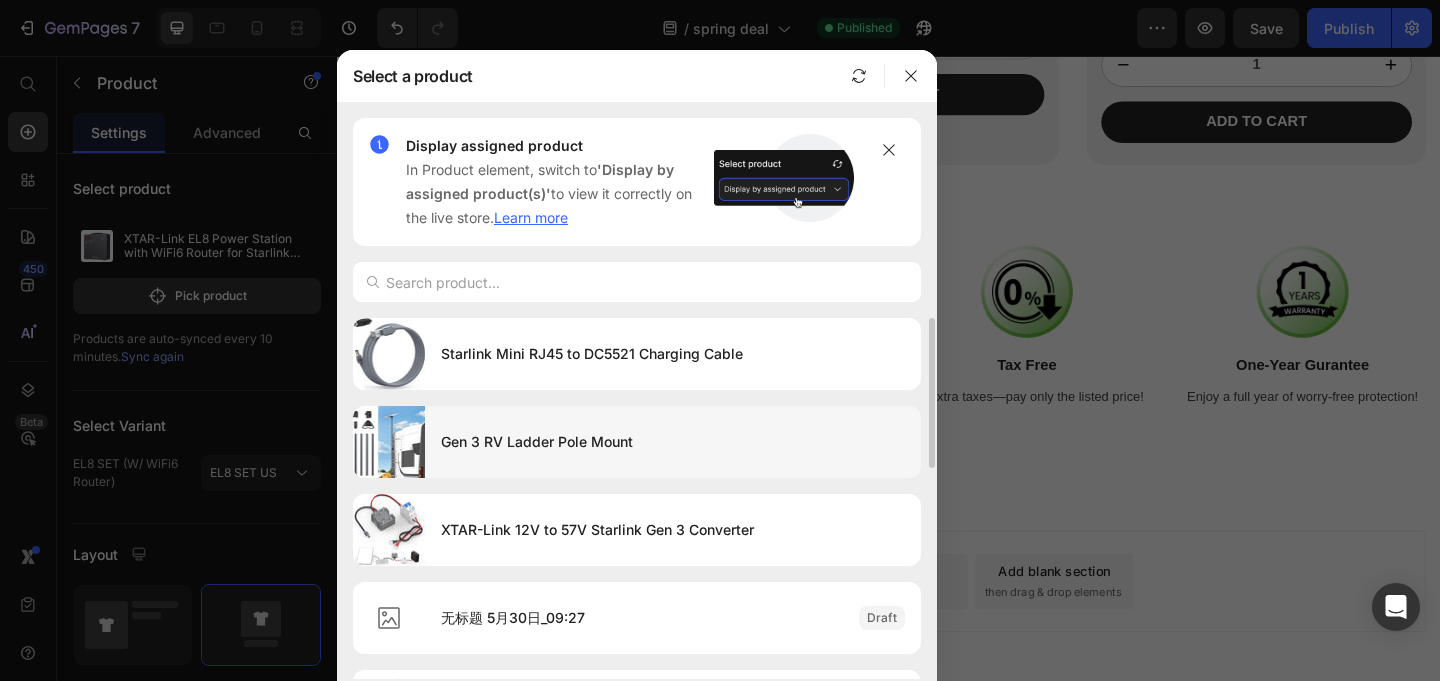 click on "Gen 3 RV Ladder Pole Mount" at bounding box center [673, 442] 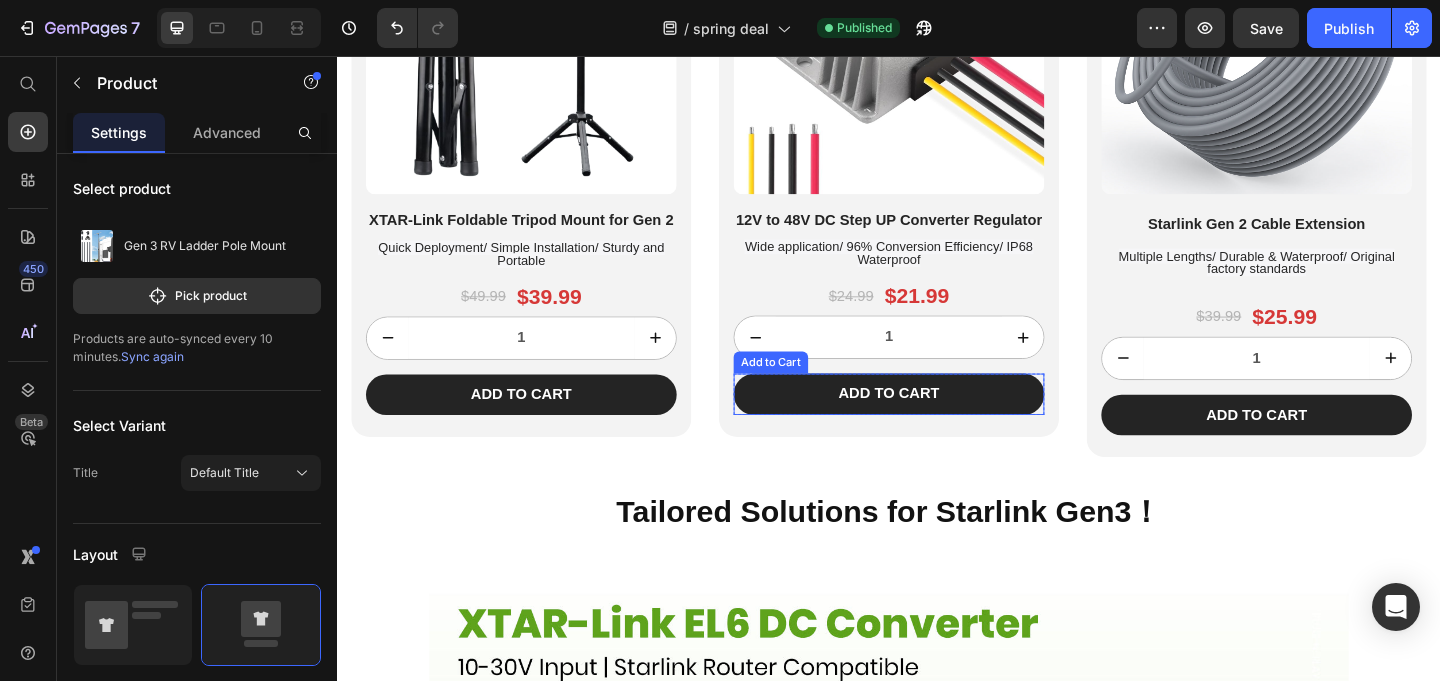 scroll, scrollTop: 1936, scrollLeft: 0, axis: vertical 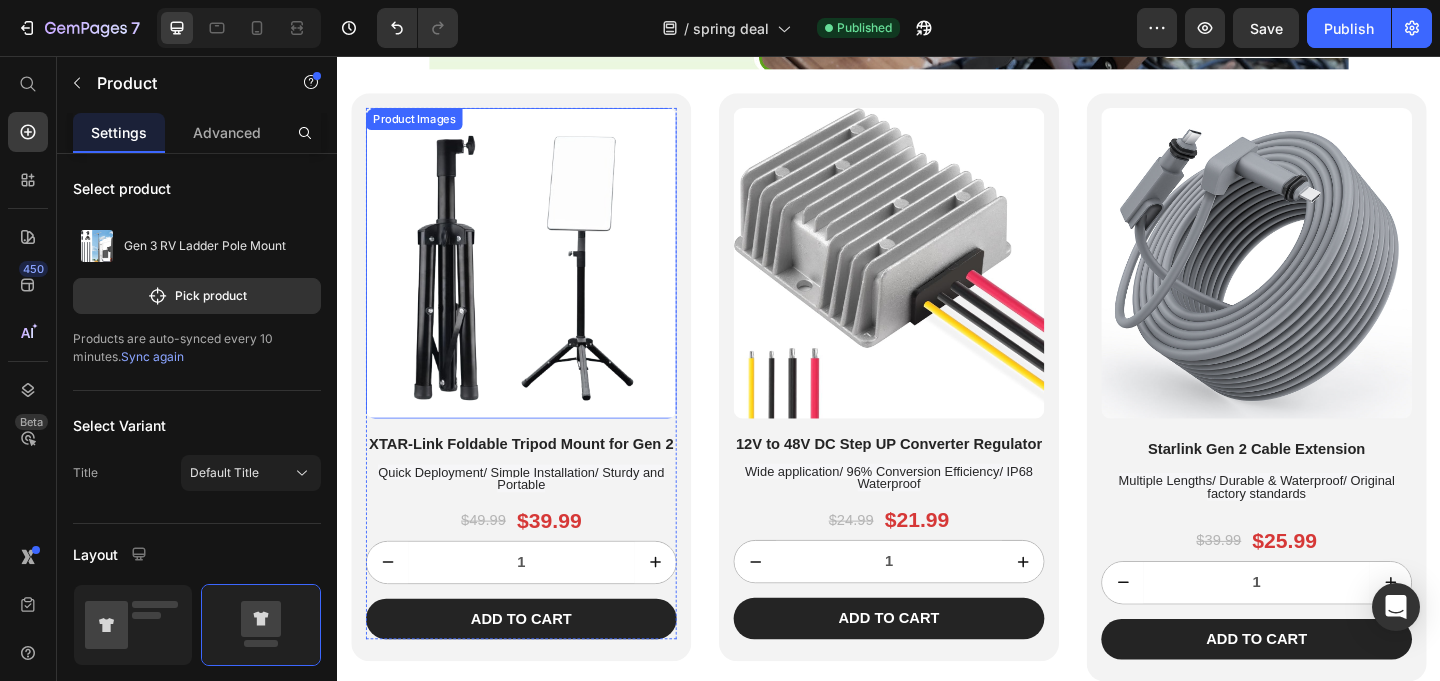 click at bounding box center [537, 281] 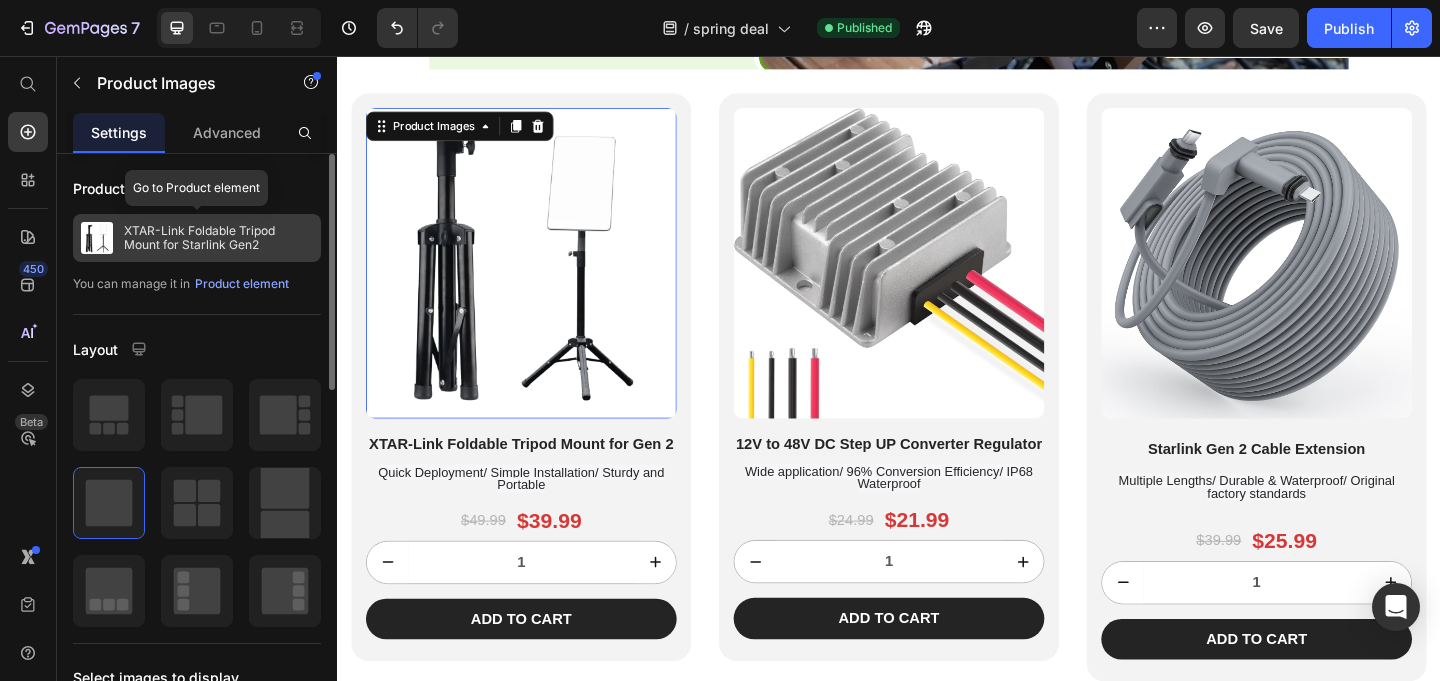 click on "XTAR-Link Foldable Tripod Mount for Starlink Gen2" at bounding box center [218, 238] 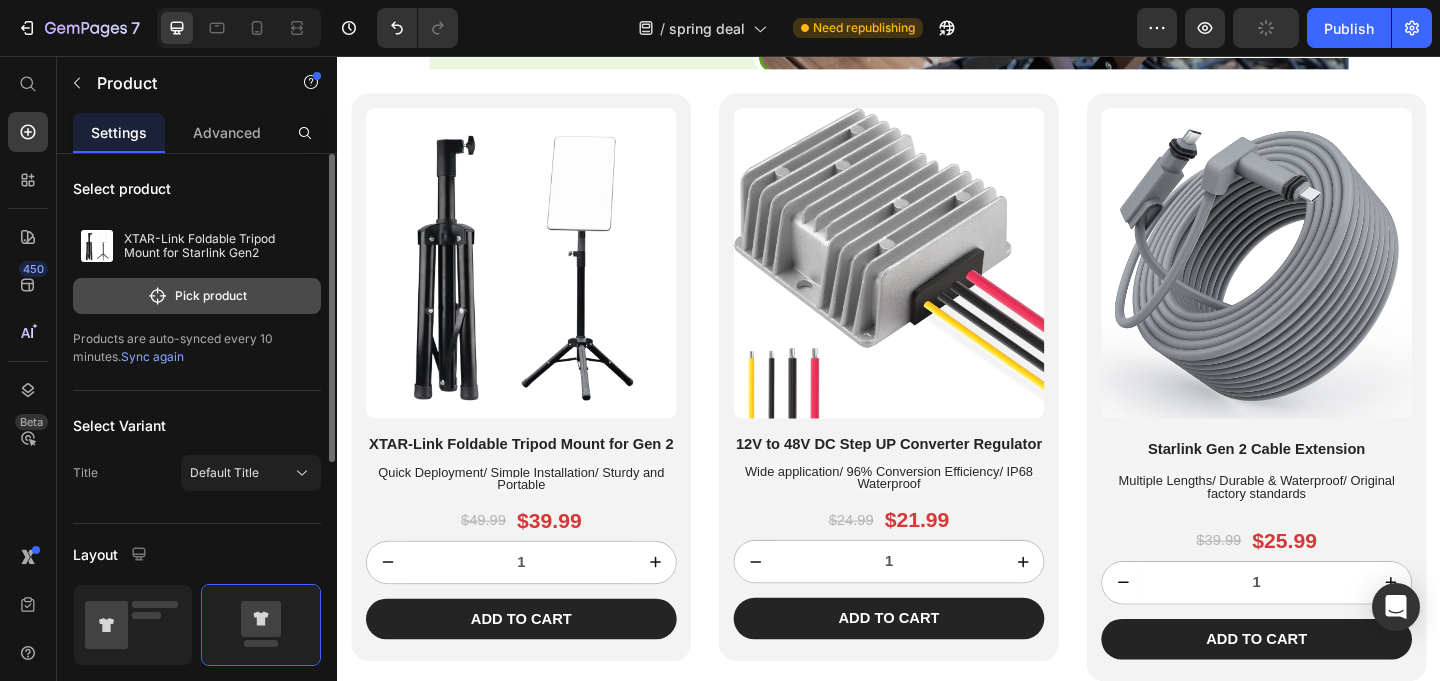 click on "Pick product" at bounding box center (197, 296) 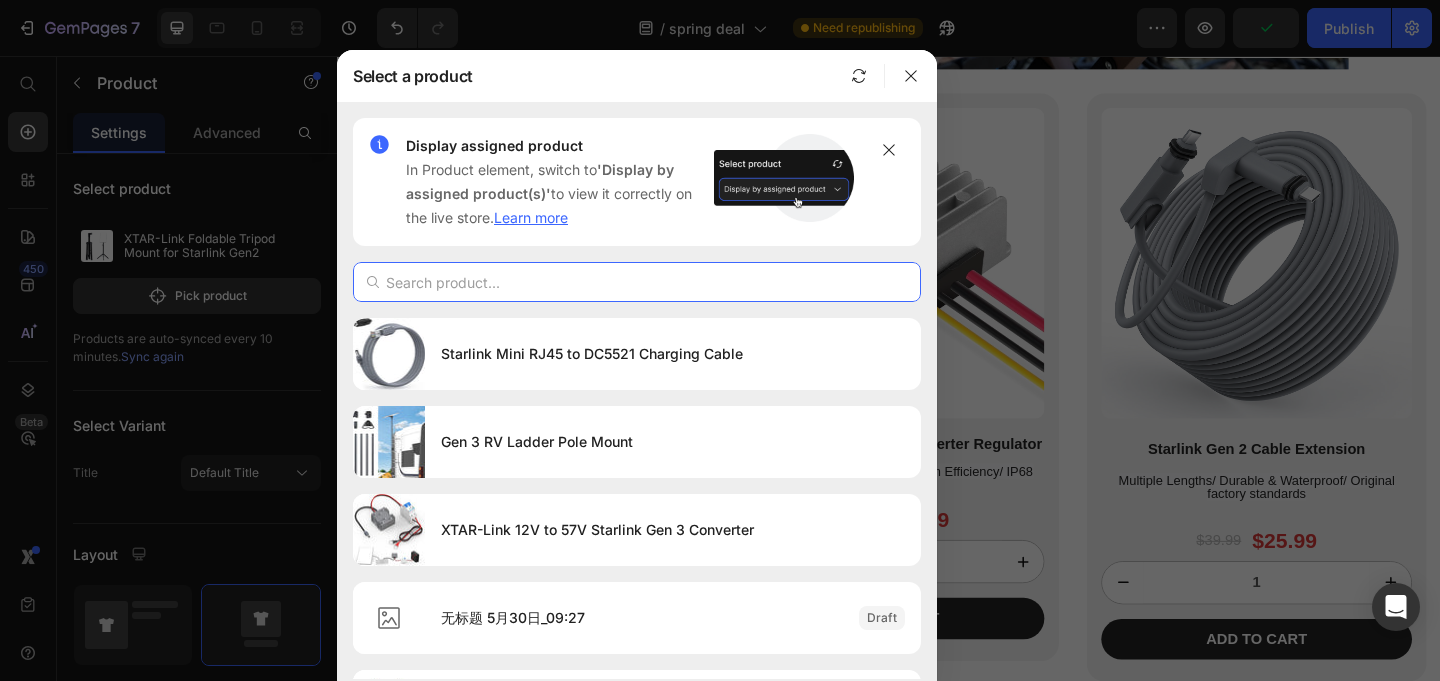 click at bounding box center [637, 282] 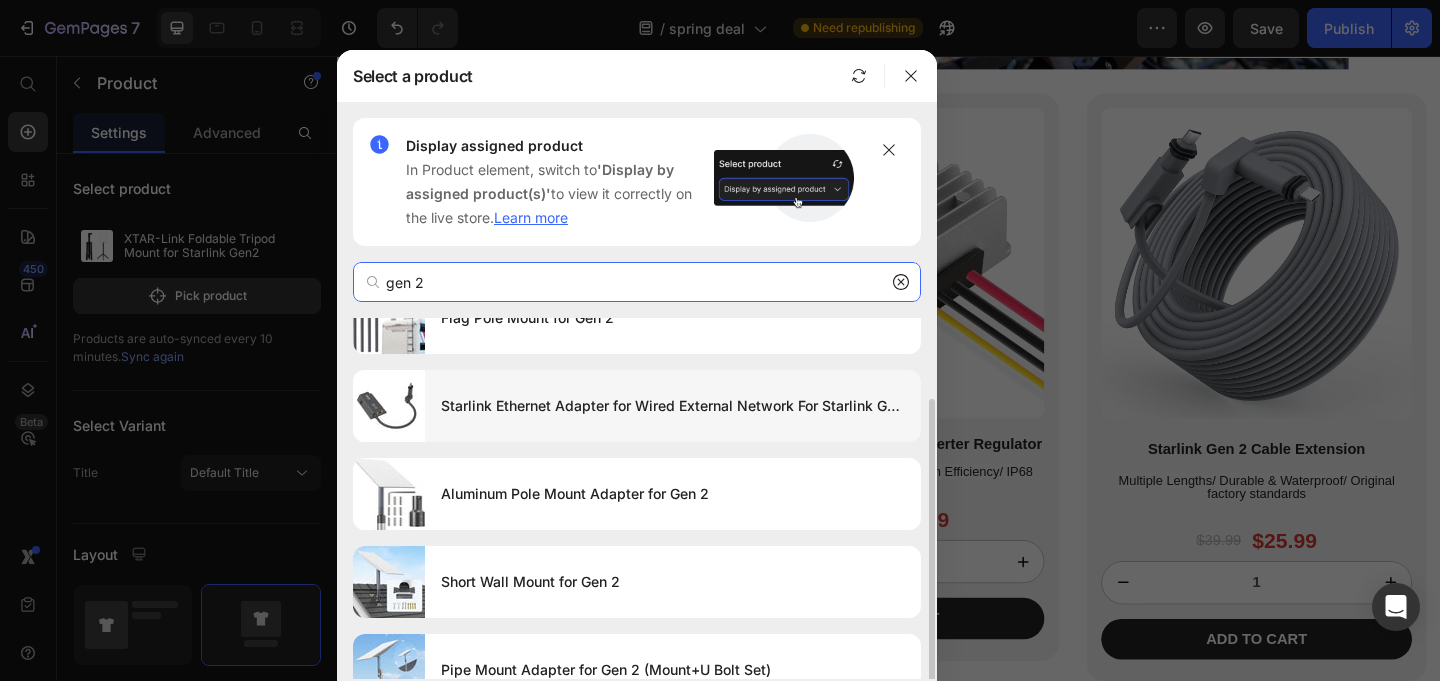 scroll, scrollTop: 63, scrollLeft: 0, axis: vertical 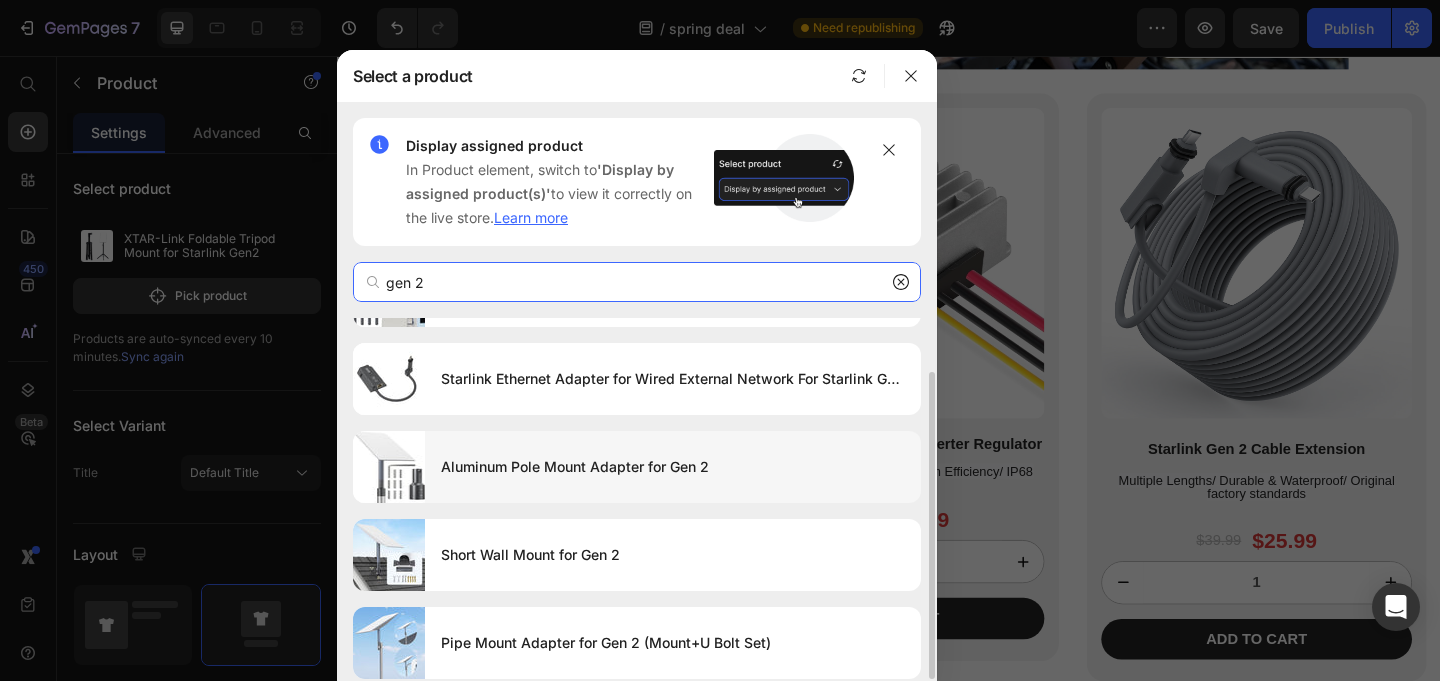 type on "gen 2" 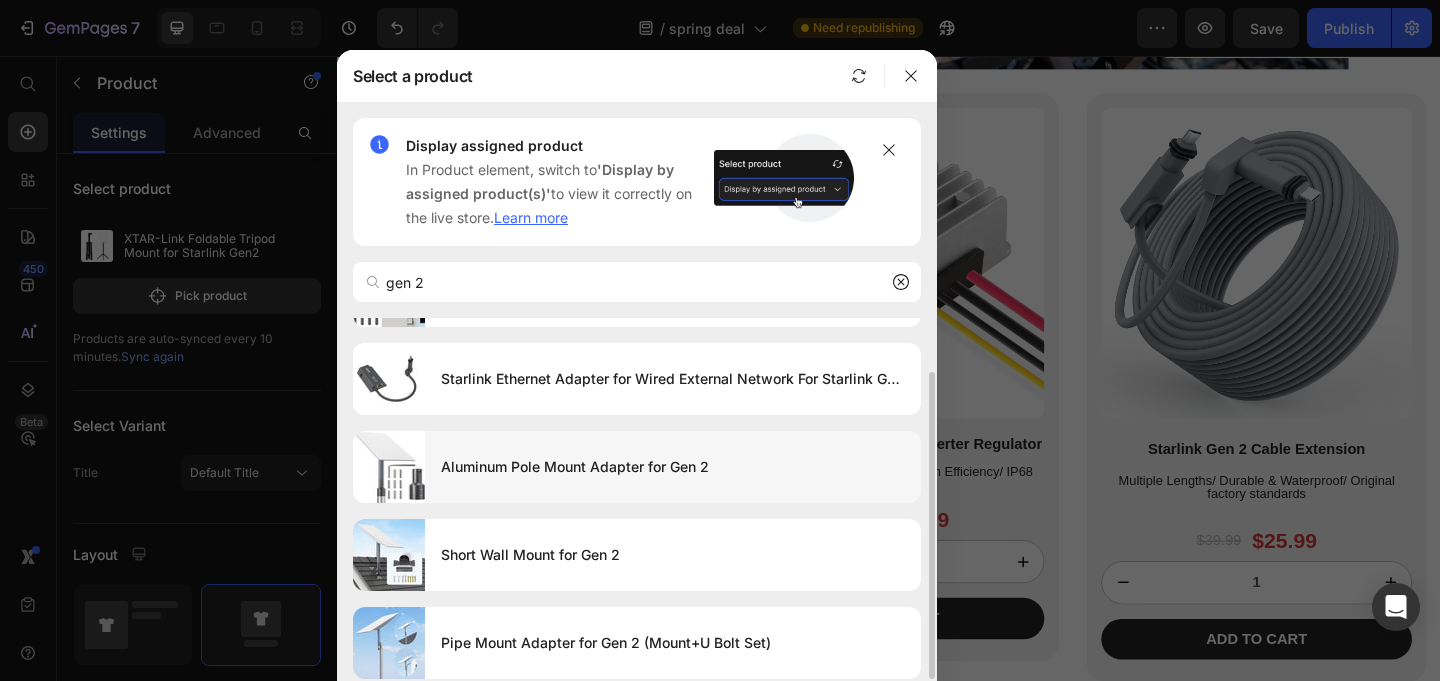 click on "Aluminum Pole Mount Adapter for Gen 2" at bounding box center (673, 467) 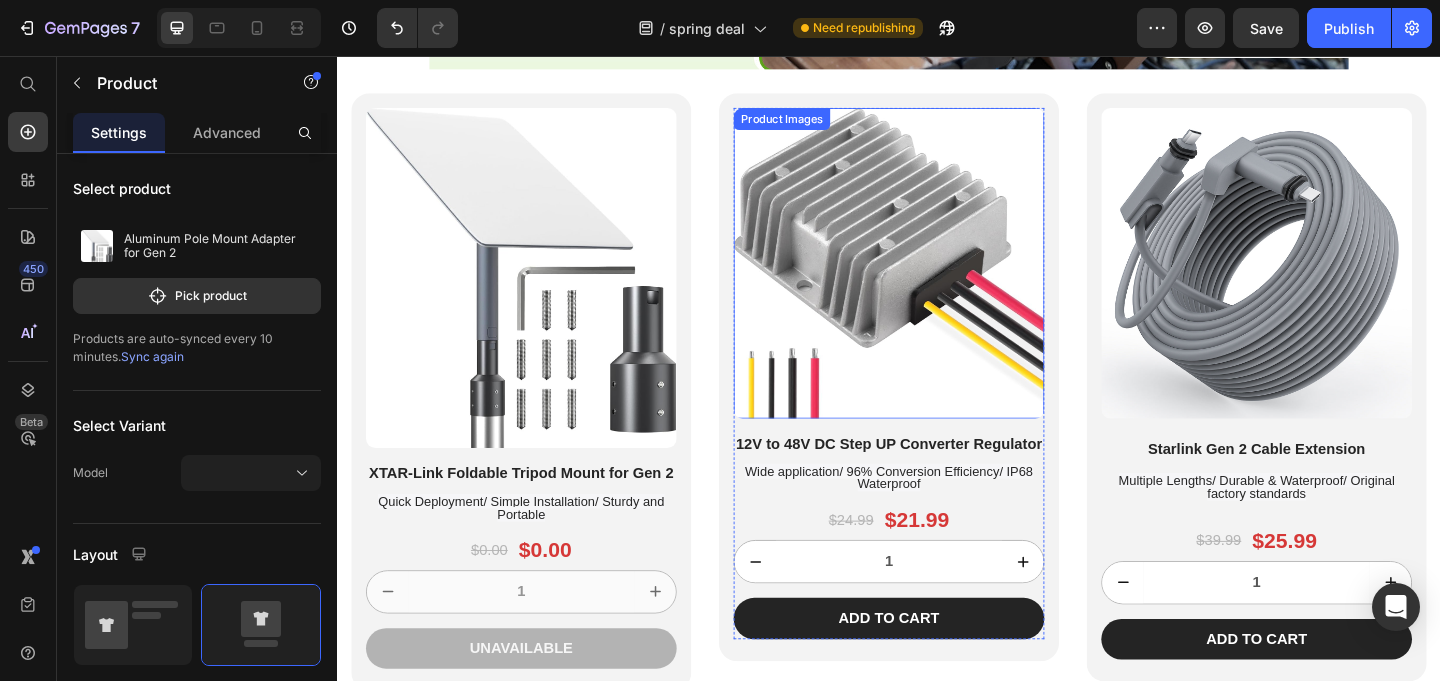 click at bounding box center (937, 281) 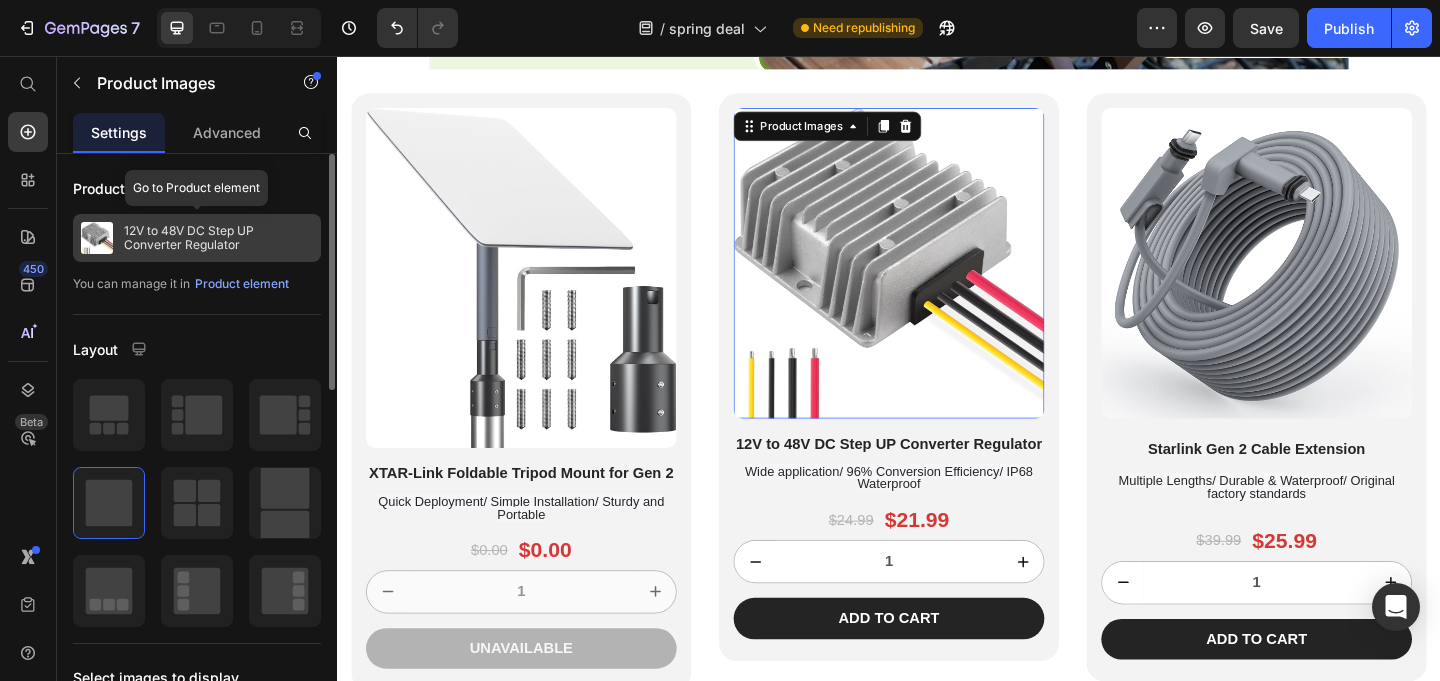 click on "12V to 48V DC Step UP Converter Regulator" at bounding box center (218, 238) 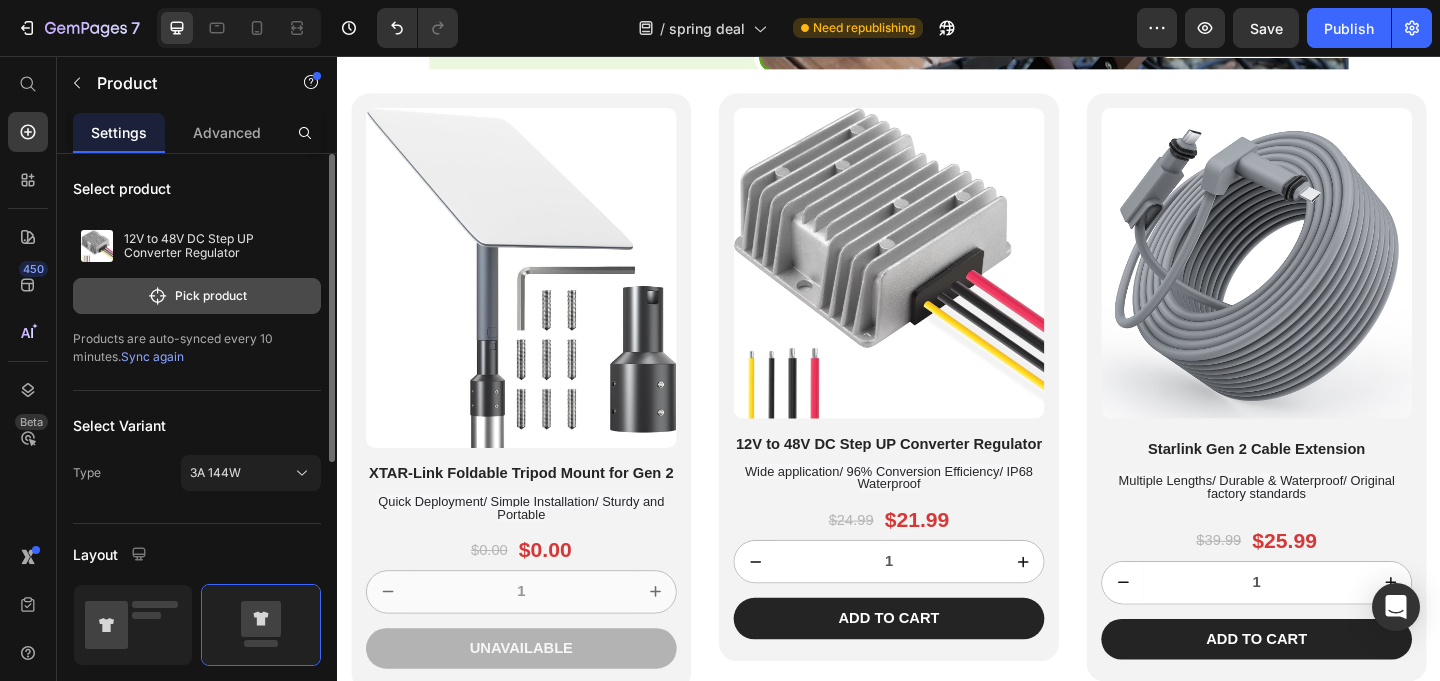 click on "Pick product" at bounding box center [197, 296] 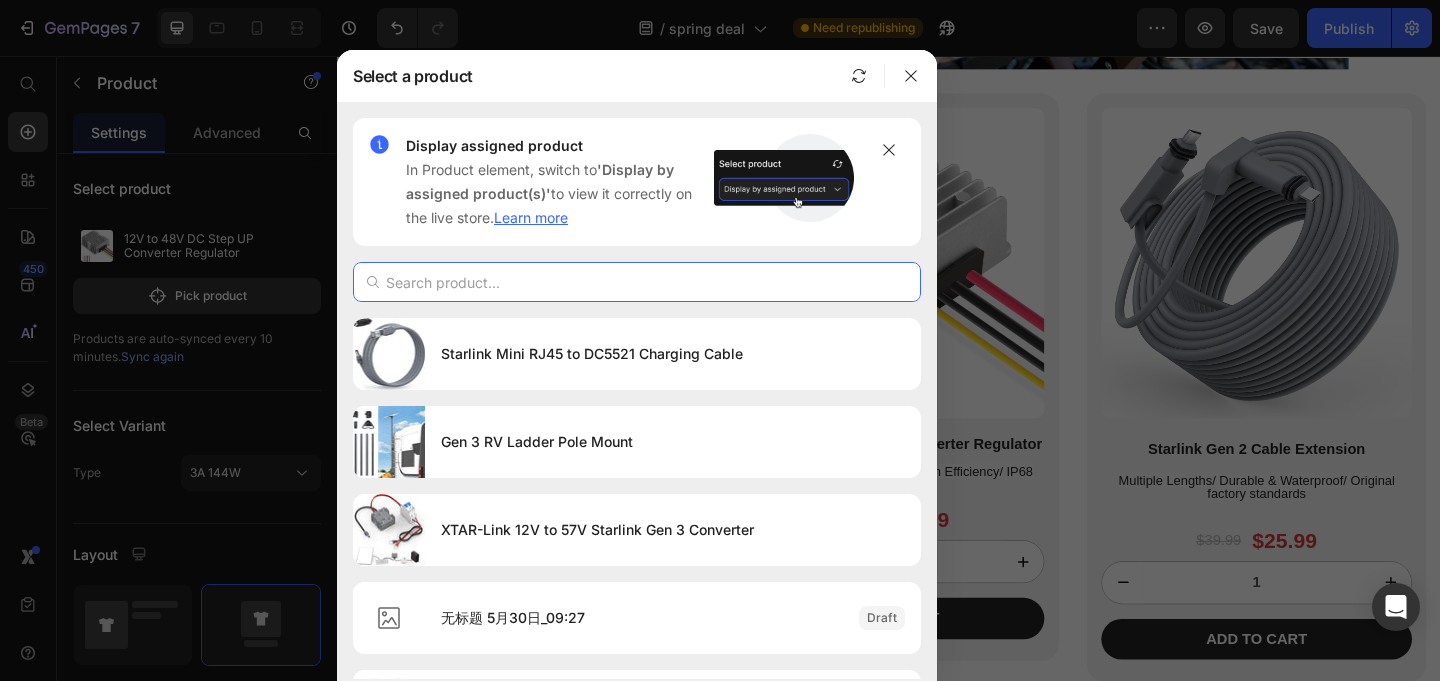 click at bounding box center (637, 282) 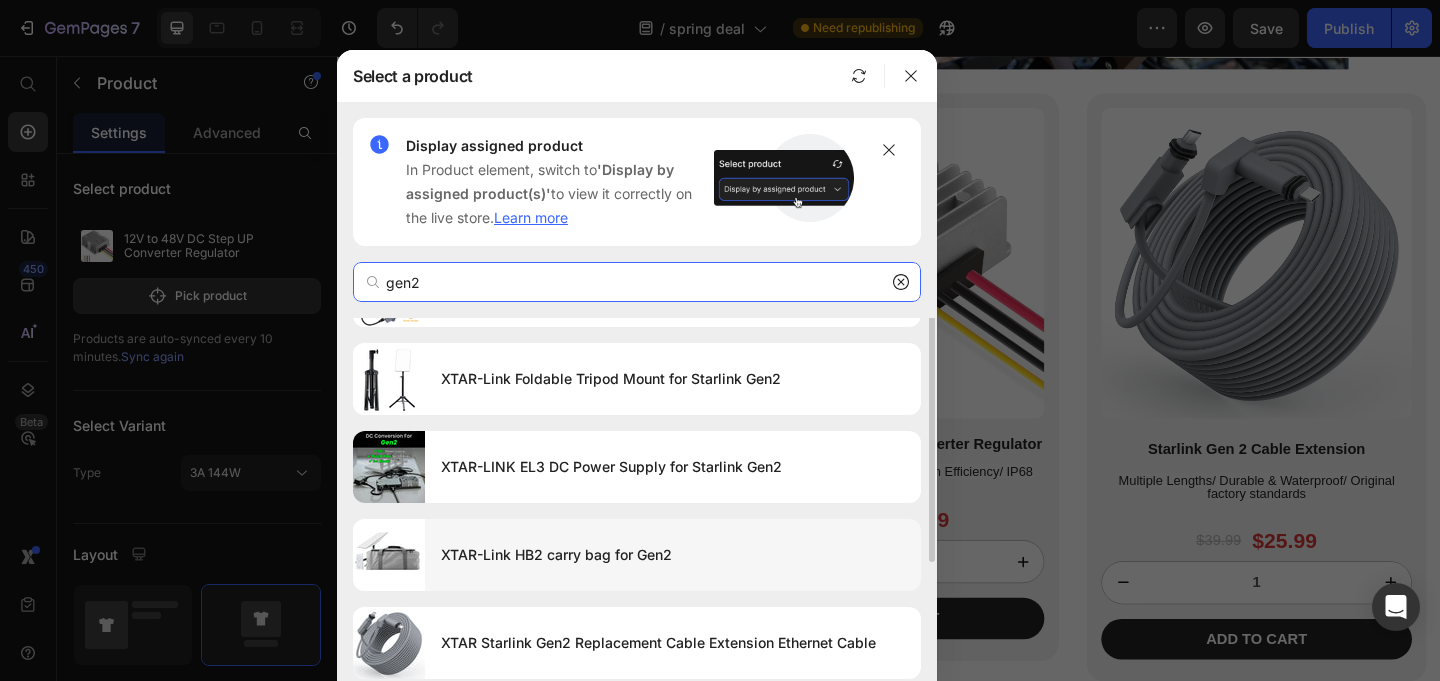 scroll, scrollTop: 0, scrollLeft: 0, axis: both 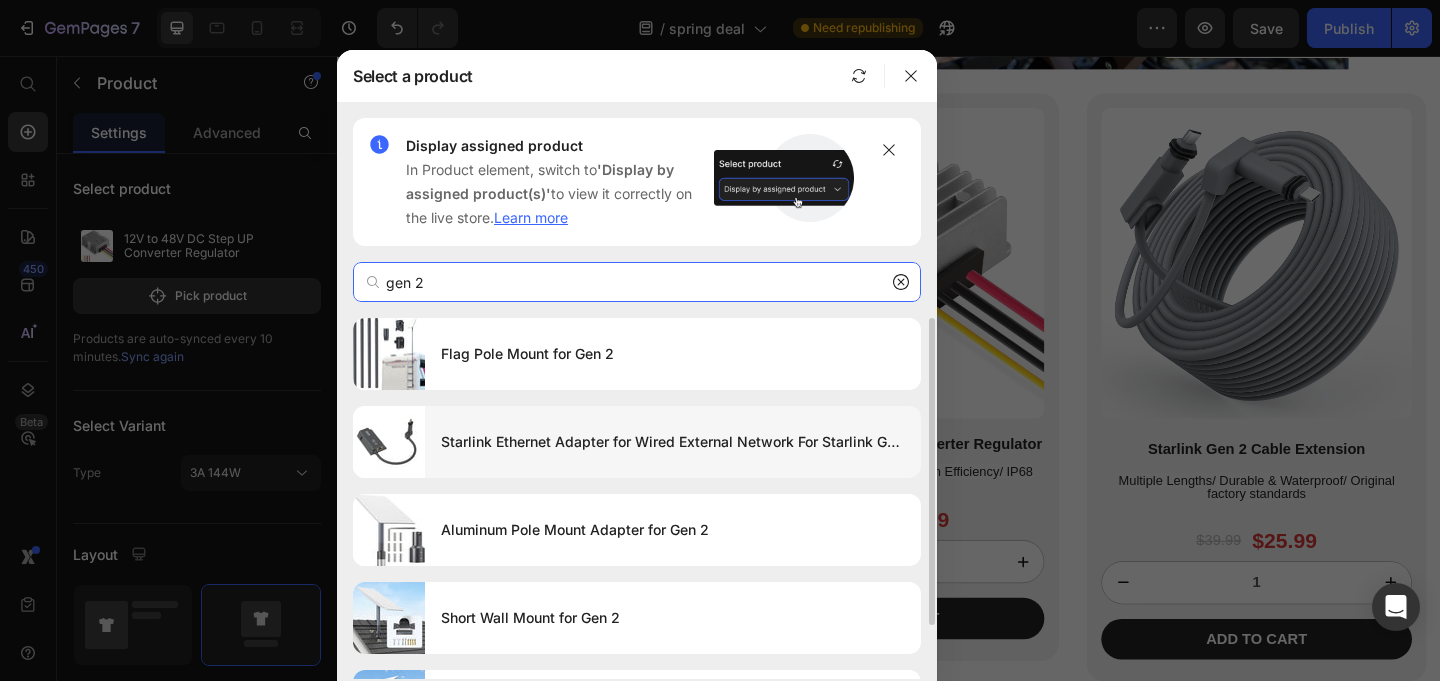 type on "gen 2" 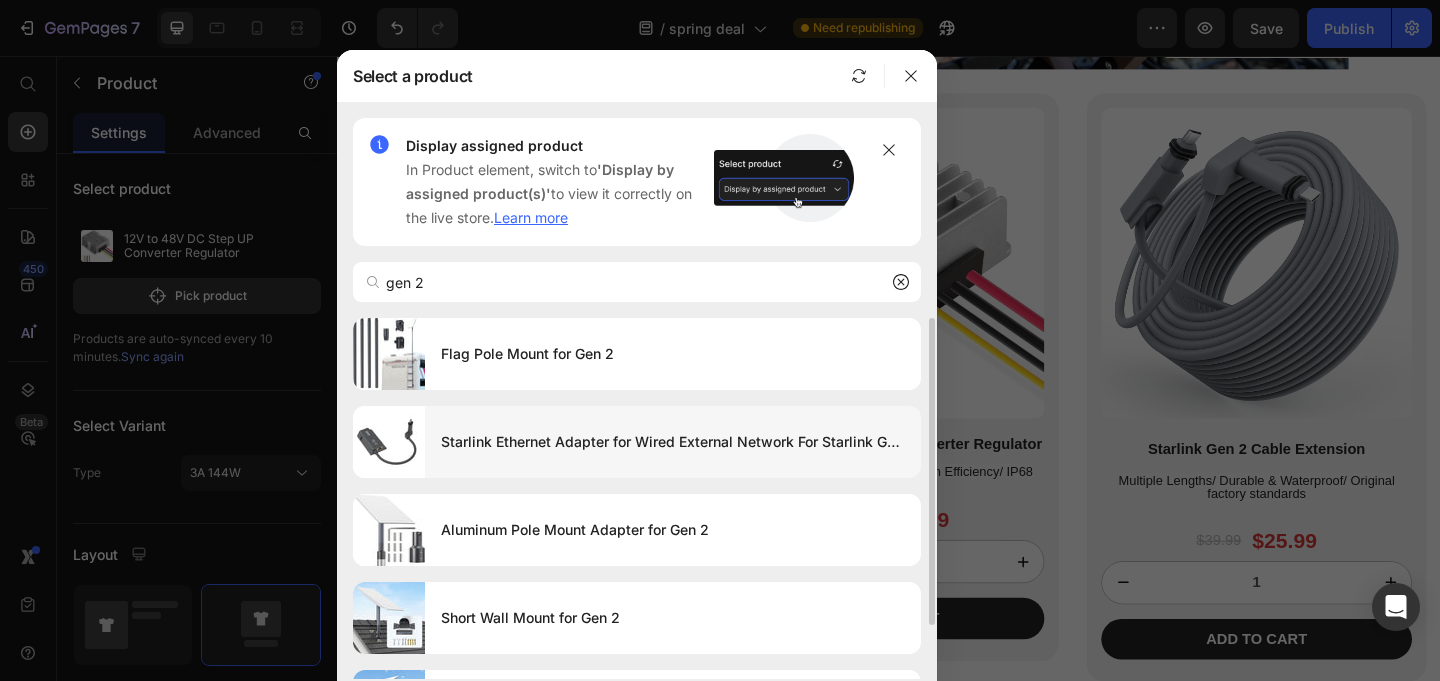 click on "Starlink Ethernet Adapter for Wired External Network For Starlink Gen 2" at bounding box center (673, 442) 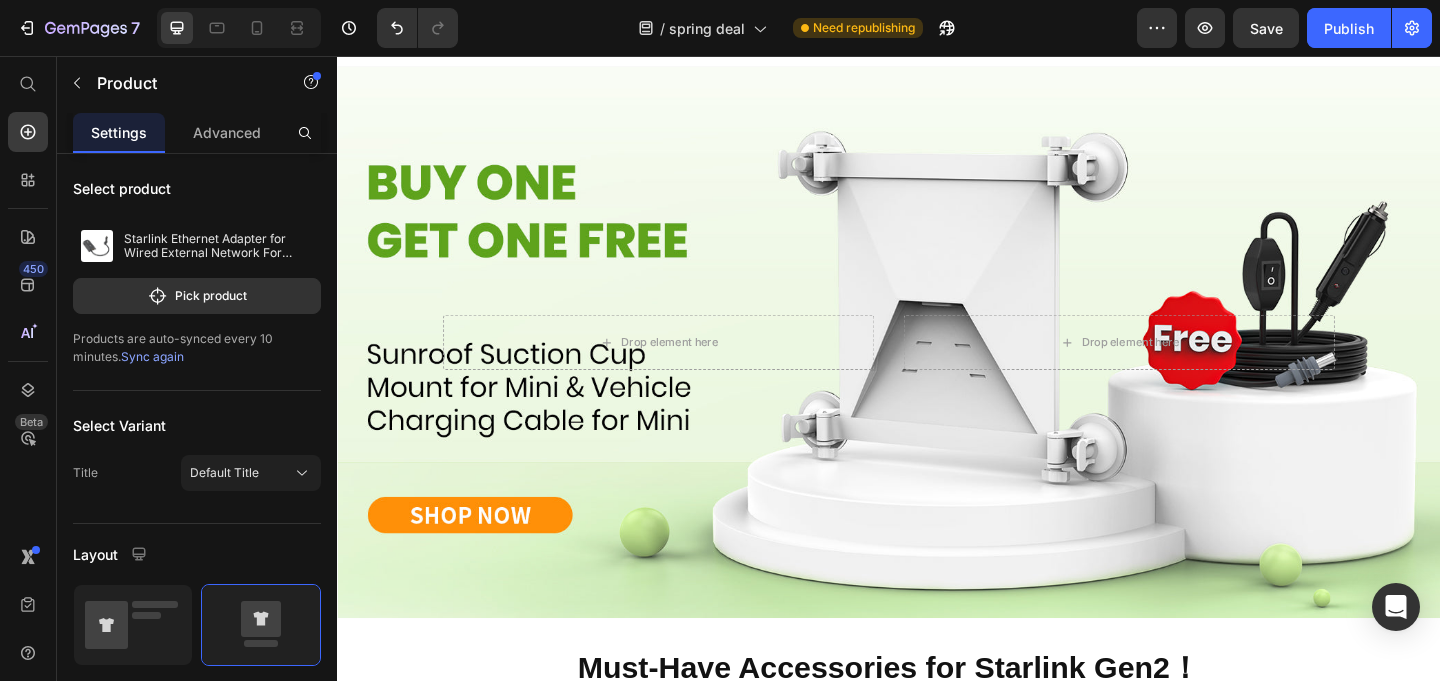 scroll, scrollTop: 1298, scrollLeft: 0, axis: vertical 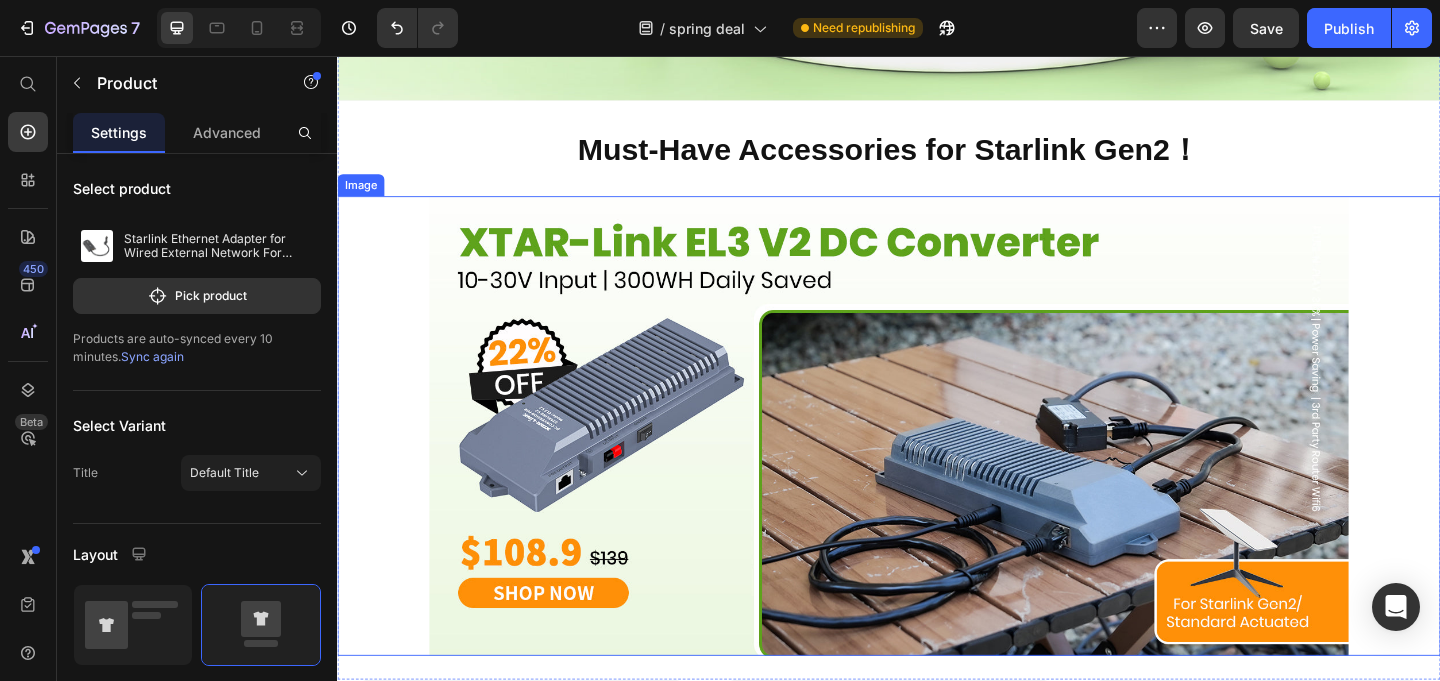 click at bounding box center [937, 458] 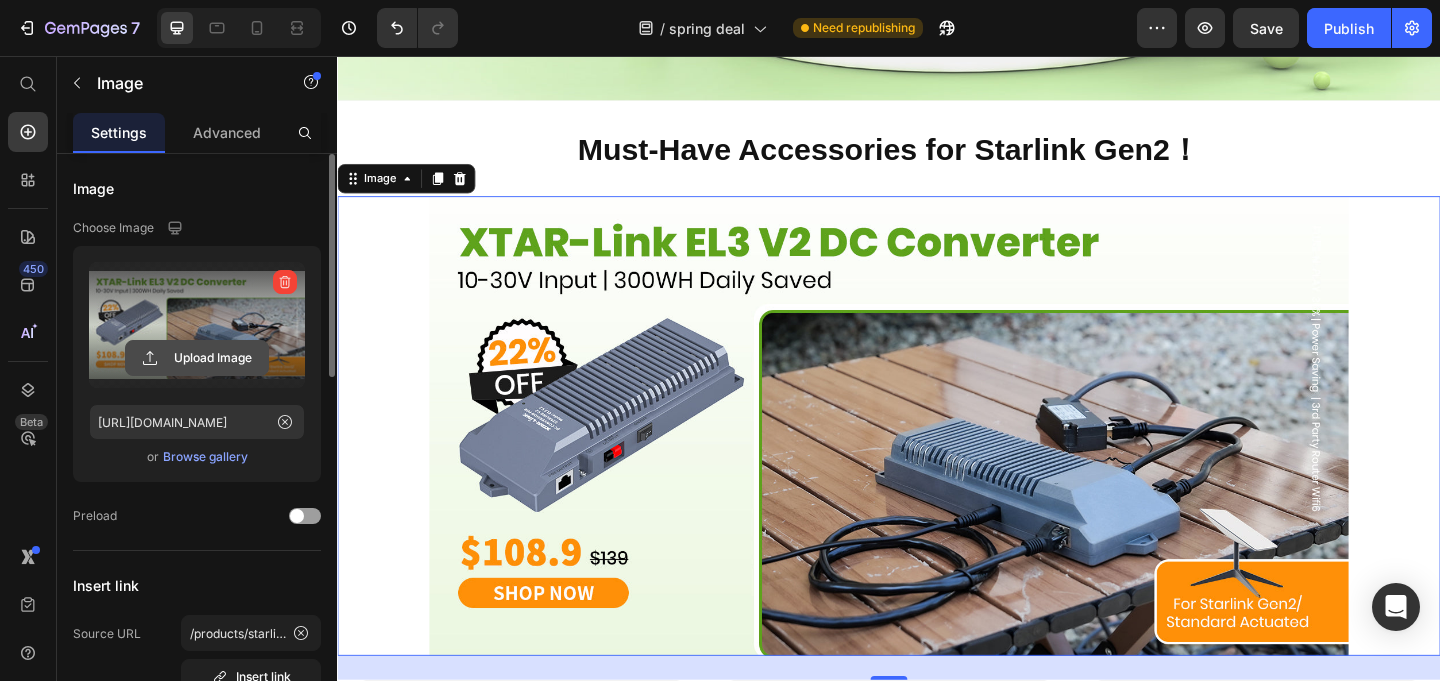 click 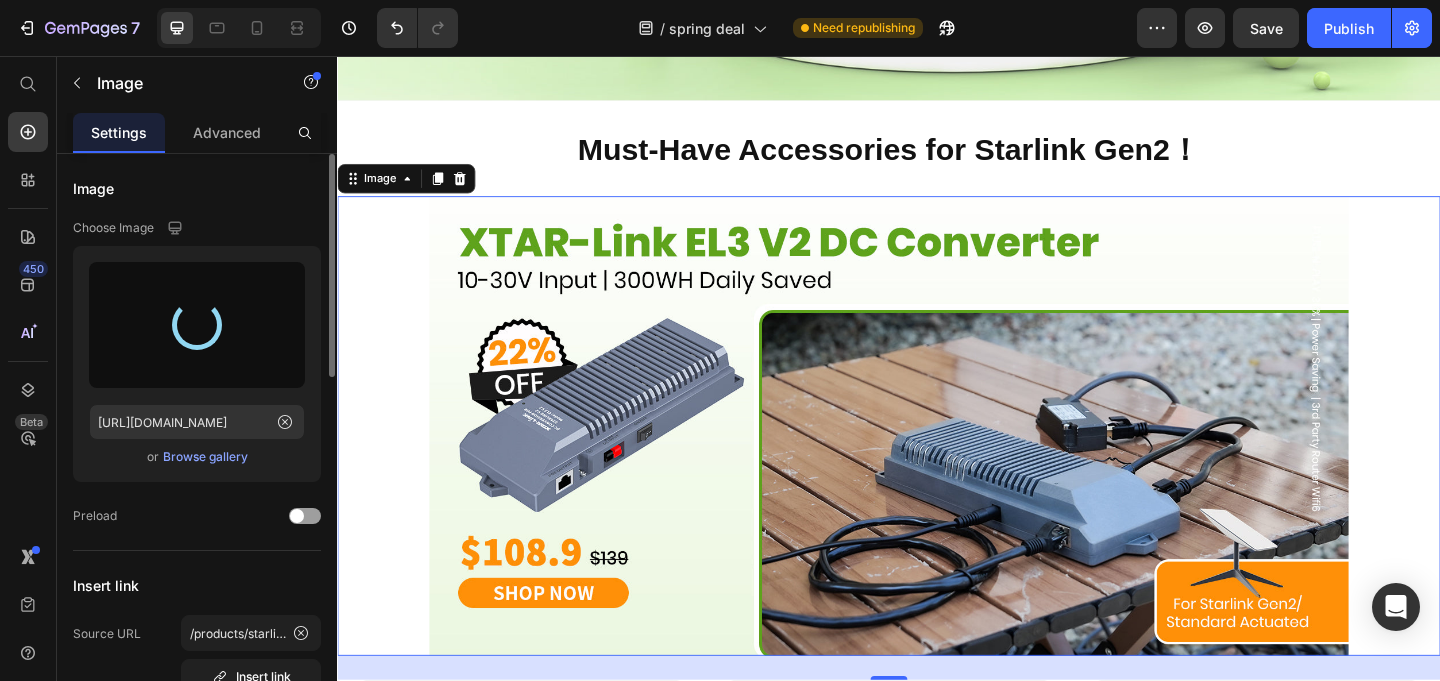 type on "[URL][DOMAIN_NAME]" 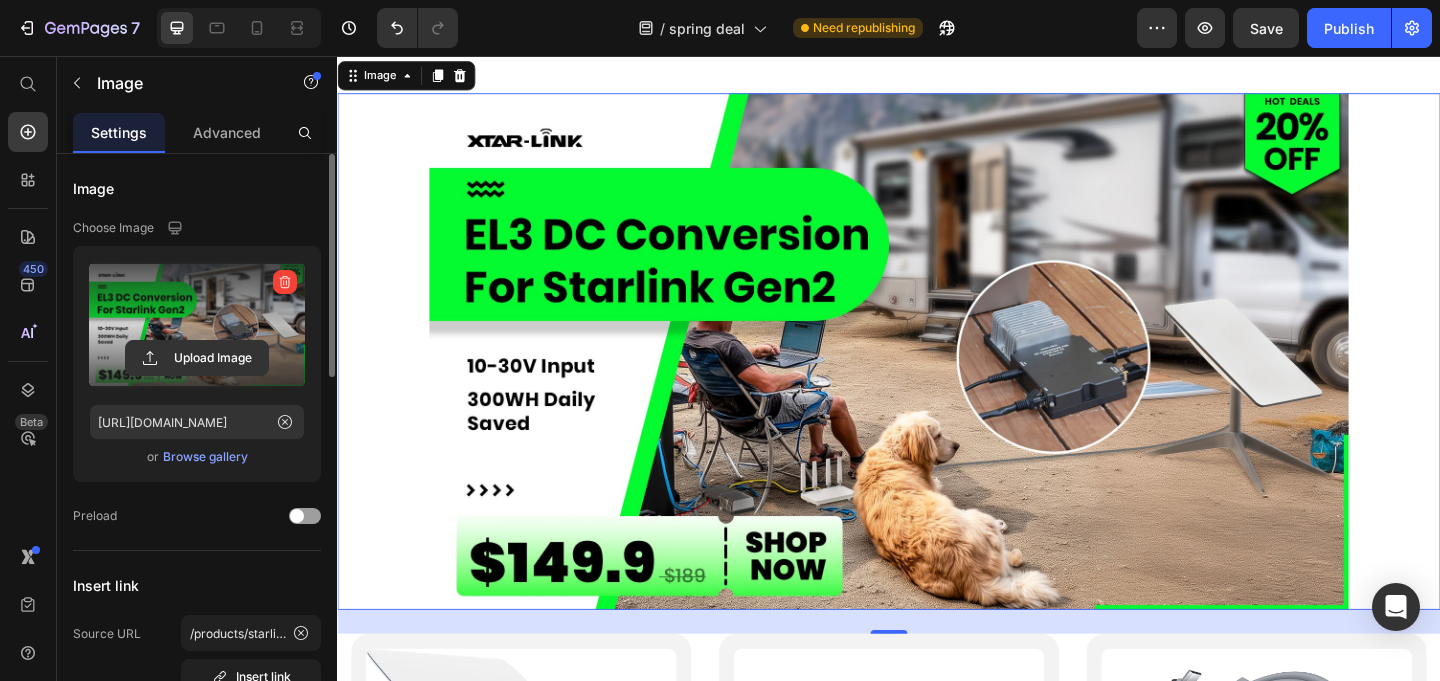 scroll, scrollTop: 1339, scrollLeft: 0, axis: vertical 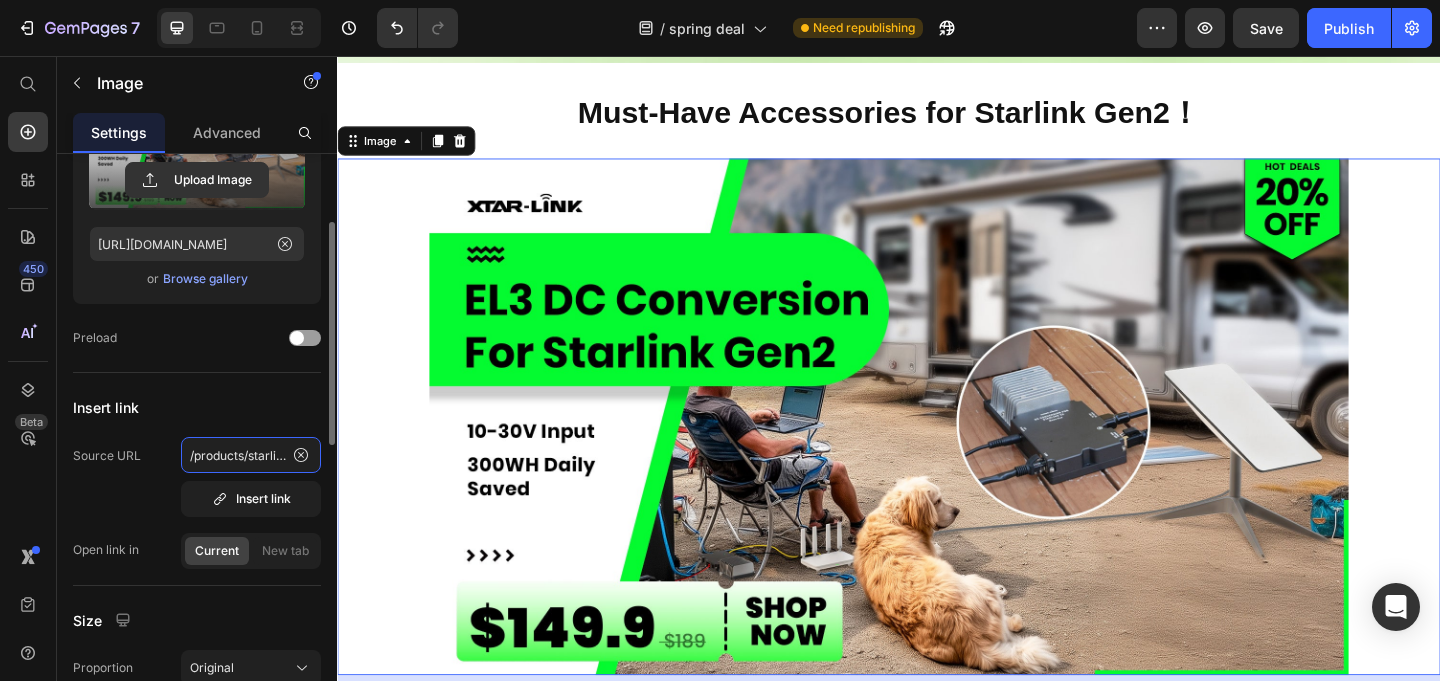 click on "/products/starlink-gen2-dc-power-supply-v2" 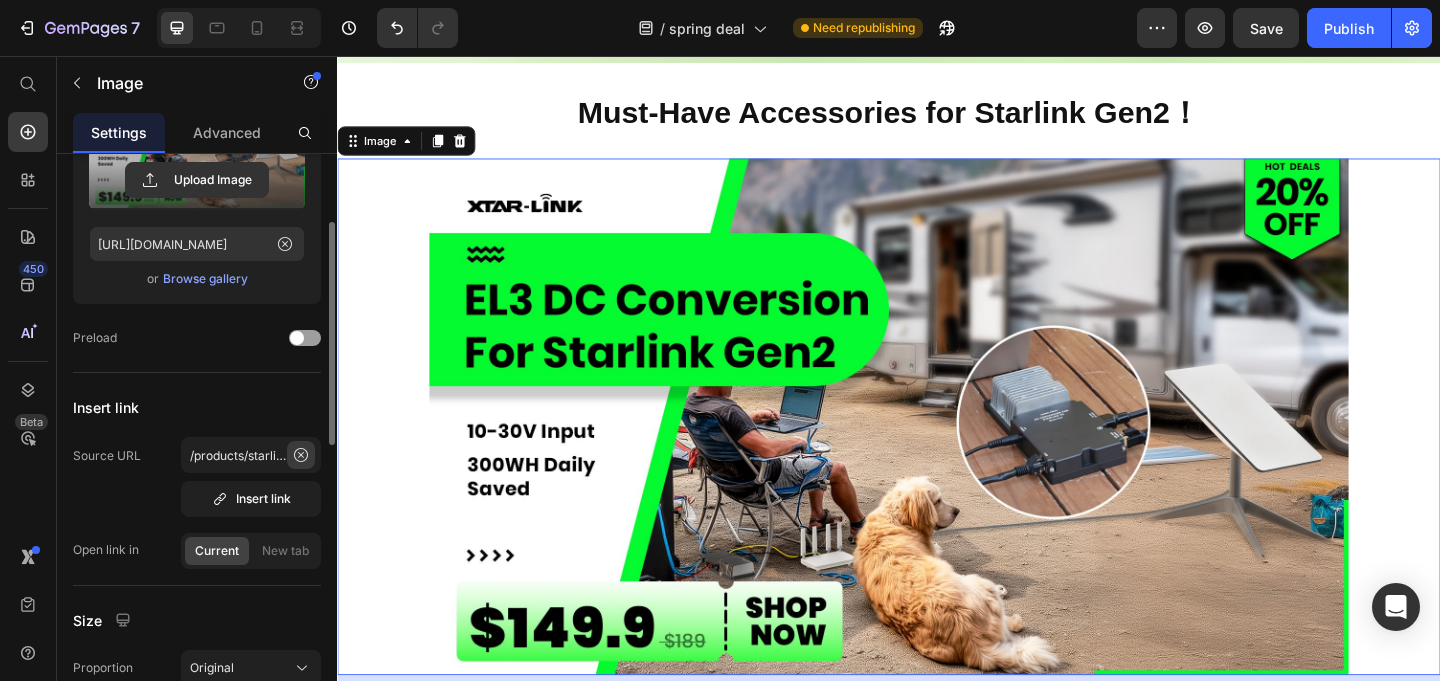 click 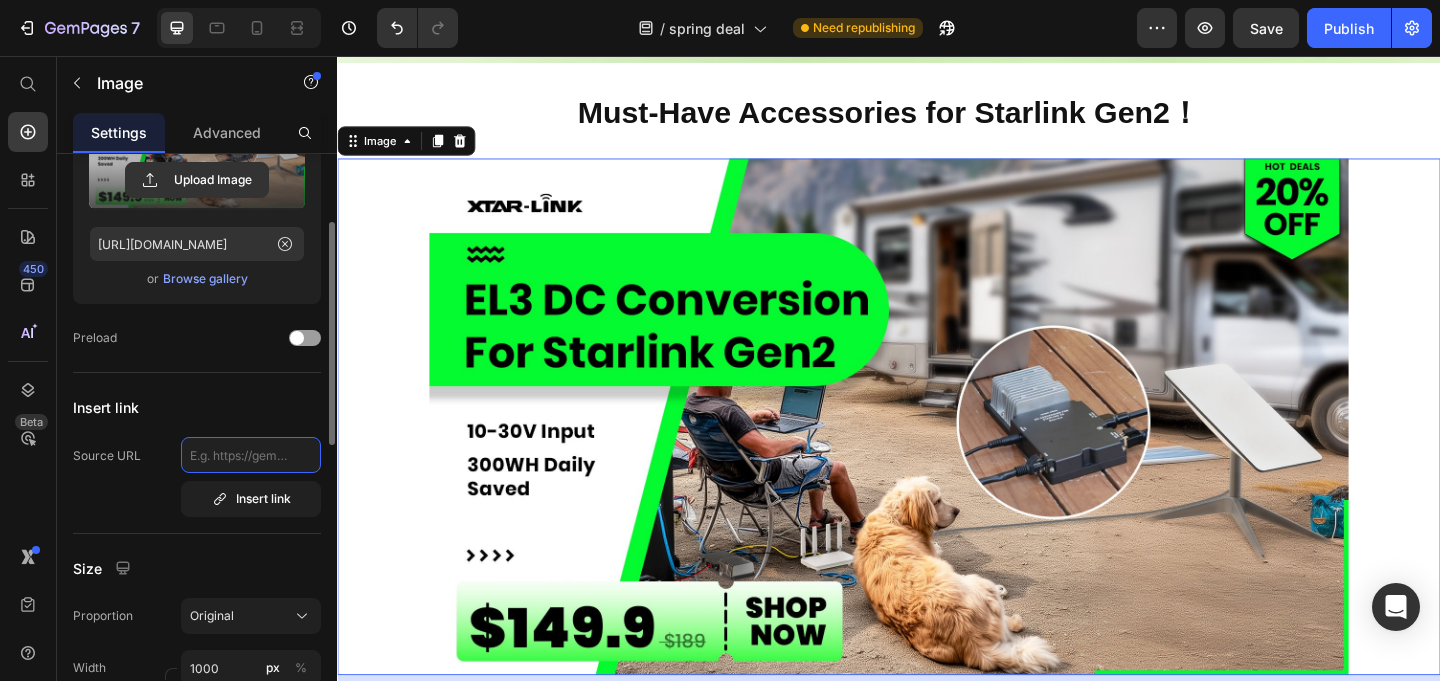 click 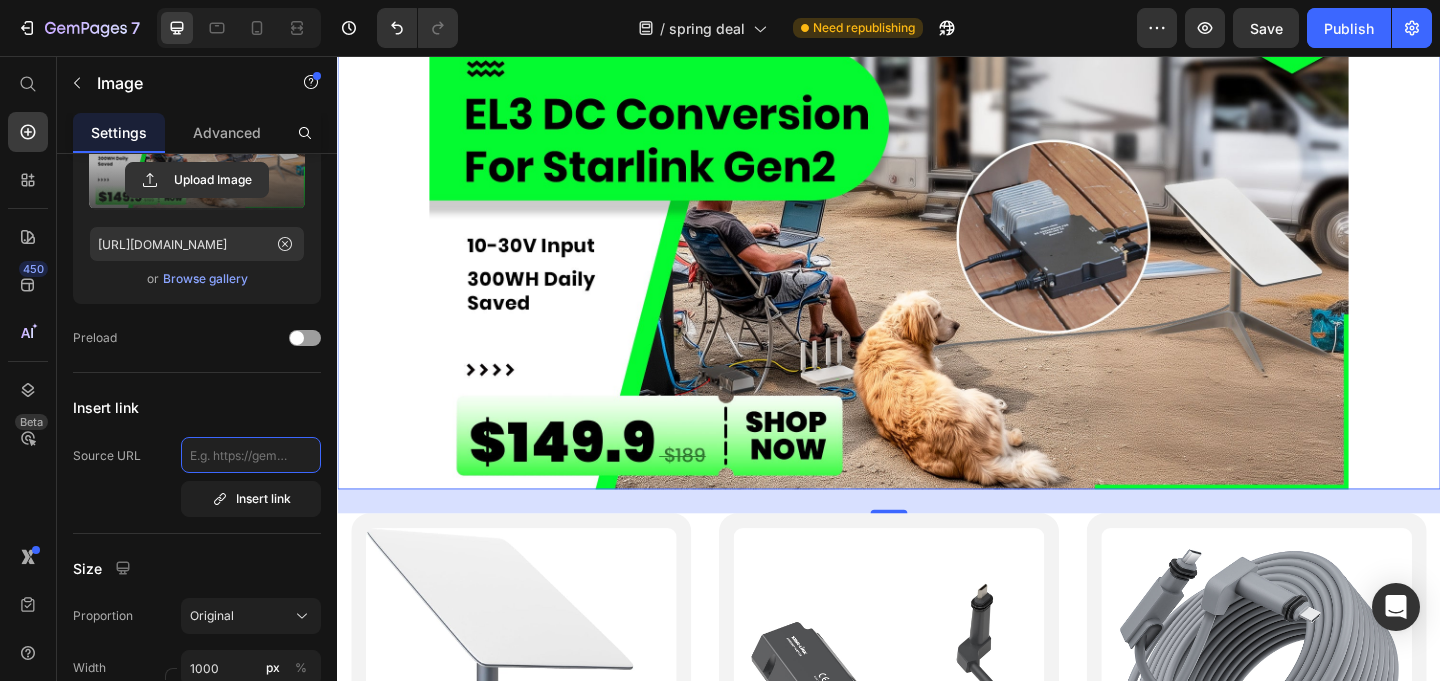 scroll, scrollTop: 1756, scrollLeft: 0, axis: vertical 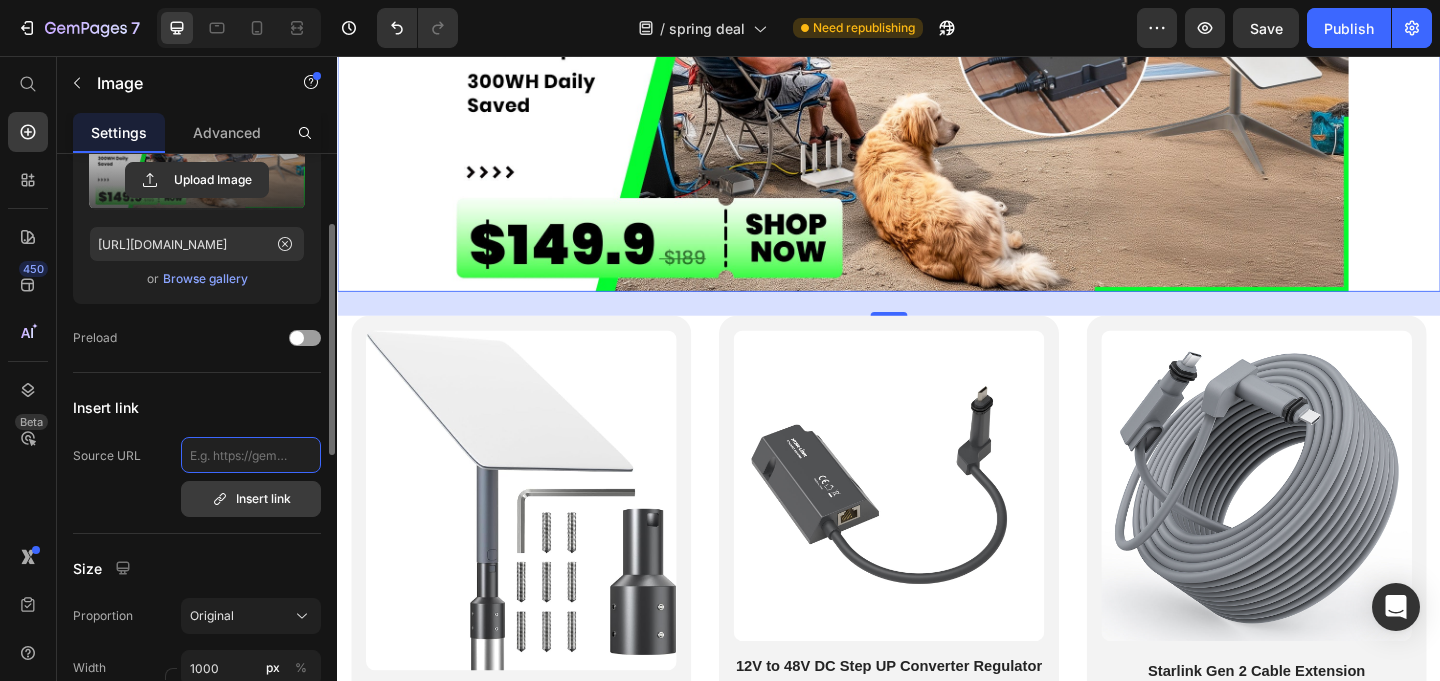 paste on "[URL][DOMAIN_NAME]" 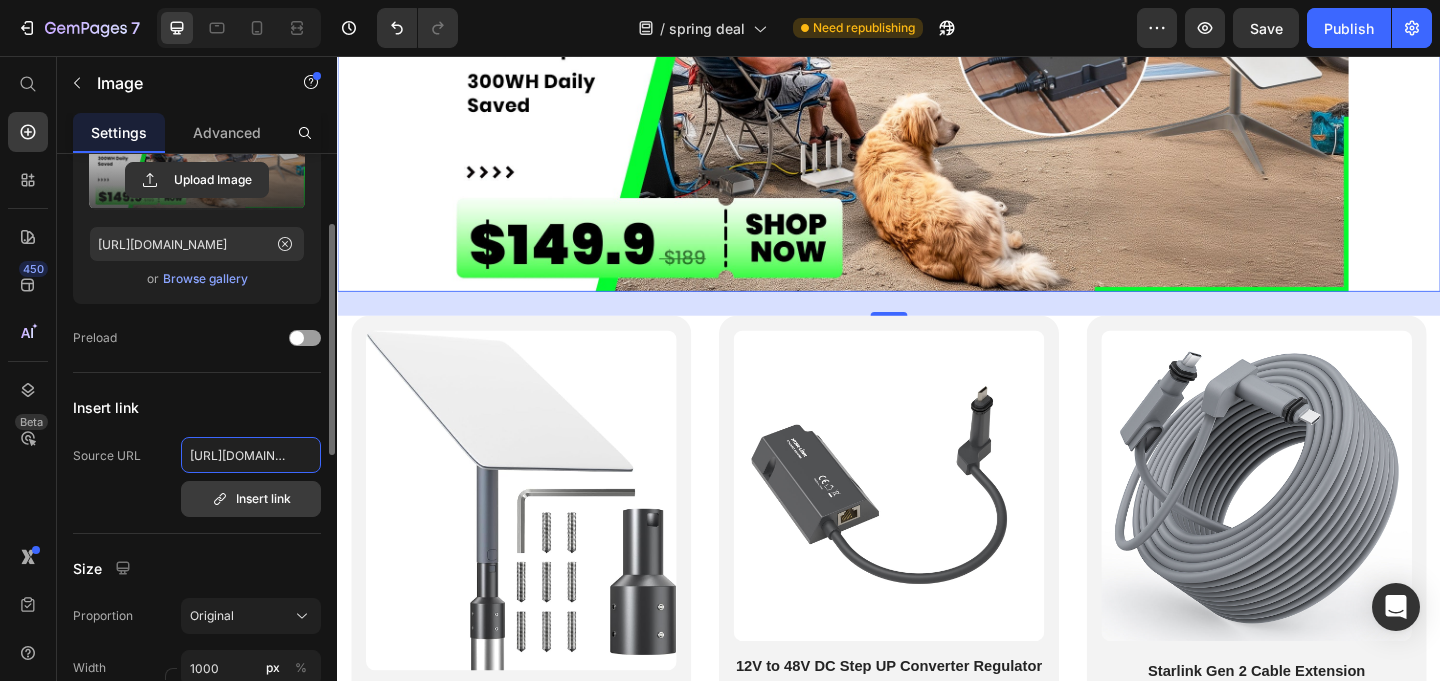 scroll, scrollTop: 0, scrollLeft: 239, axis: horizontal 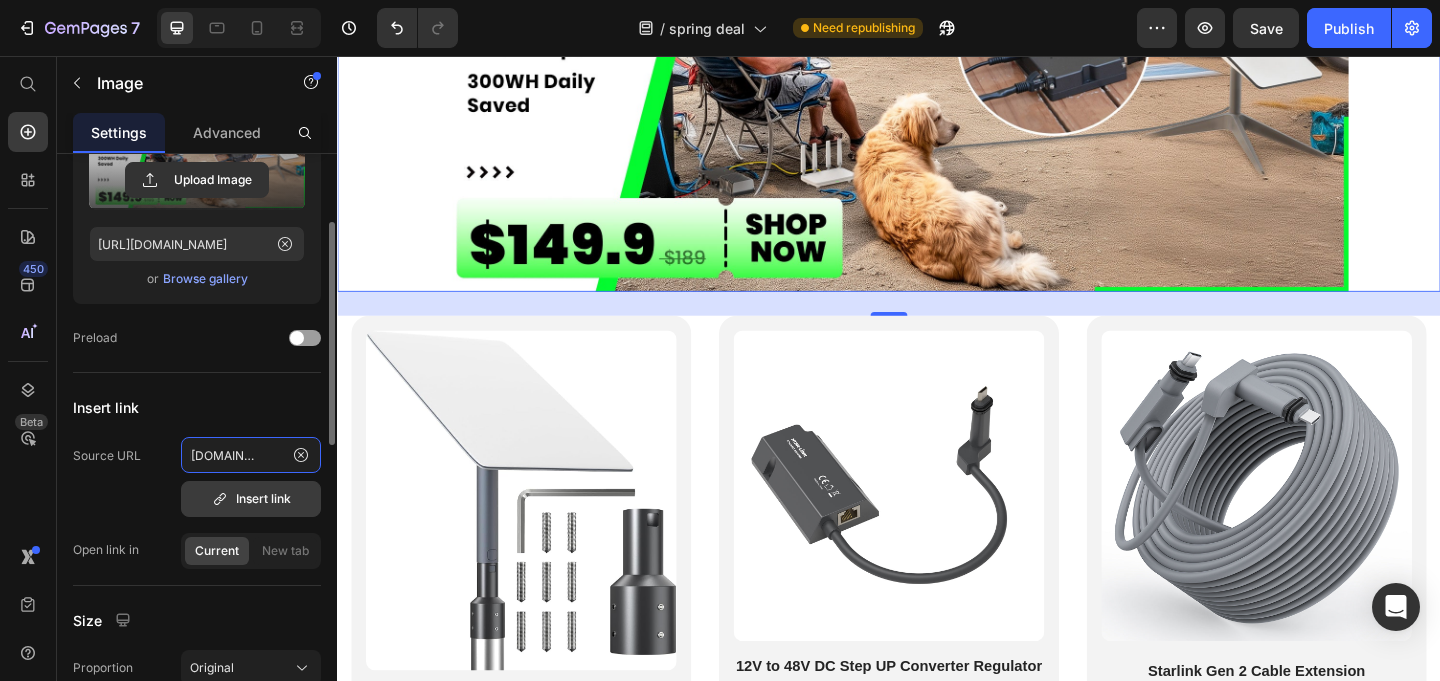 type on "[URL][DOMAIN_NAME]" 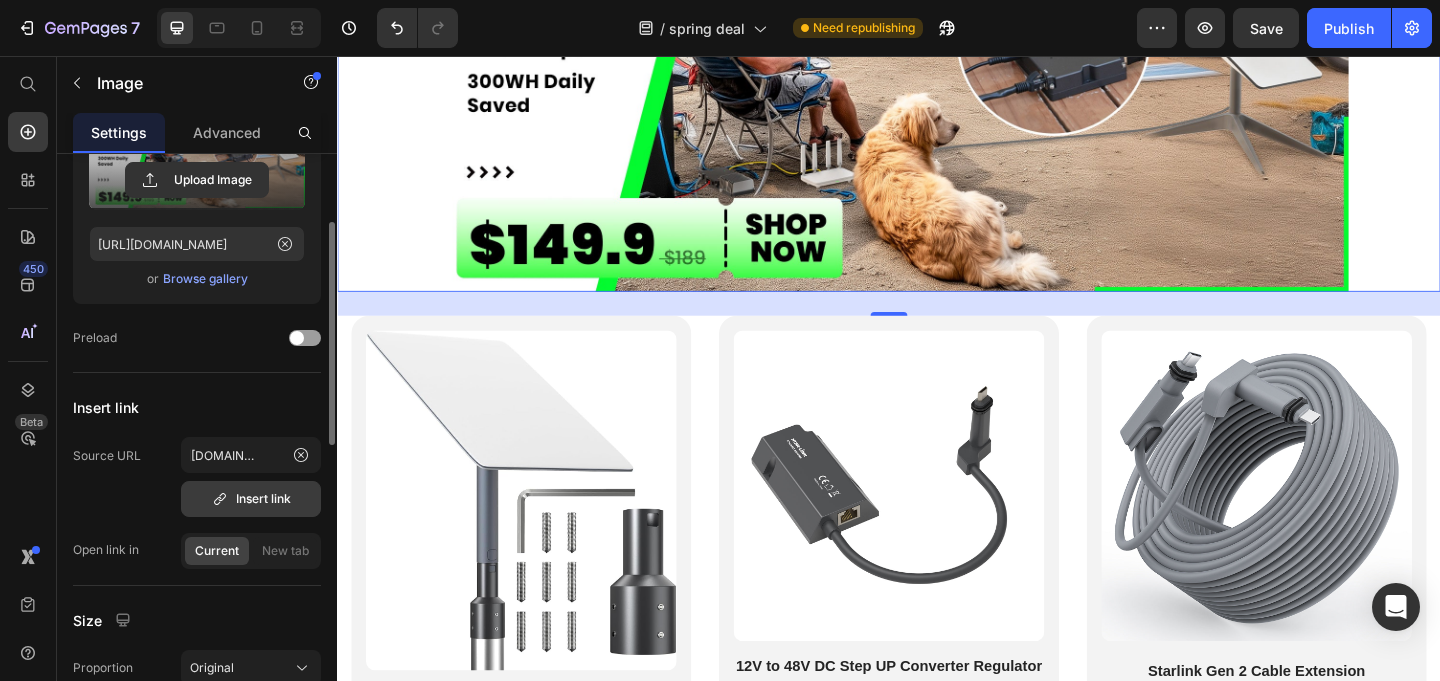click on "Insert link" at bounding box center [251, 499] 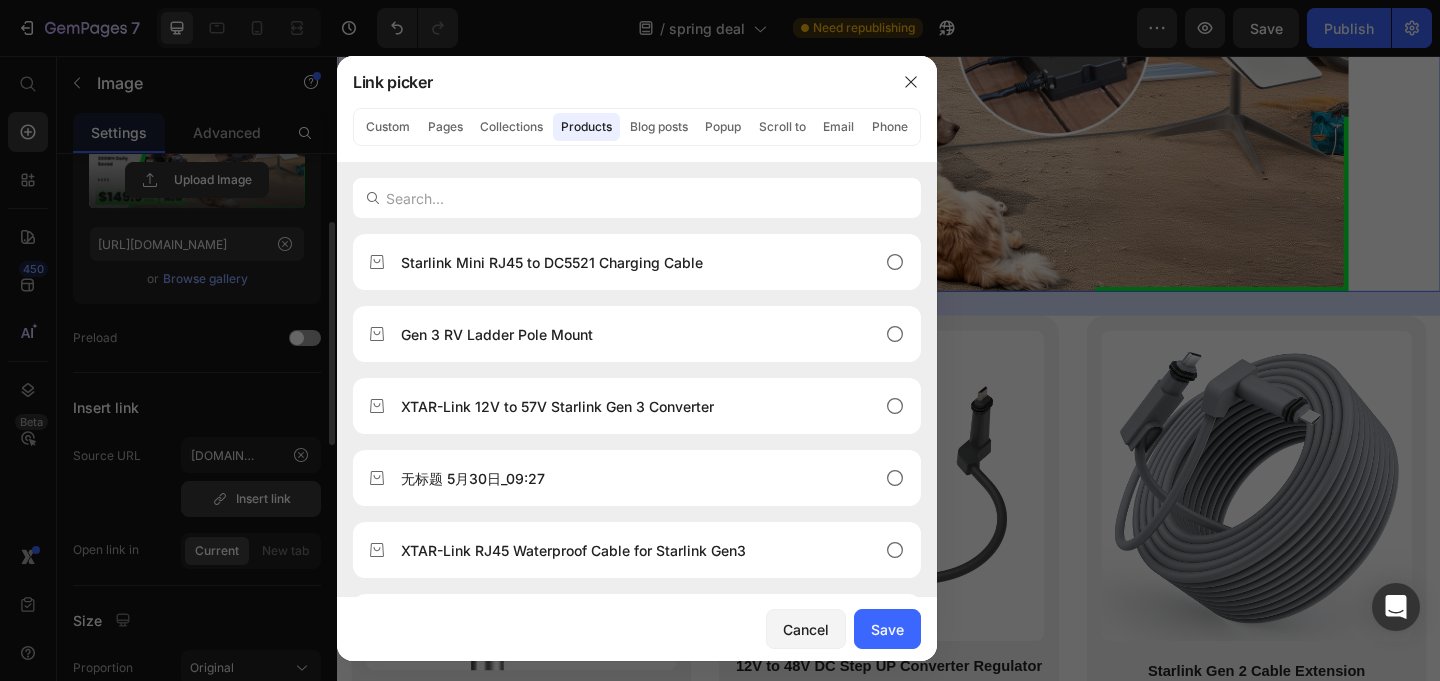 scroll, scrollTop: 0, scrollLeft: 0, axis: both 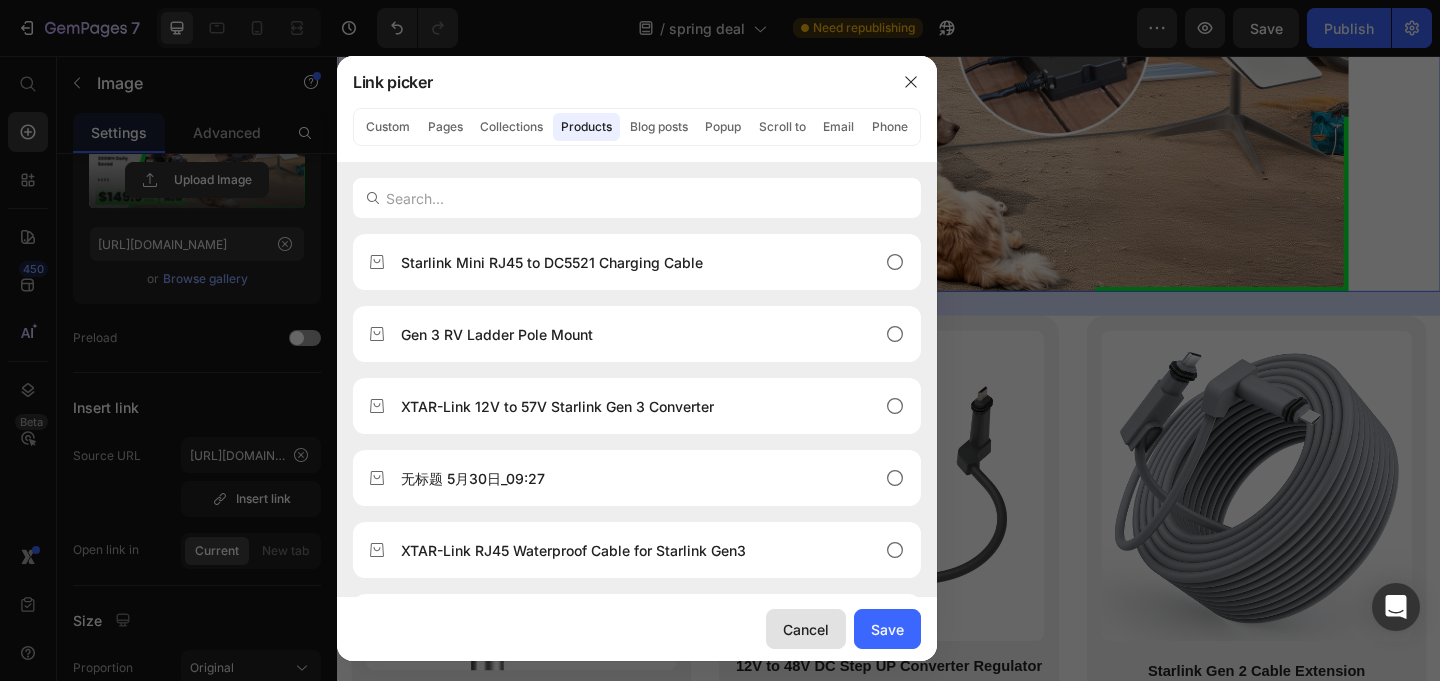 click on "Cancel" 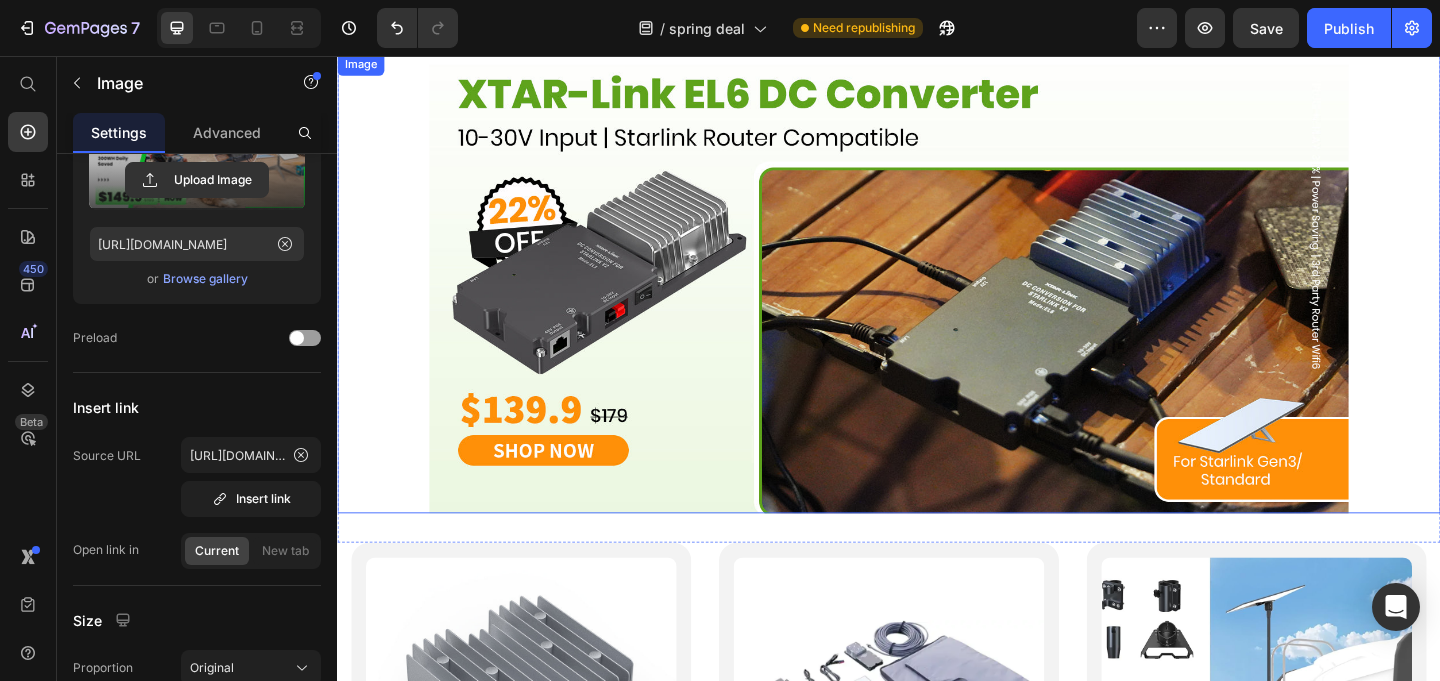 click at bounding box center [937, 303] 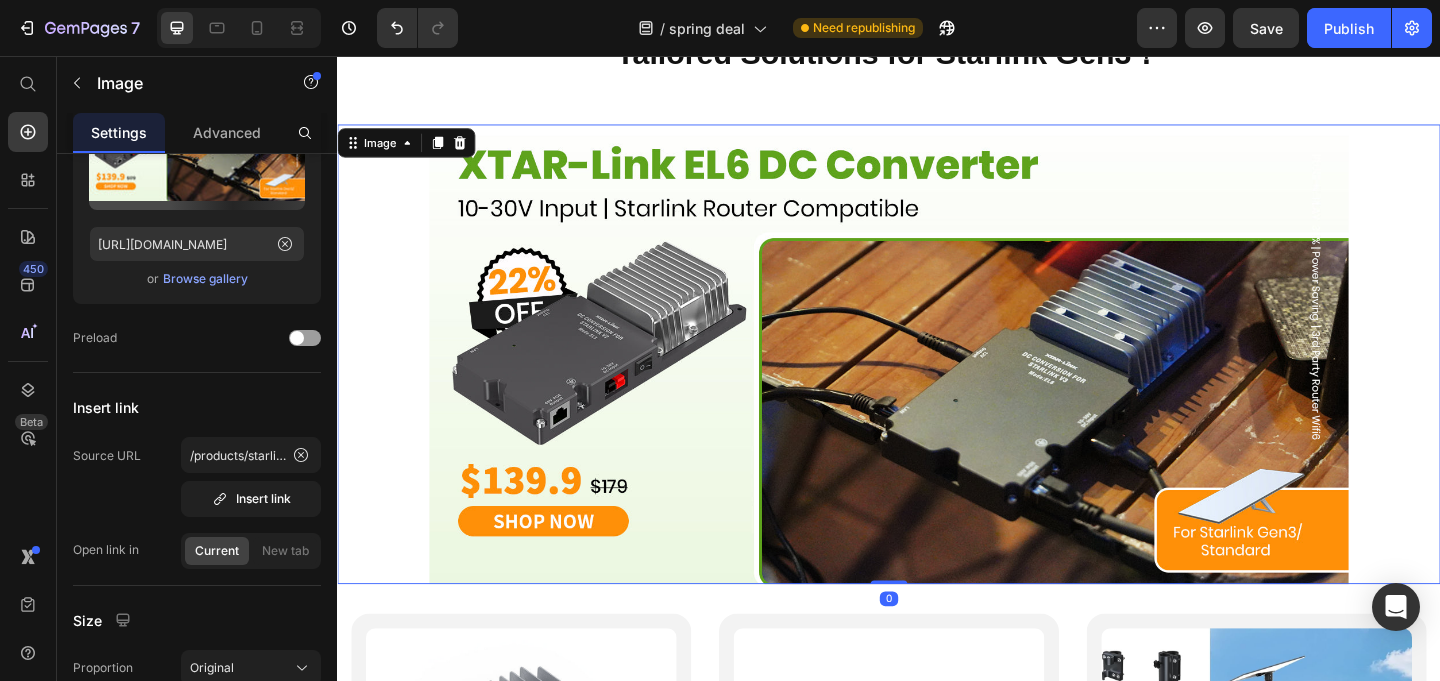 scroll, scrollTop: 2649, scrollLeft: 0, axis: vertical 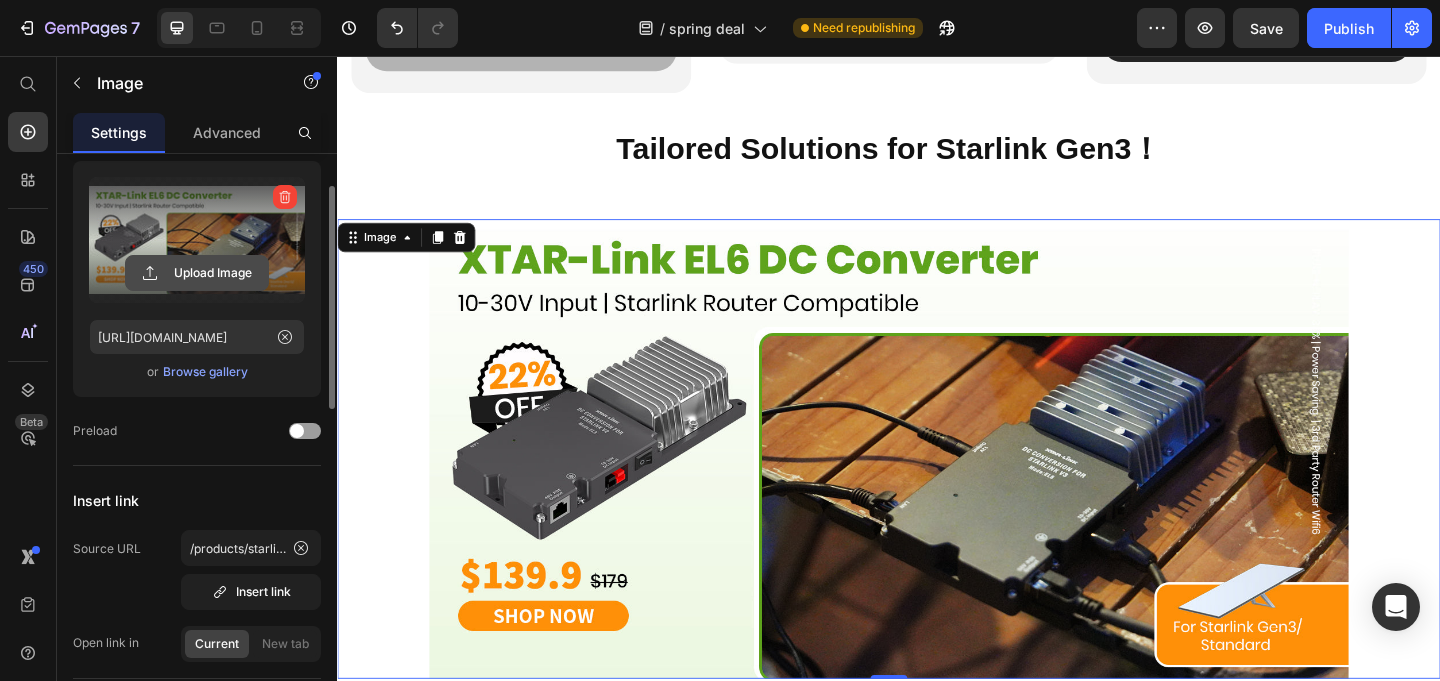 click 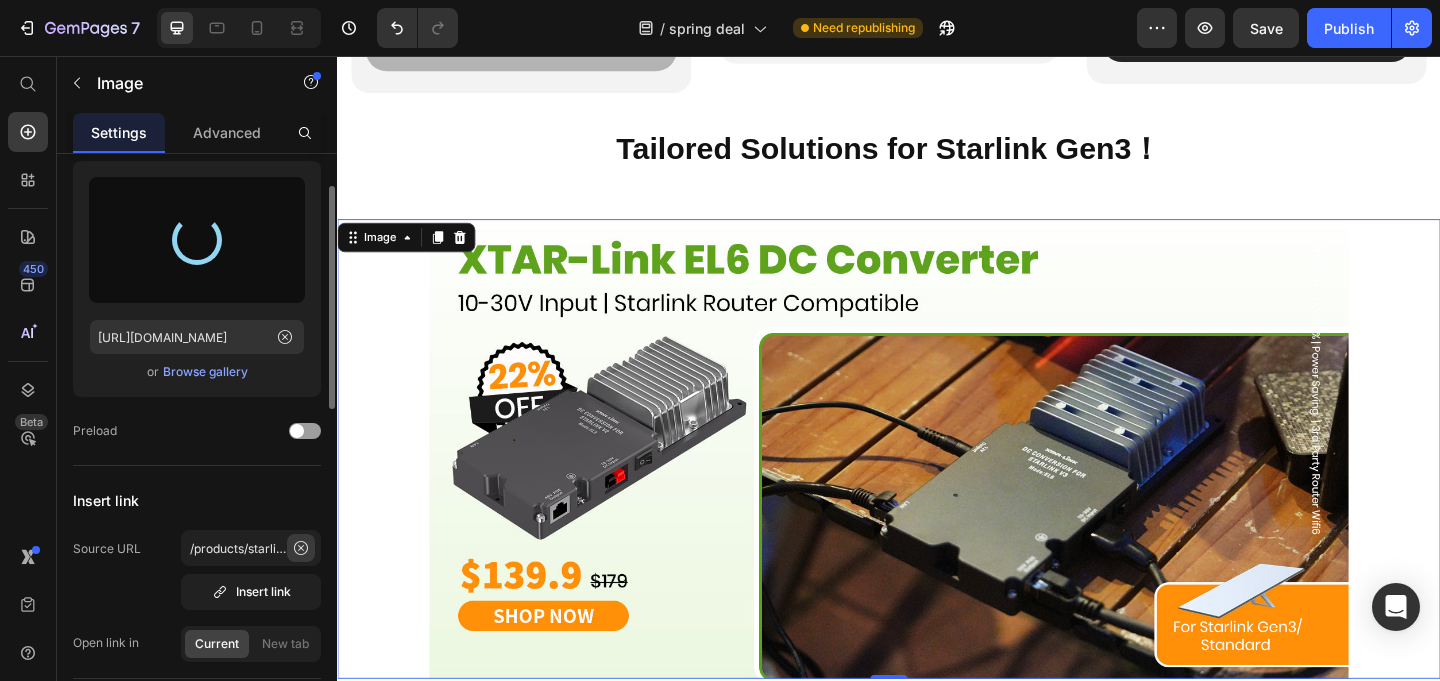 type on "[URL][DOMAIN_NAME]" 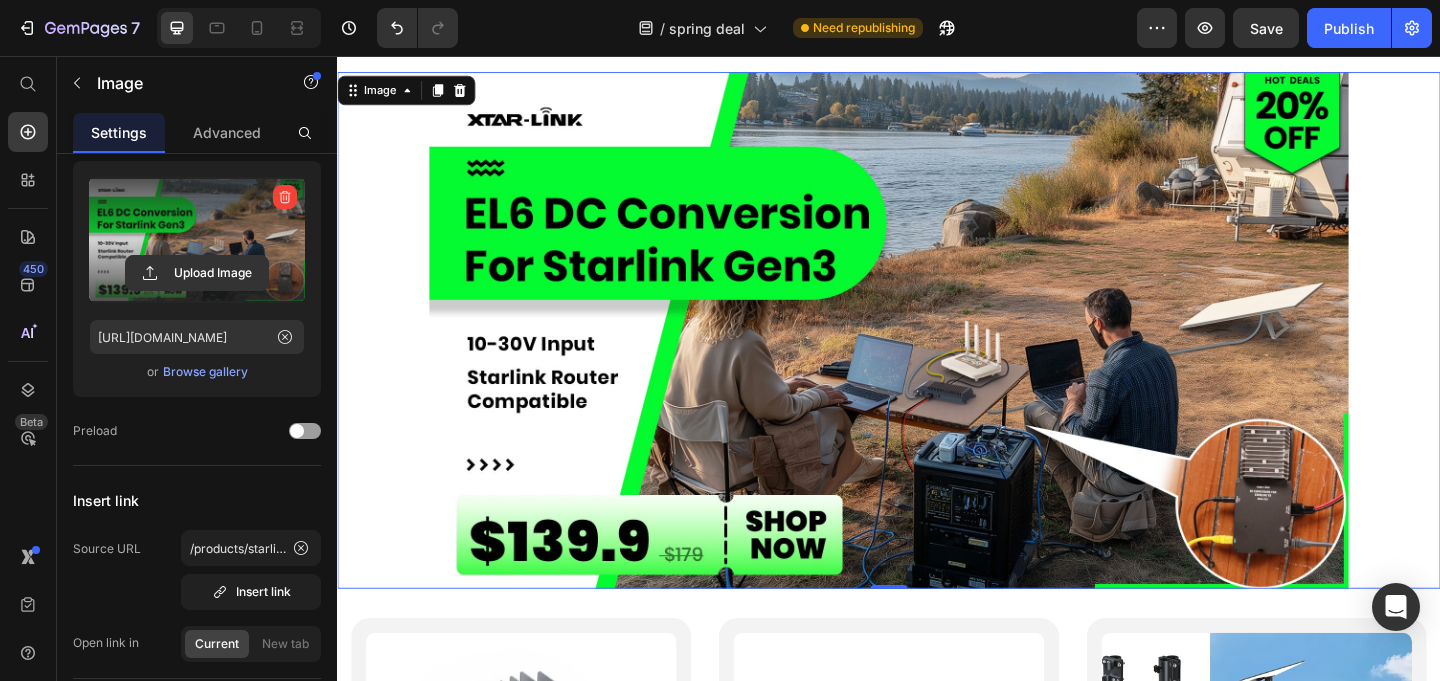 scroll, scrollTop: 2860, scrollLeft: 0, axis: vertical 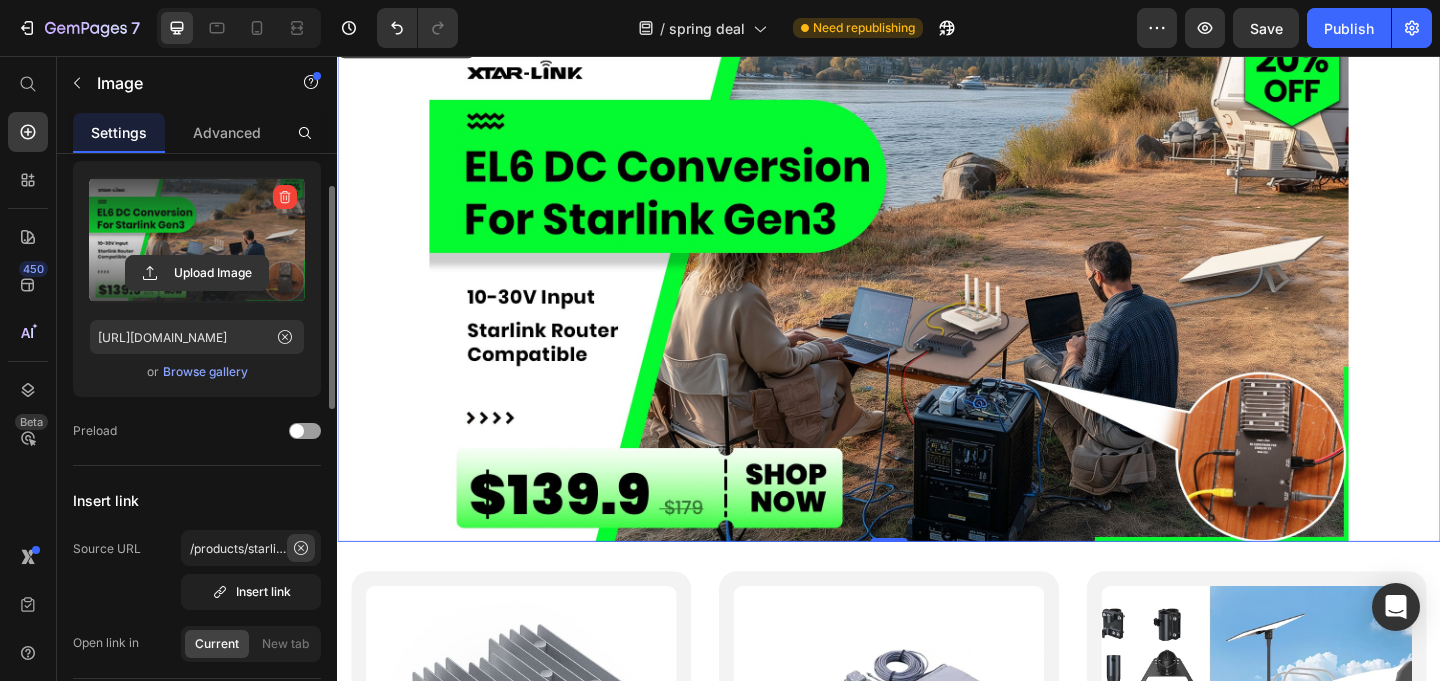 click 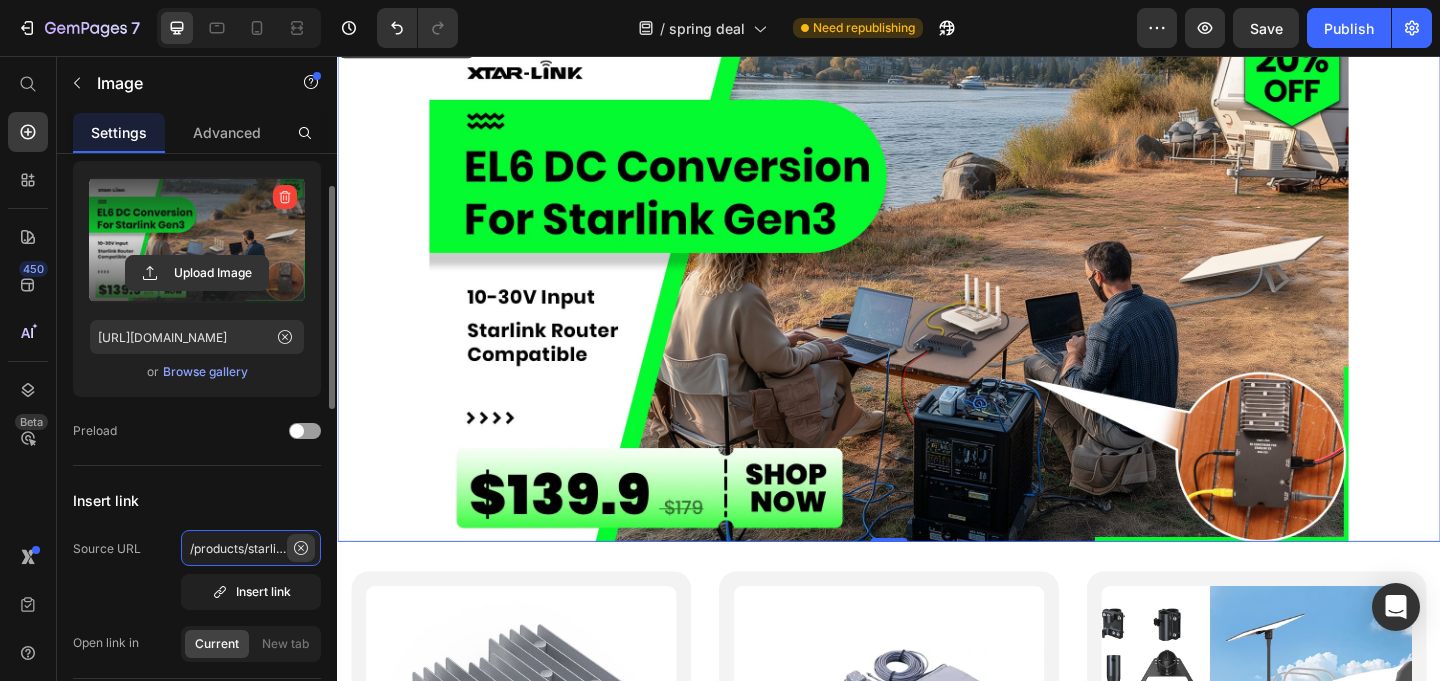 type 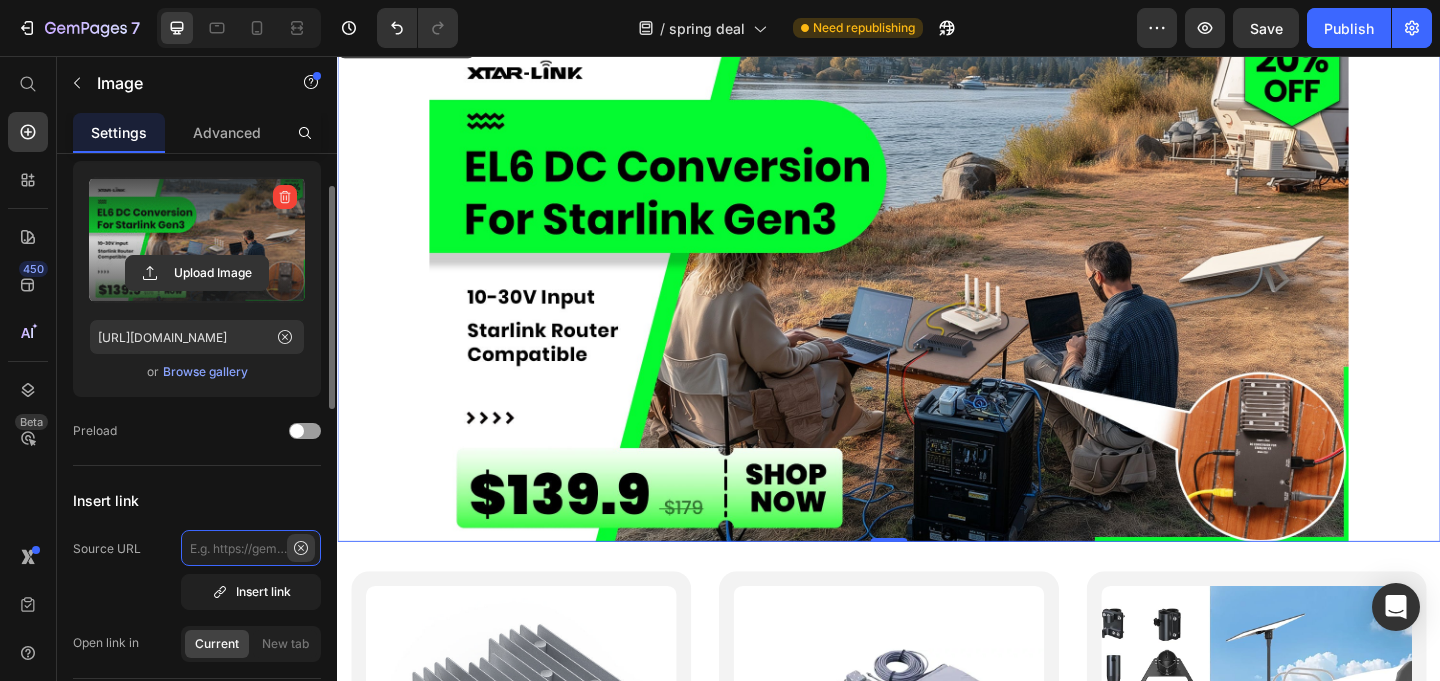 scroll, scrollTop: 0, scrollLeft: 0, axis: both 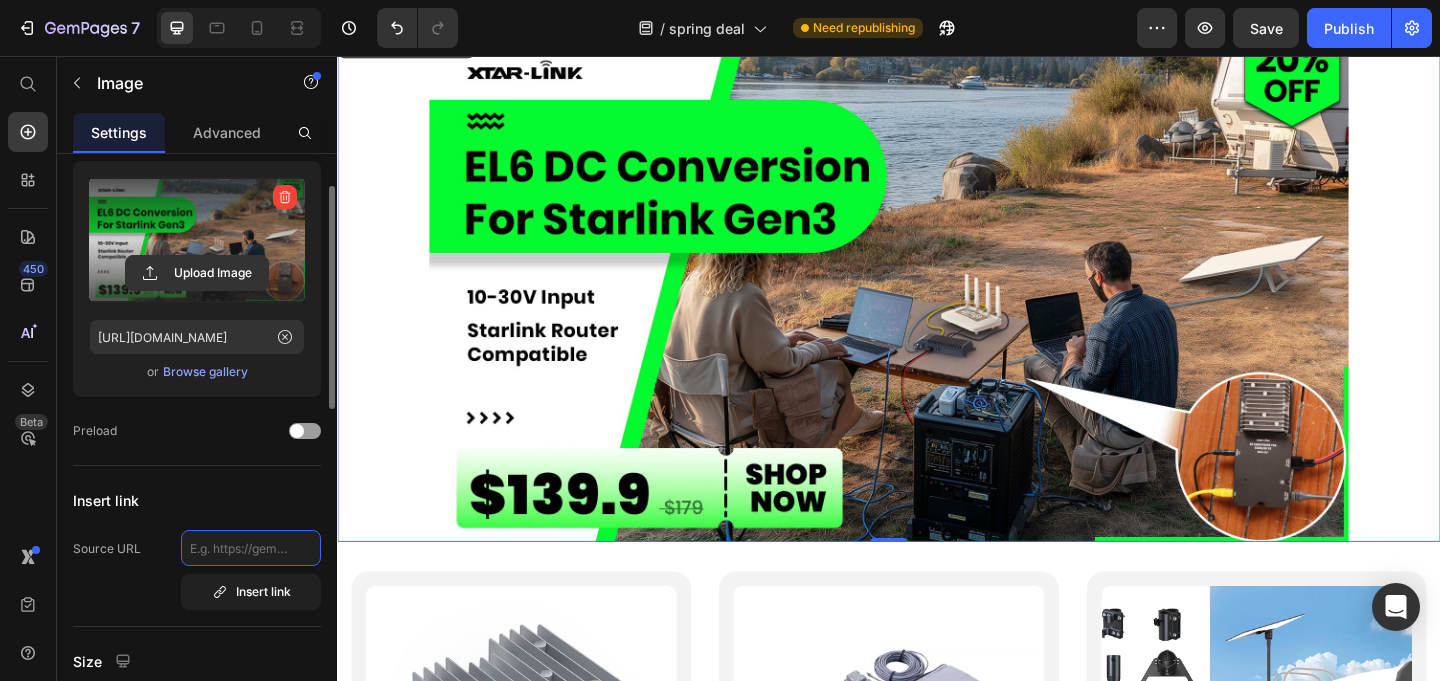 click 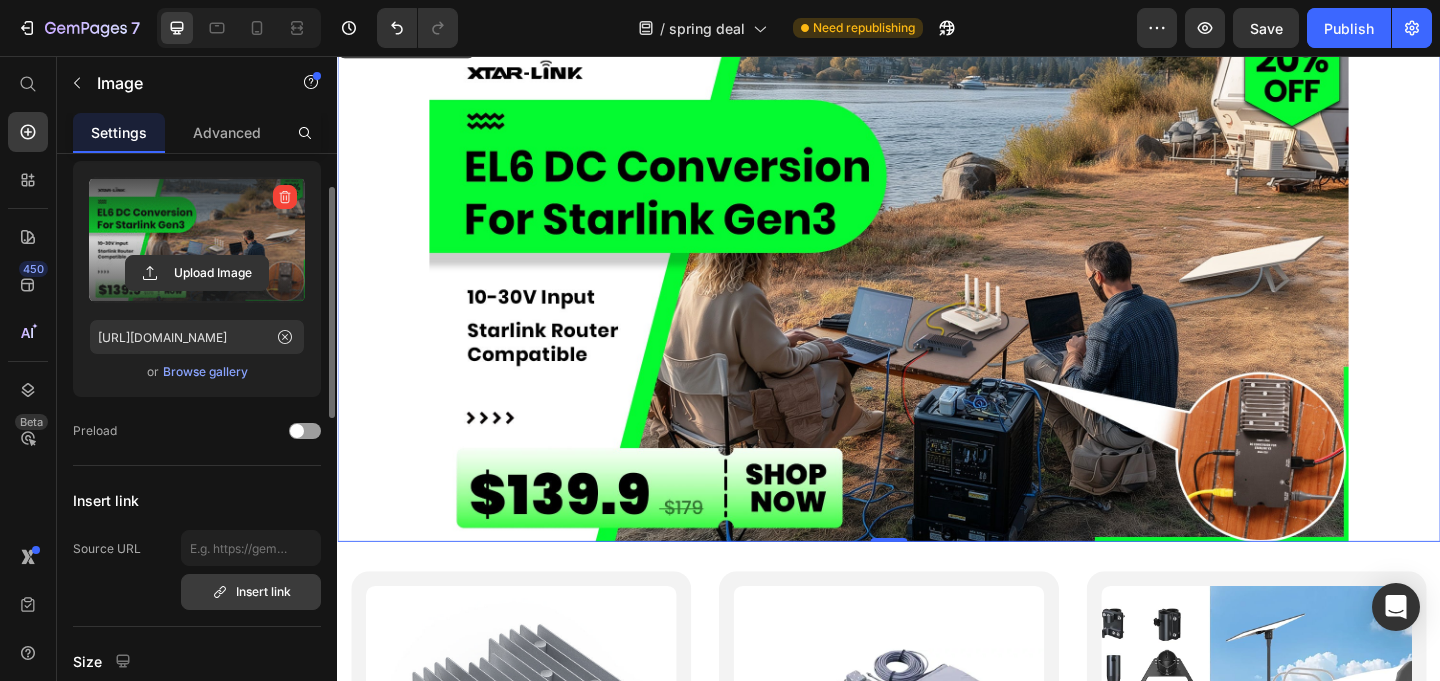 click on "Insert link" at bounding box center (251, 592) 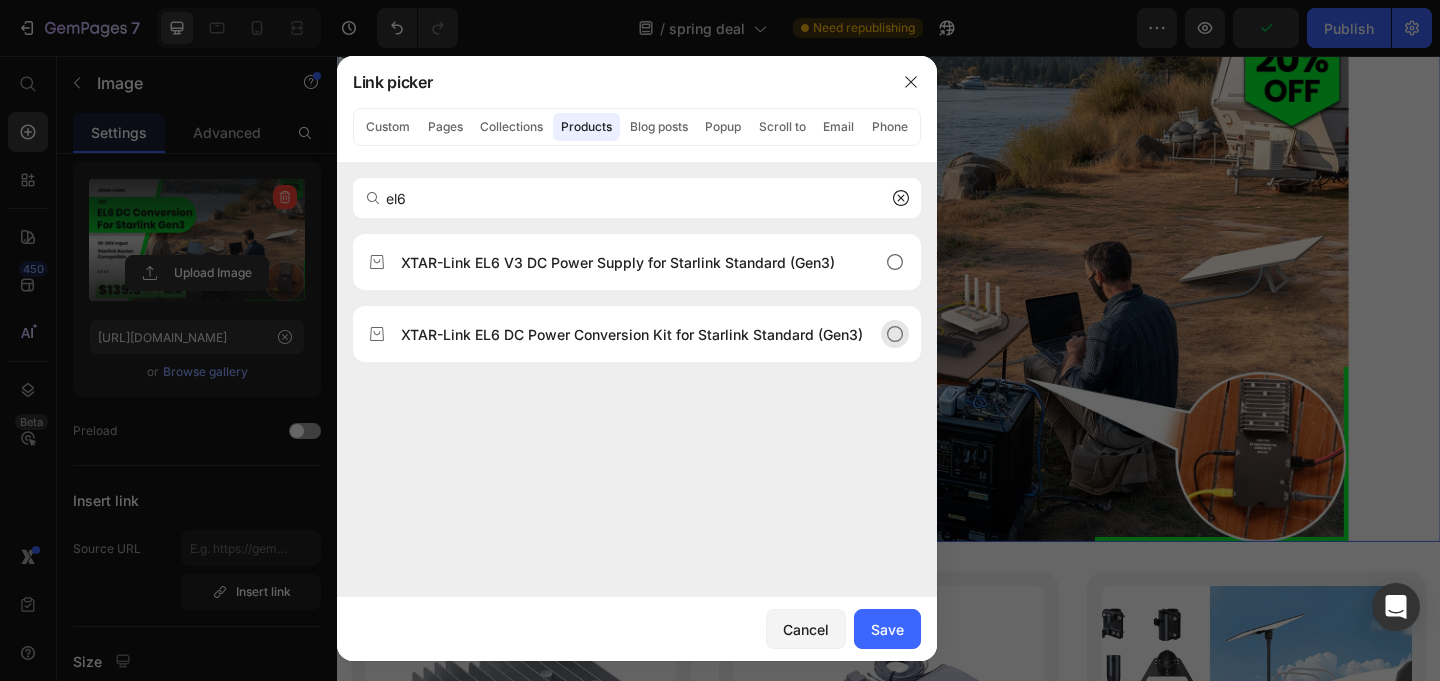 type on "el6" 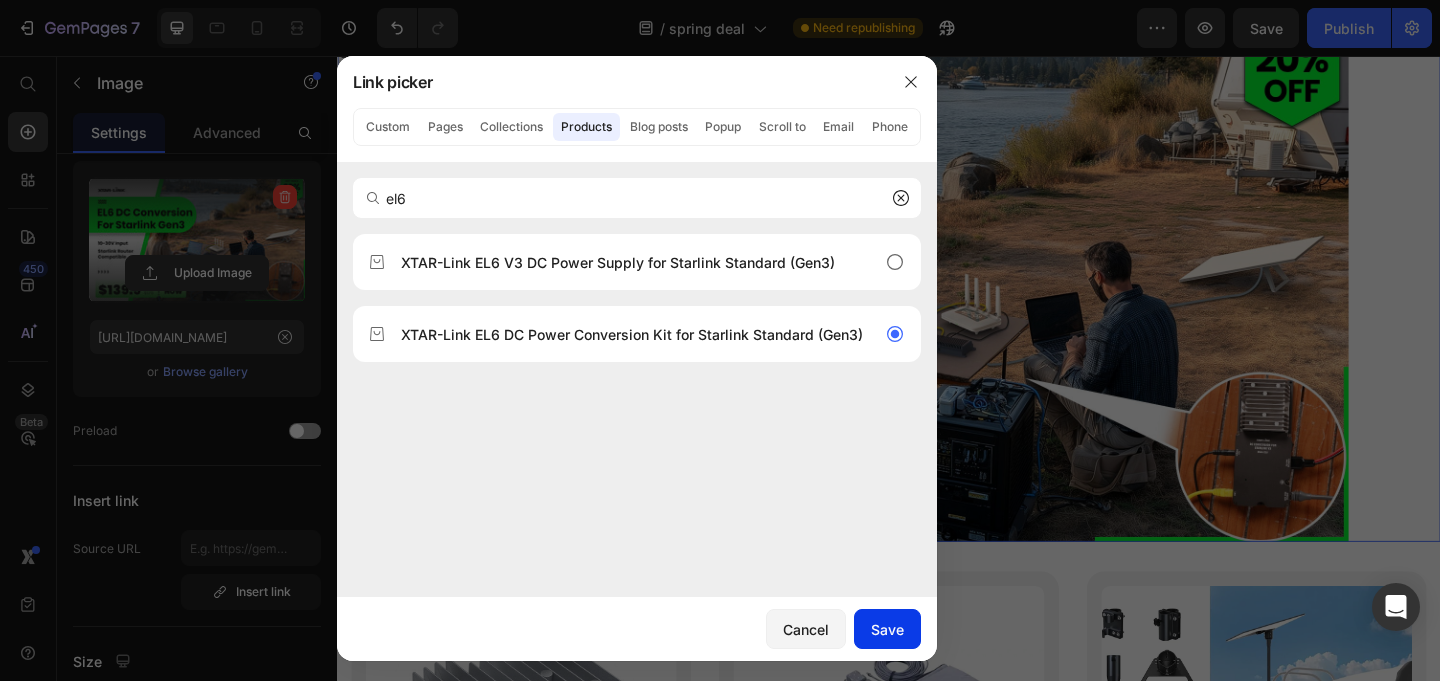 click on "Save" 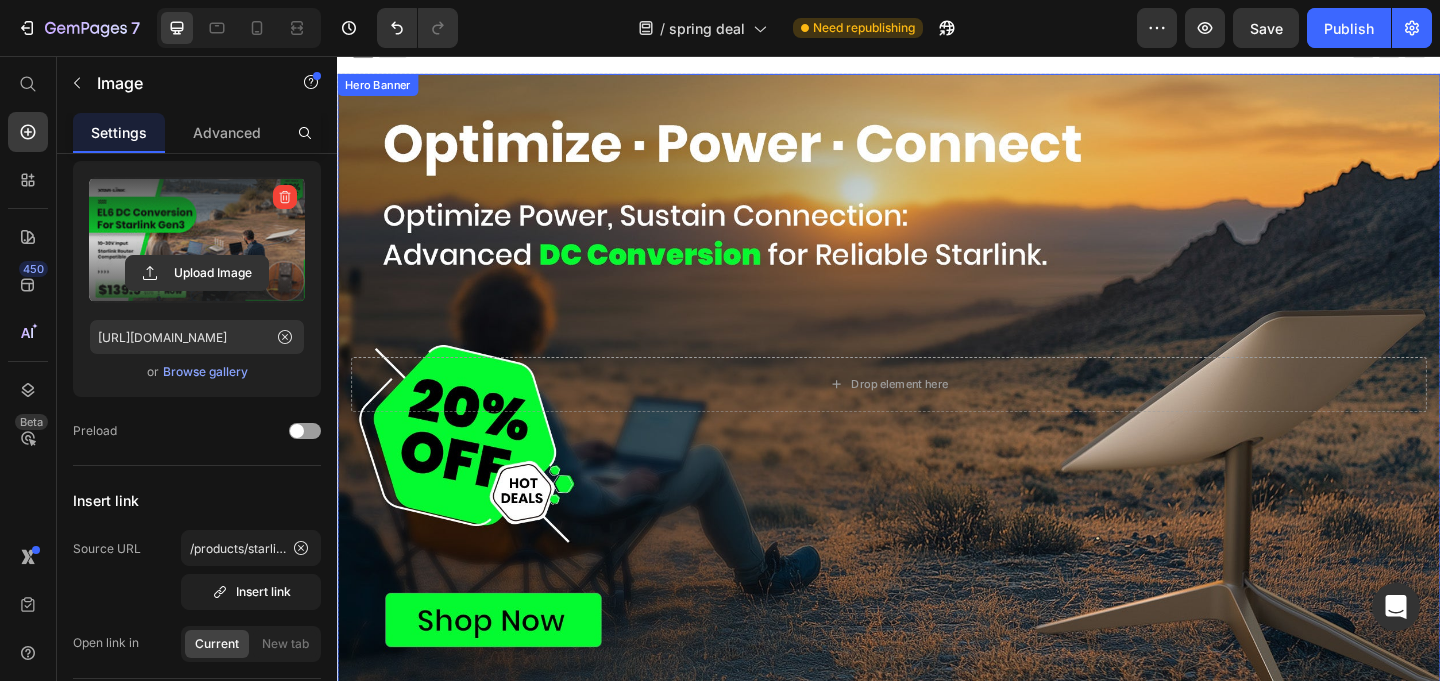 scroll, scrollTop: 0, scrollLeft: 0, axis: both 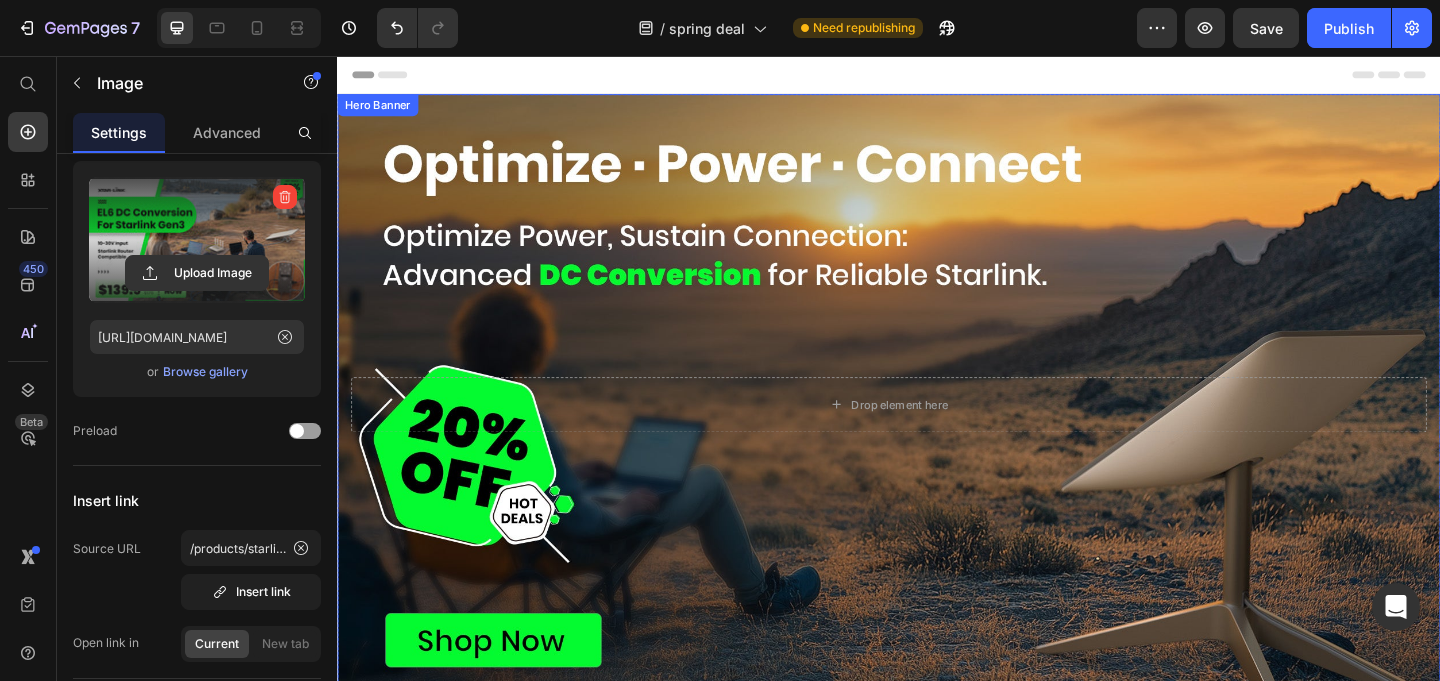 click on "Drop element here Hero Banner" at bounding box center (937, 434) 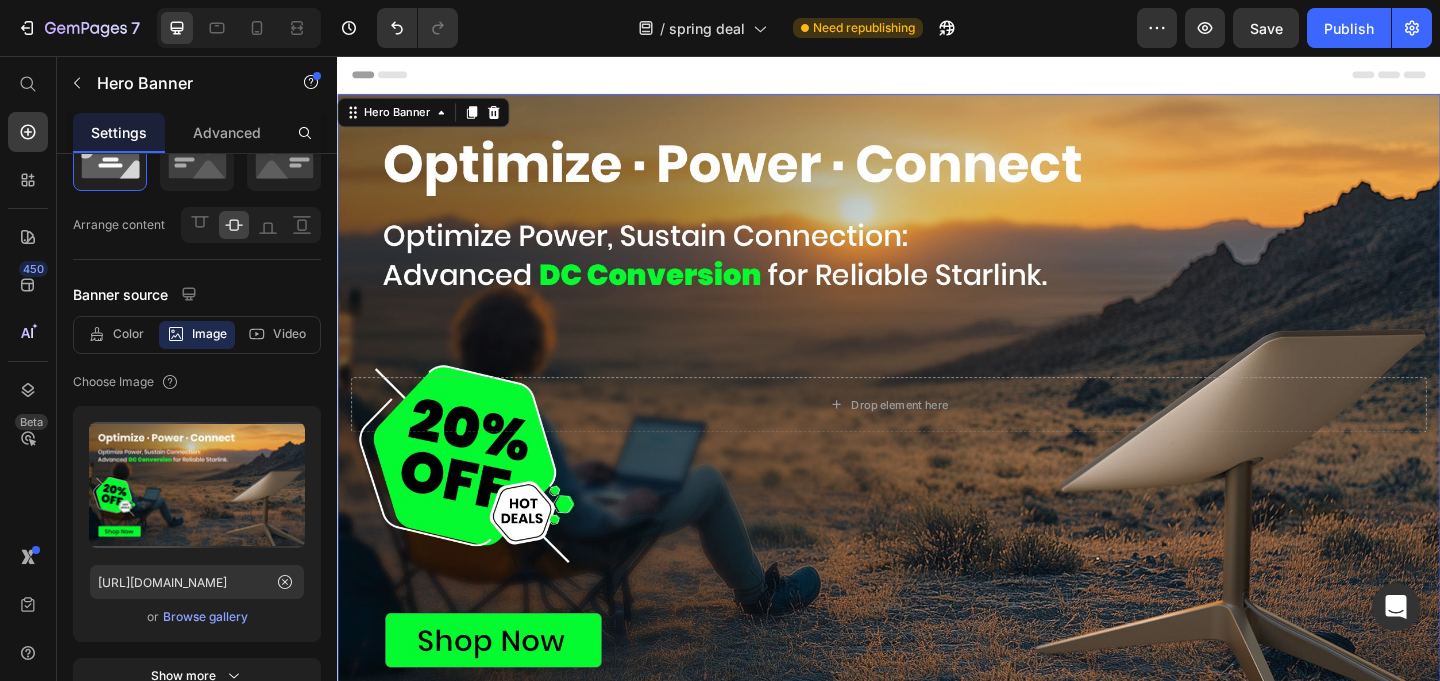scroll, scrollTop: 0, scrollLeft: 0, axis: both 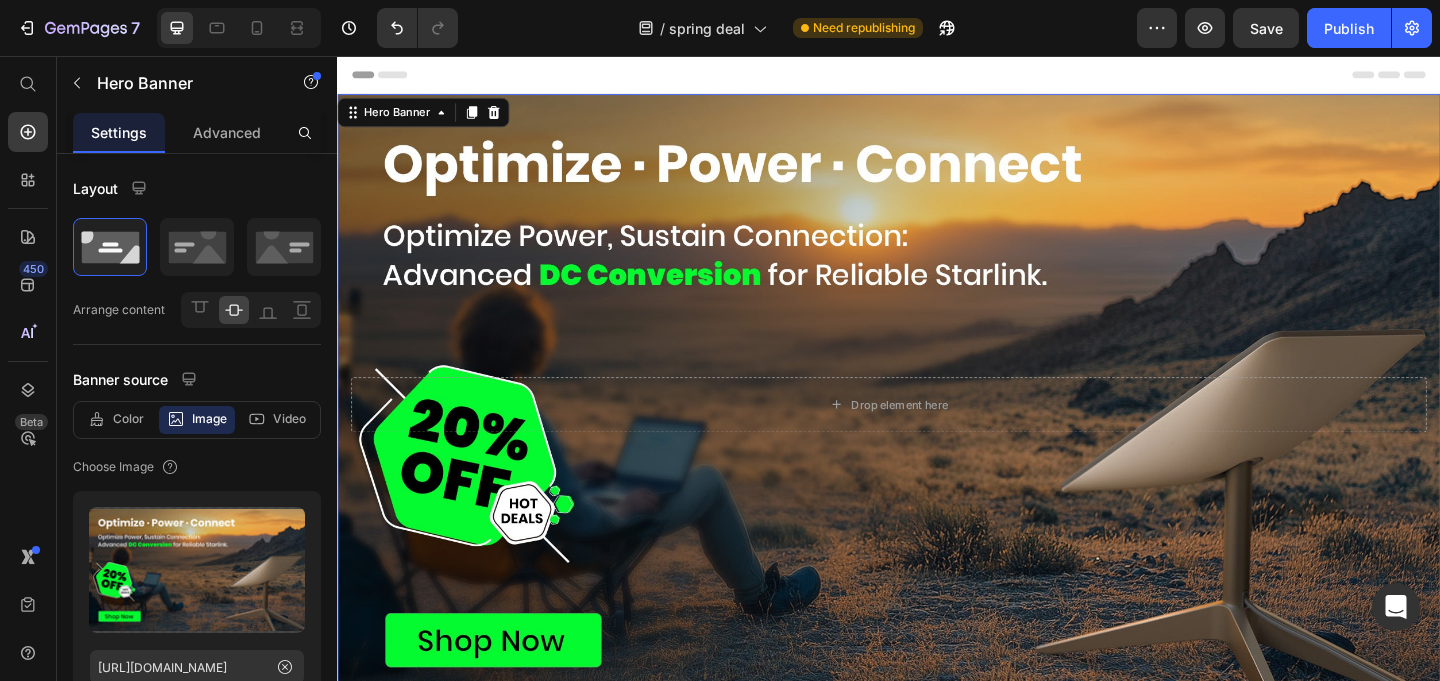 click on "/  spring deal Need republishing" 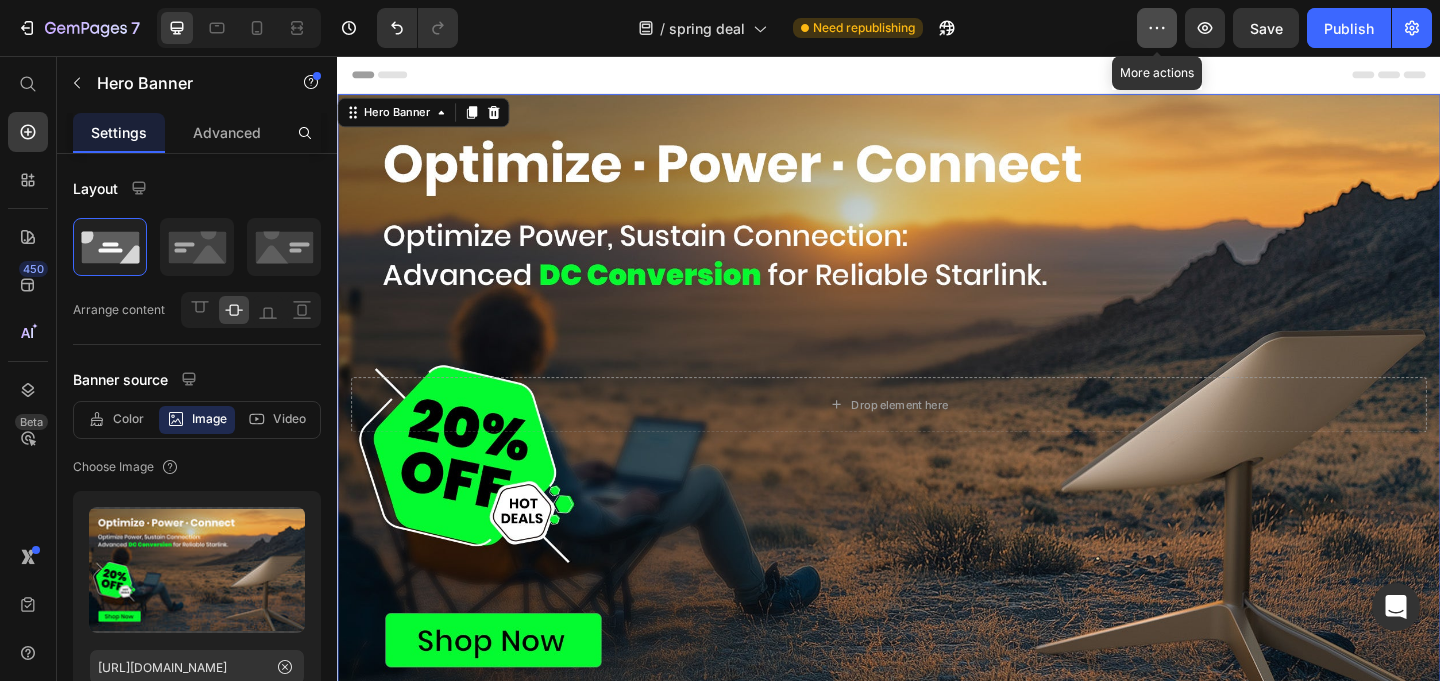 click 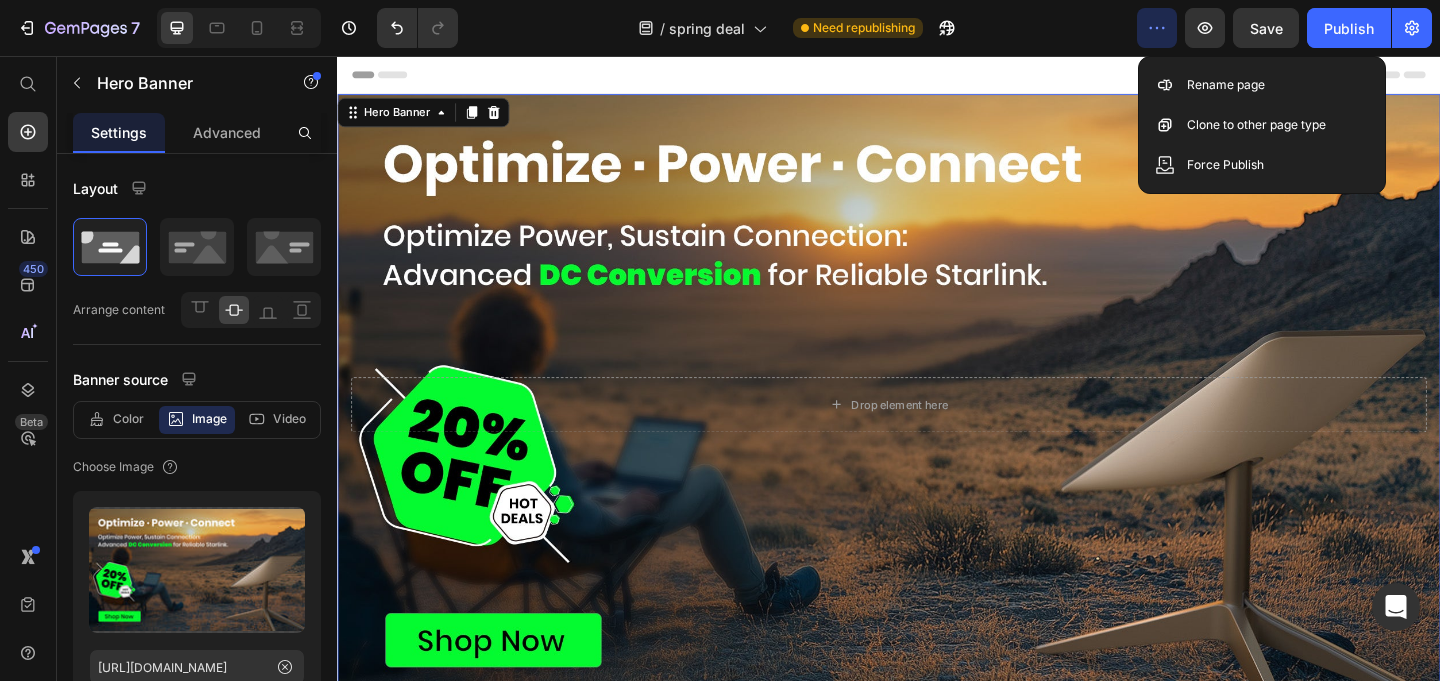 click 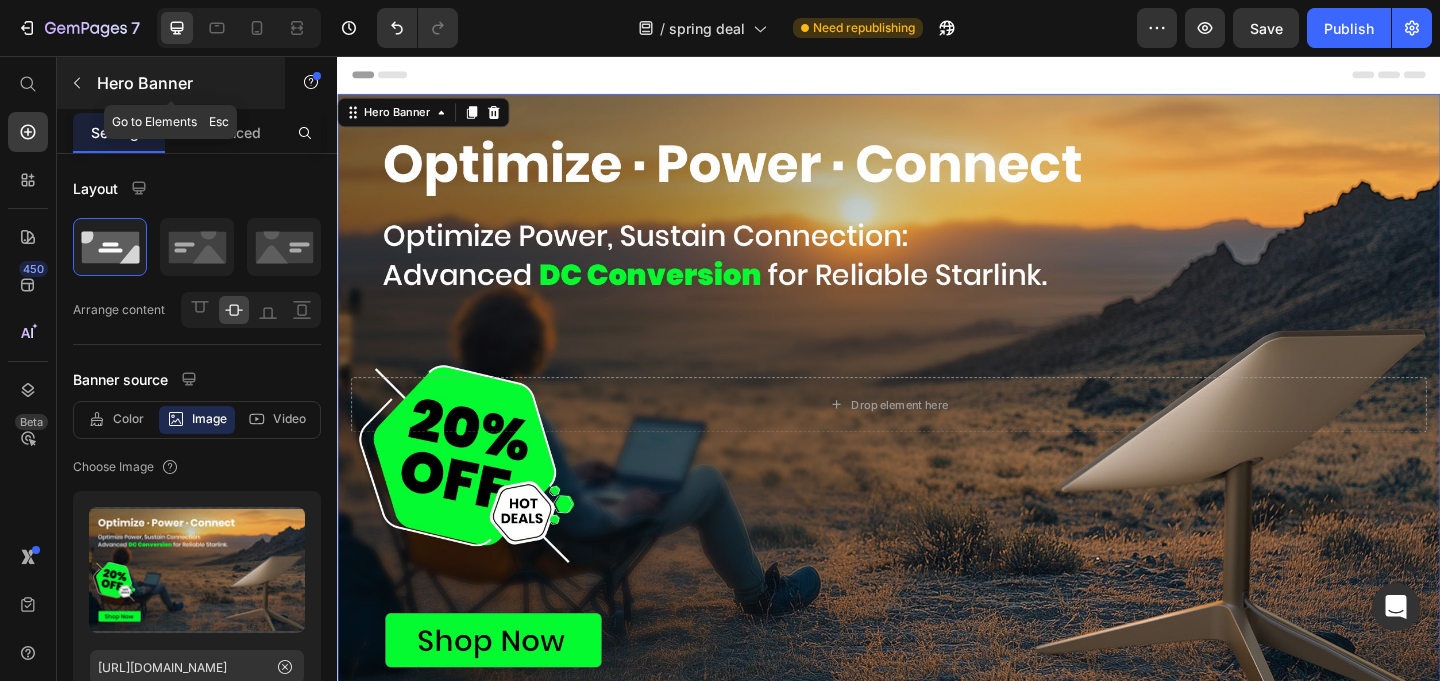 click at bounding box center [77, 83] 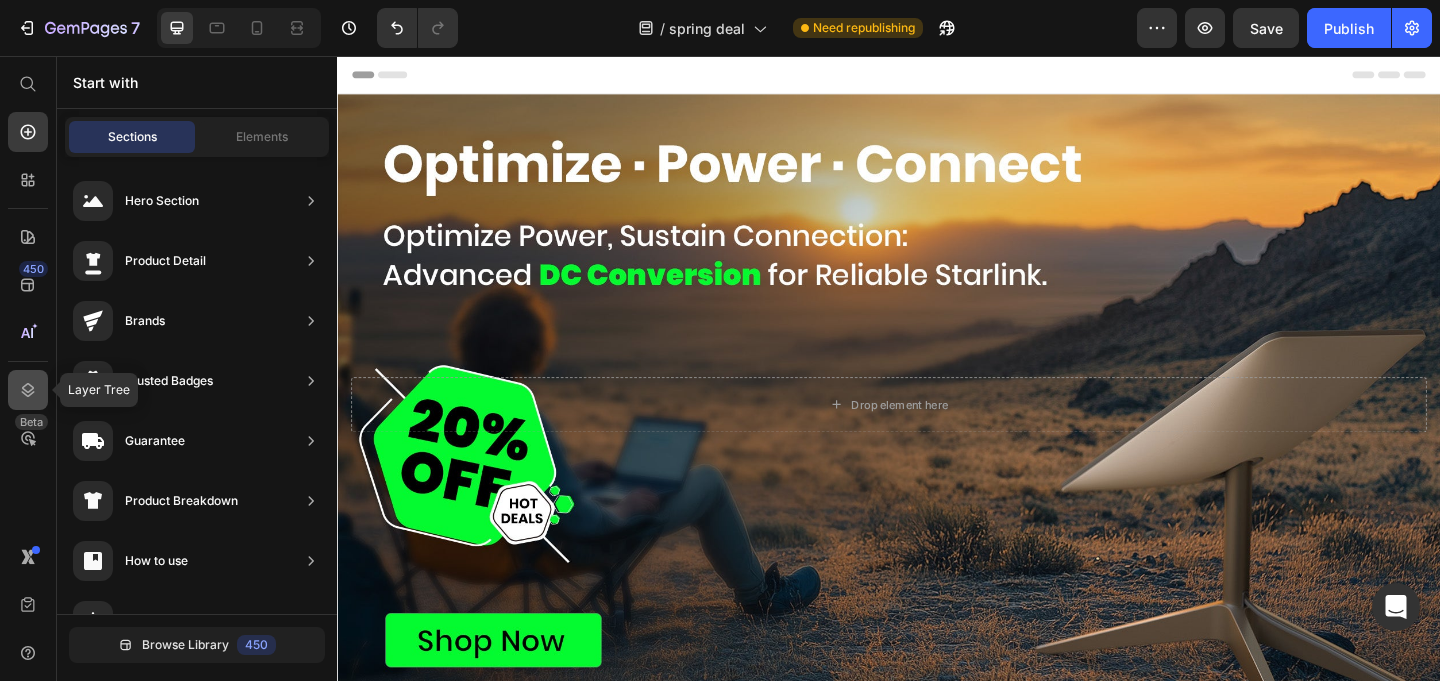 click 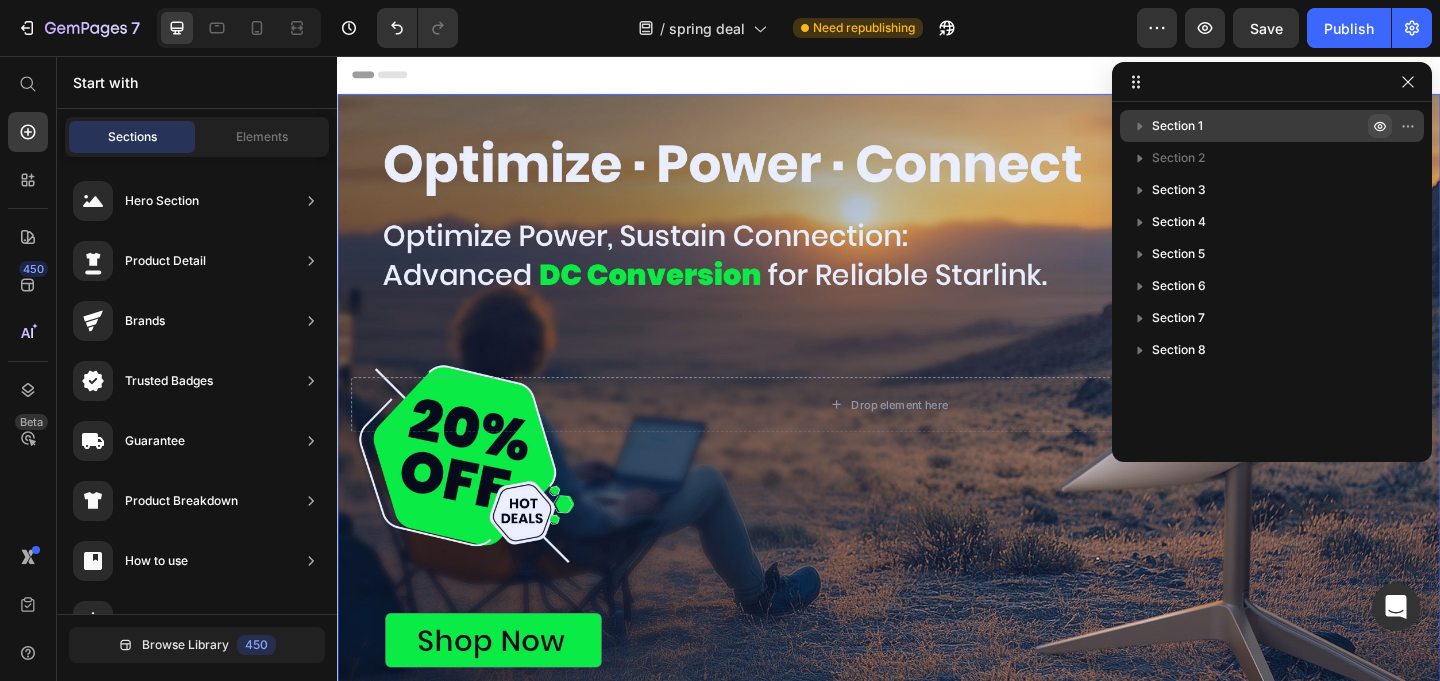 click 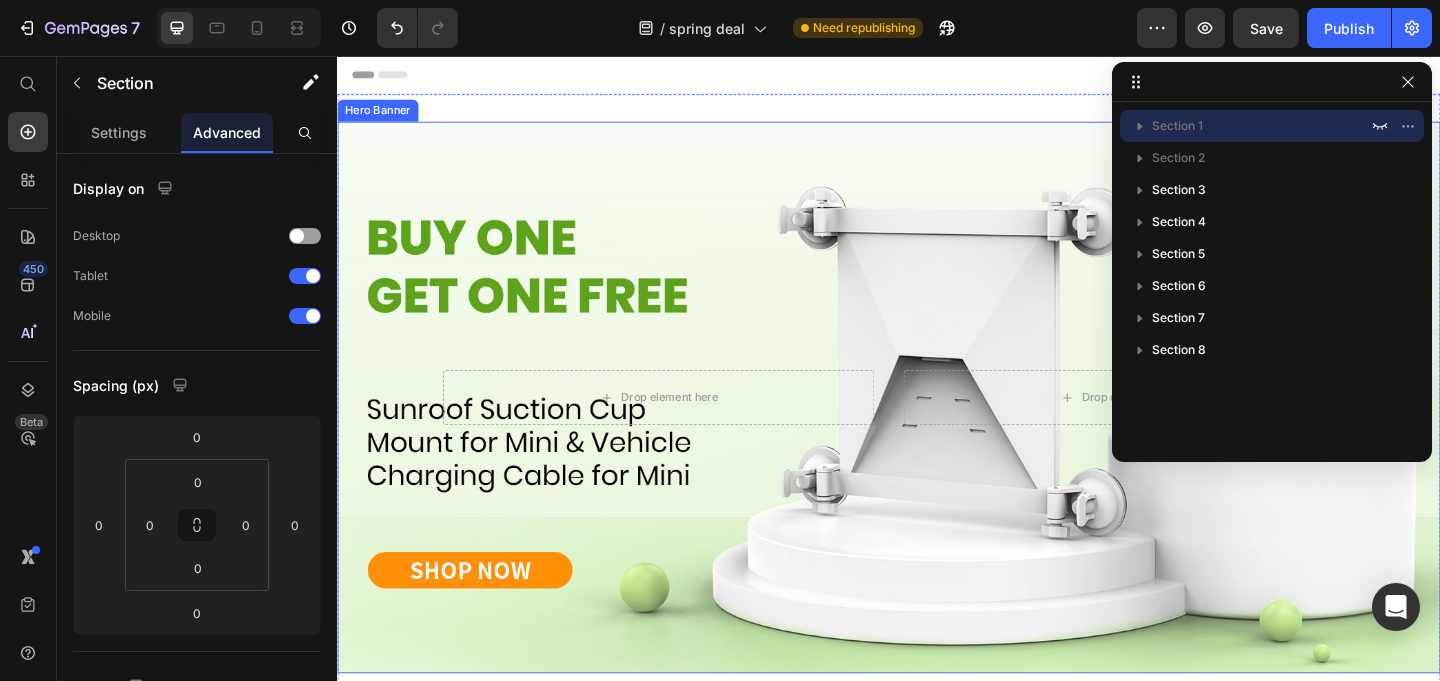 click at bounding box center [937, 427] 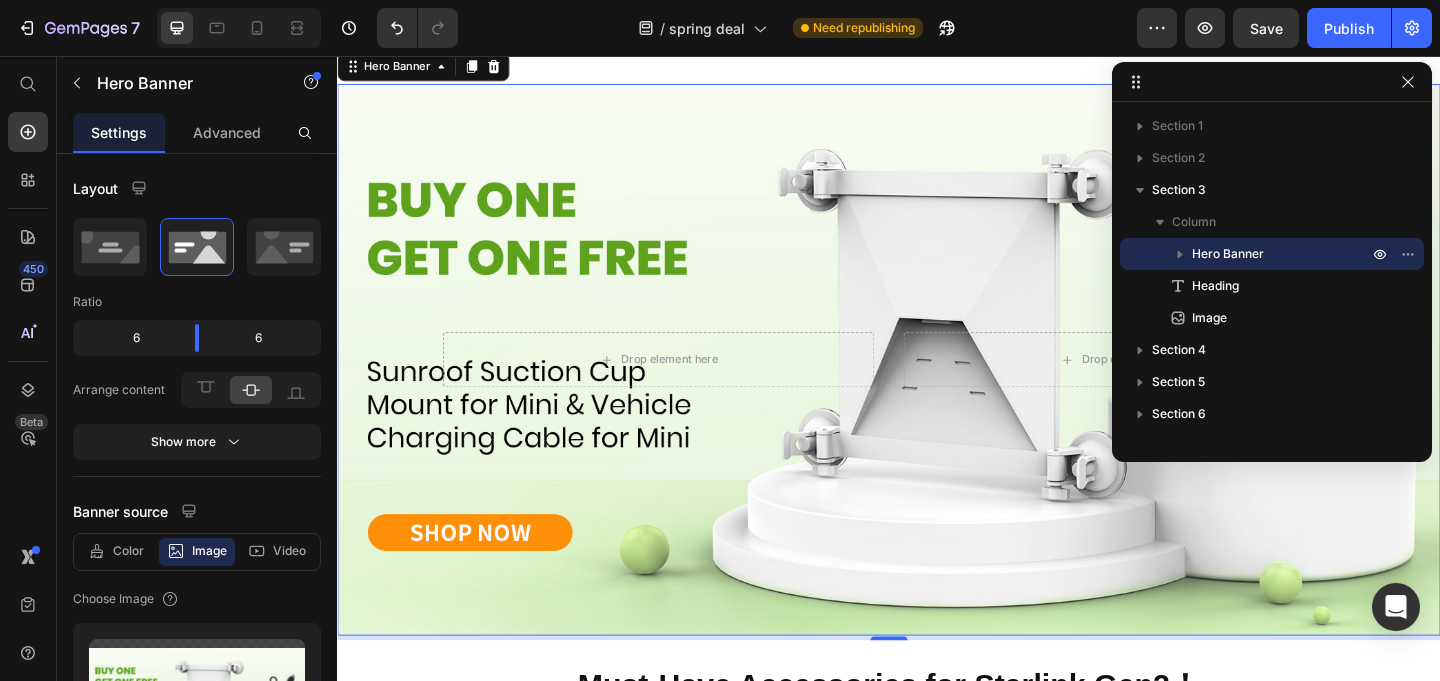 scroll, scrollTop: 0, scrollLeft: 0, axis: both 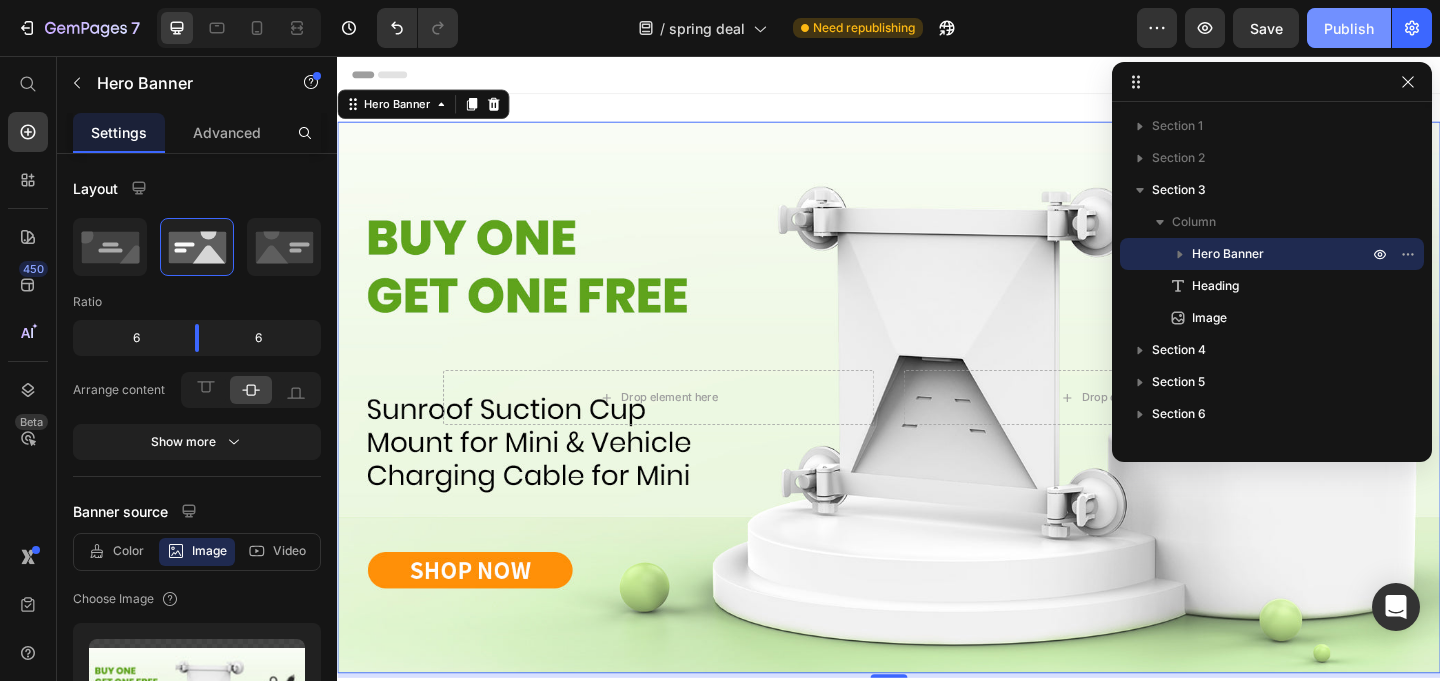 click on "Publish" at bounding box center (1349, 28) 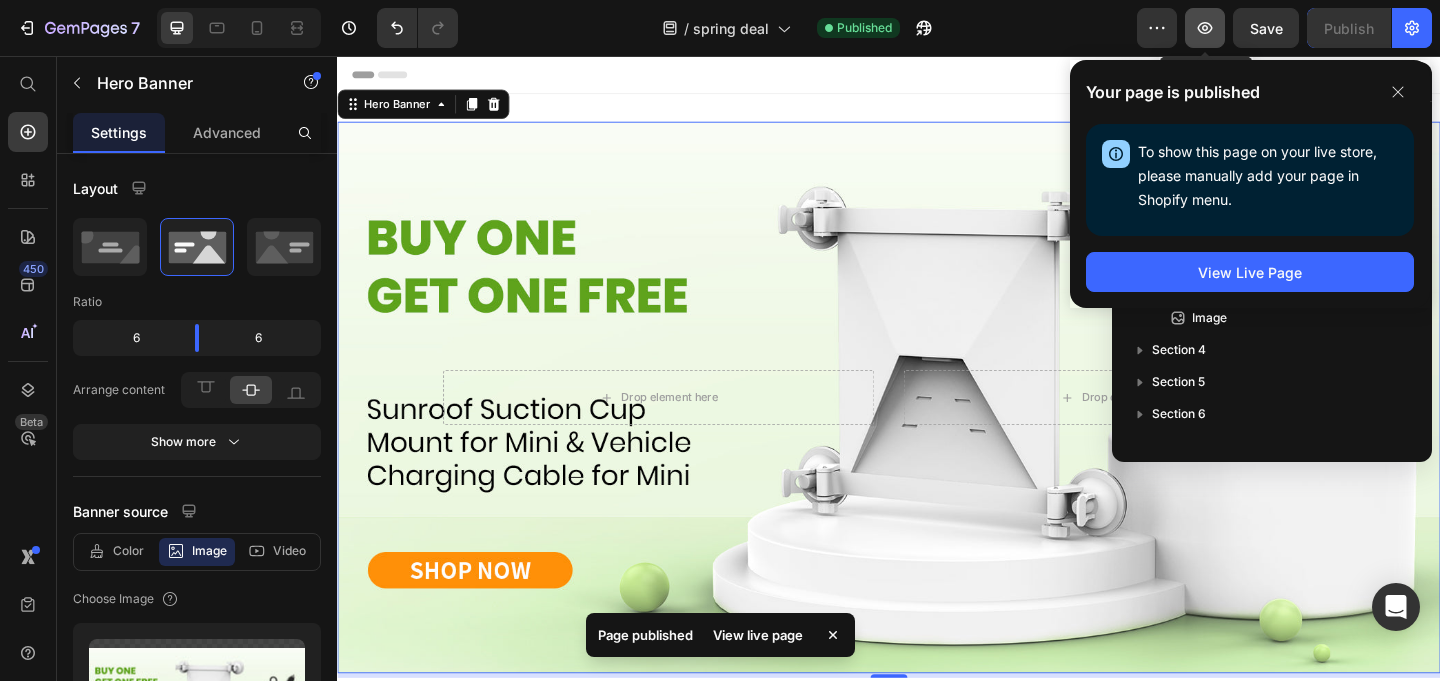 click 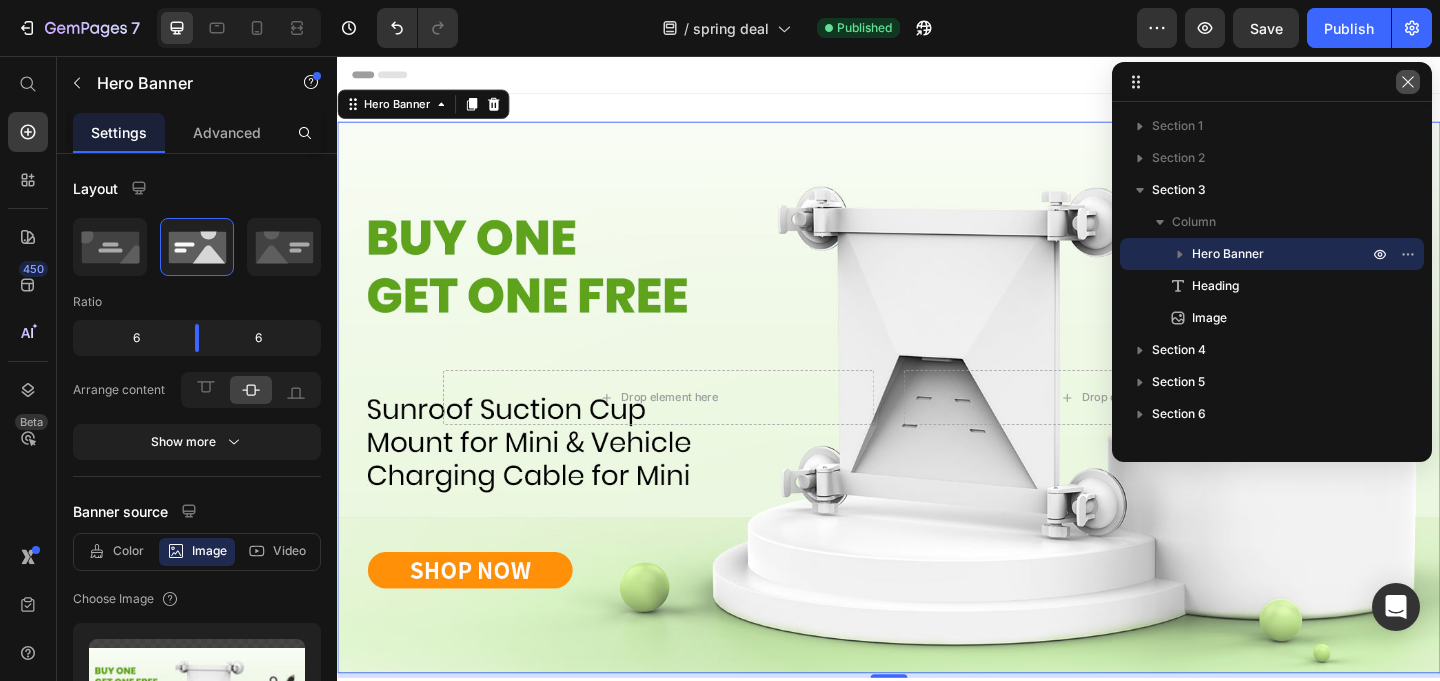 click at bounding box center (1408, 82) 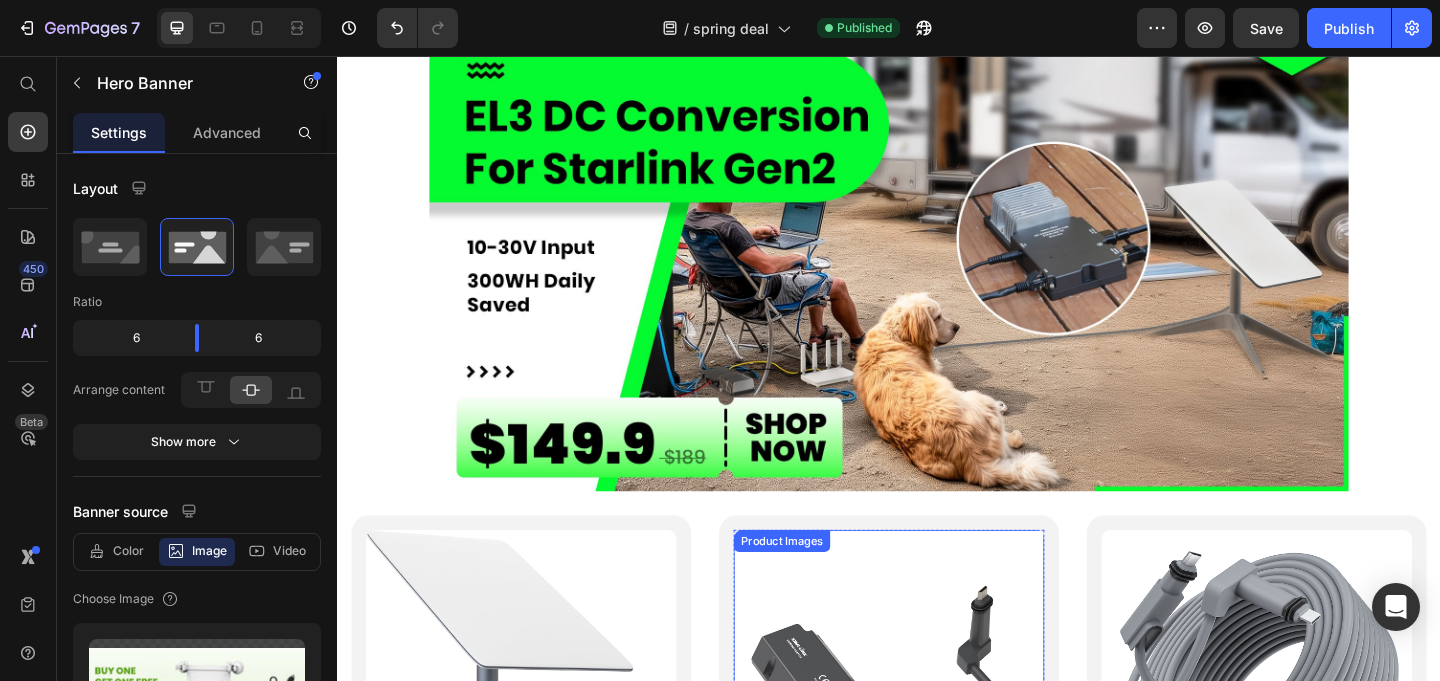 scroll, scrollTop: 1134, scrollLeft: 0, axis: vertical 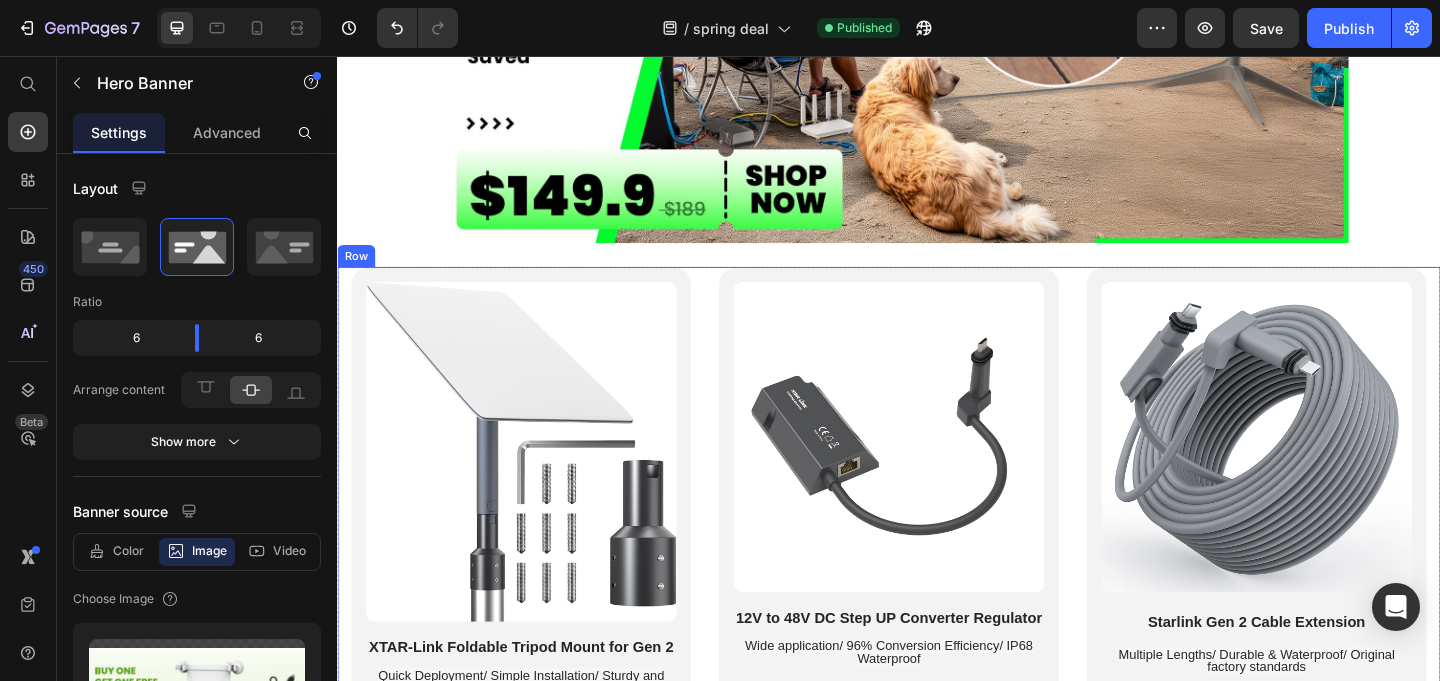 click on "Product Images XTAR-Link Foldable Tripod Mount for Gen 2 Heading Quick Deployment/ Simple Installation/ Sturdy and Portable   Text Block $0.00 Product Price $0.00 Product Price Row 1 Product Quantity Unavailable Add to Cart Row Product Row Product Images 12V to 48V DC Step UP Converter Regulator Heading Wide application/ 96% Conversion Efficiency/ IP68 Waterproof    Text Block $39.99 Product Price $32.99 Product Price Row 1 Product Quantity Add to cart Add to Cart Row Product Row Product Images Starlink Gen 2 Cable Extension Heading Multiple Lengths/ Durable & Waterproof/ Original factory standards   Text Block $39.99 Product Price $25.99 Product Price Row 1 Product Quantity Add to cart Add to Cart Row Product Row Row" at bounding box center (937, 610) 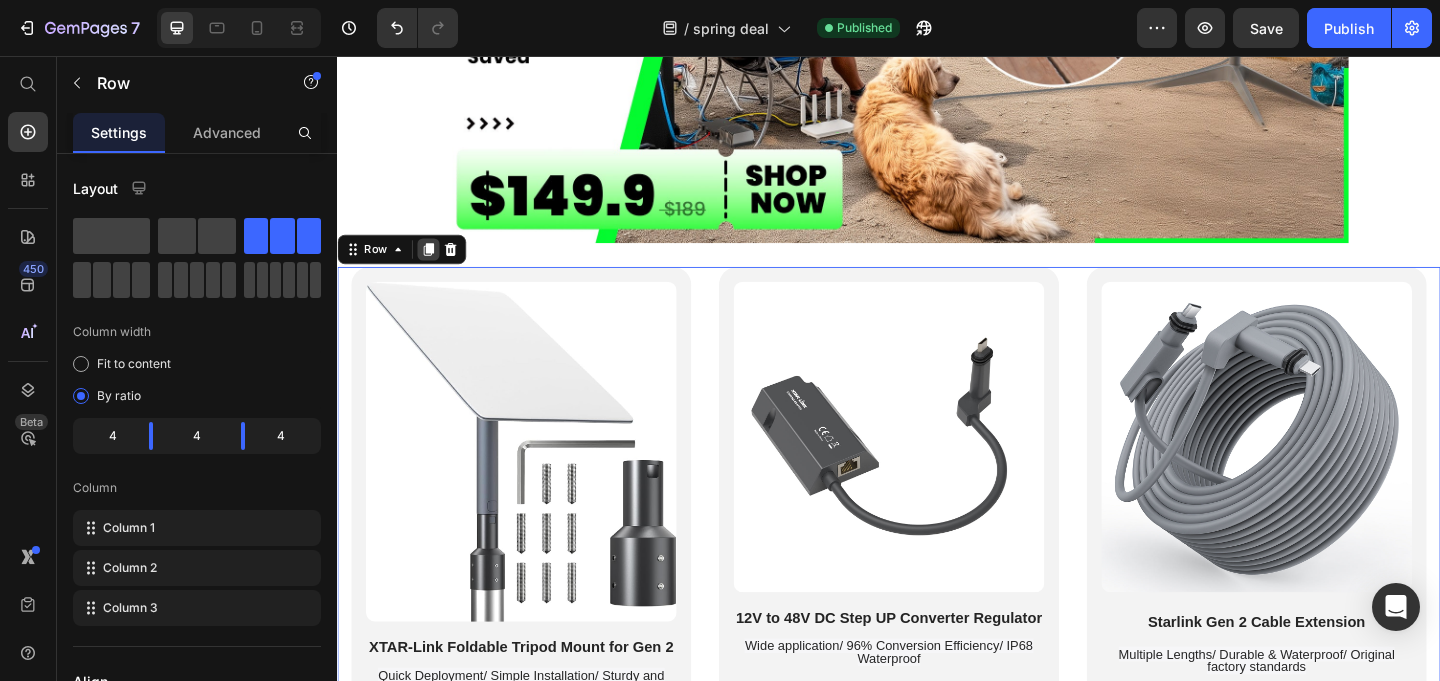 click 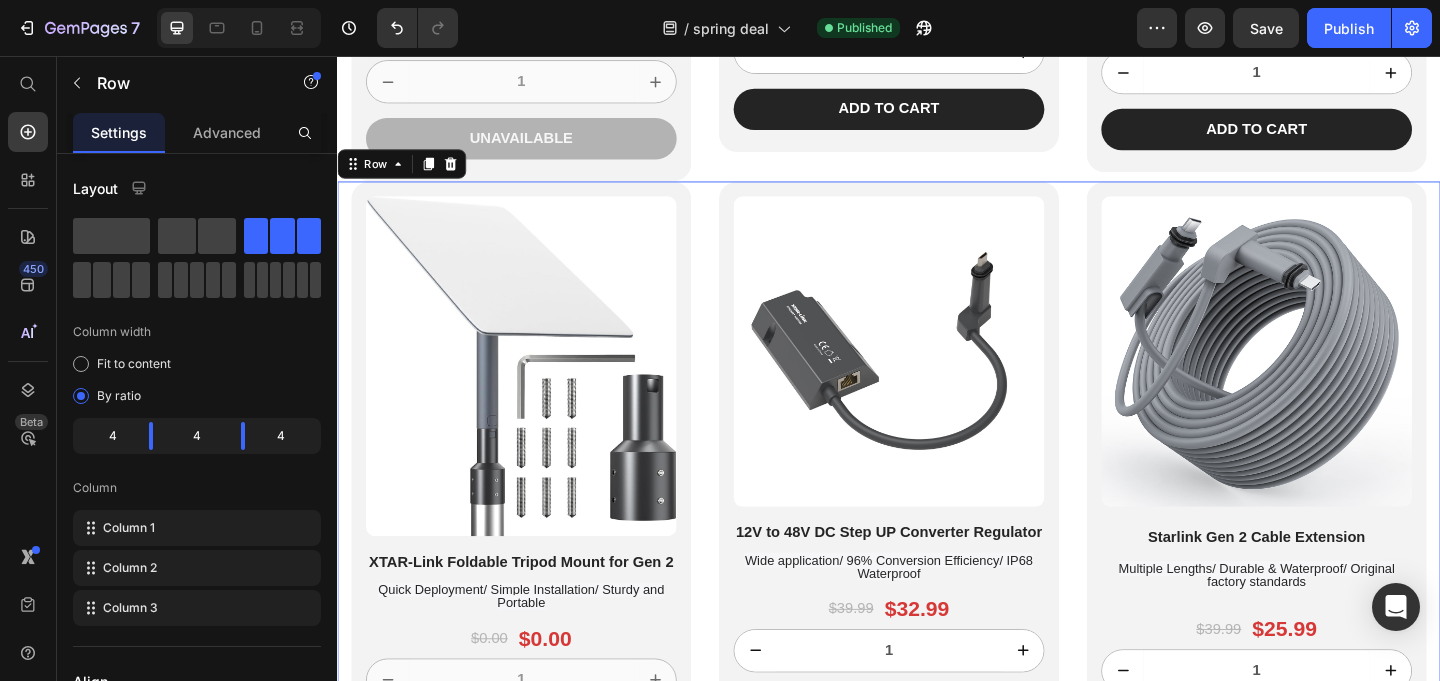 scroll, scrollTop: 1763, scrollLeft: 0, axis: vertical 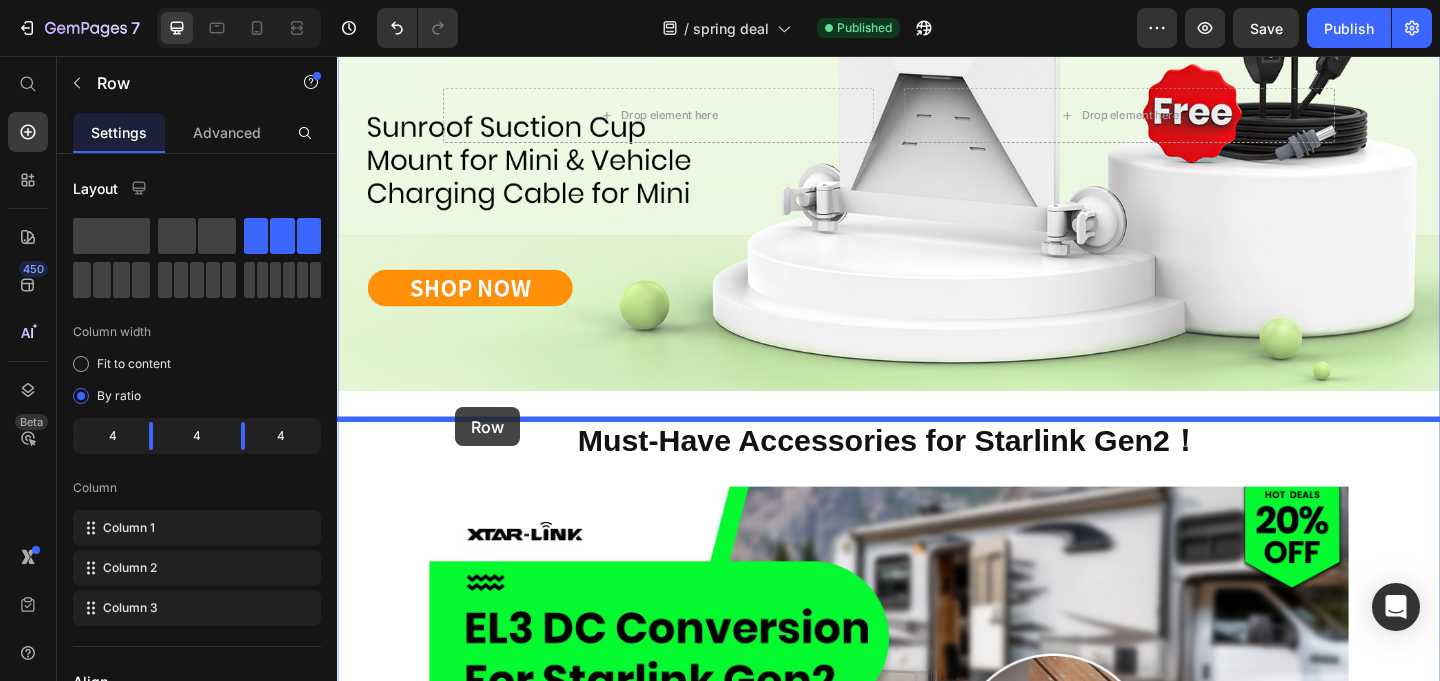 drag, startPoint x: 353, startPoint y: 312, endPoint x: 465, endPoint y: 438, distance: 168.58232 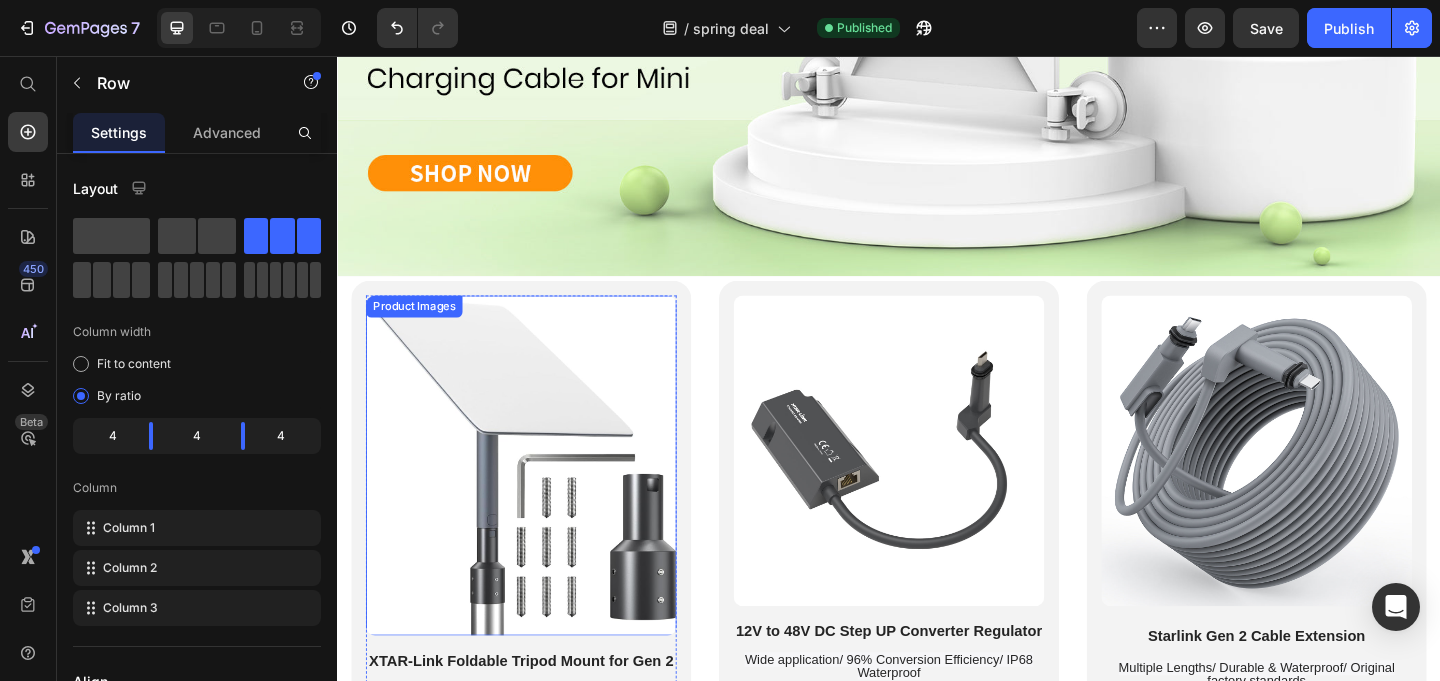 scroll, scrollTop: 557, scrollLeft: 0, axis: vertical 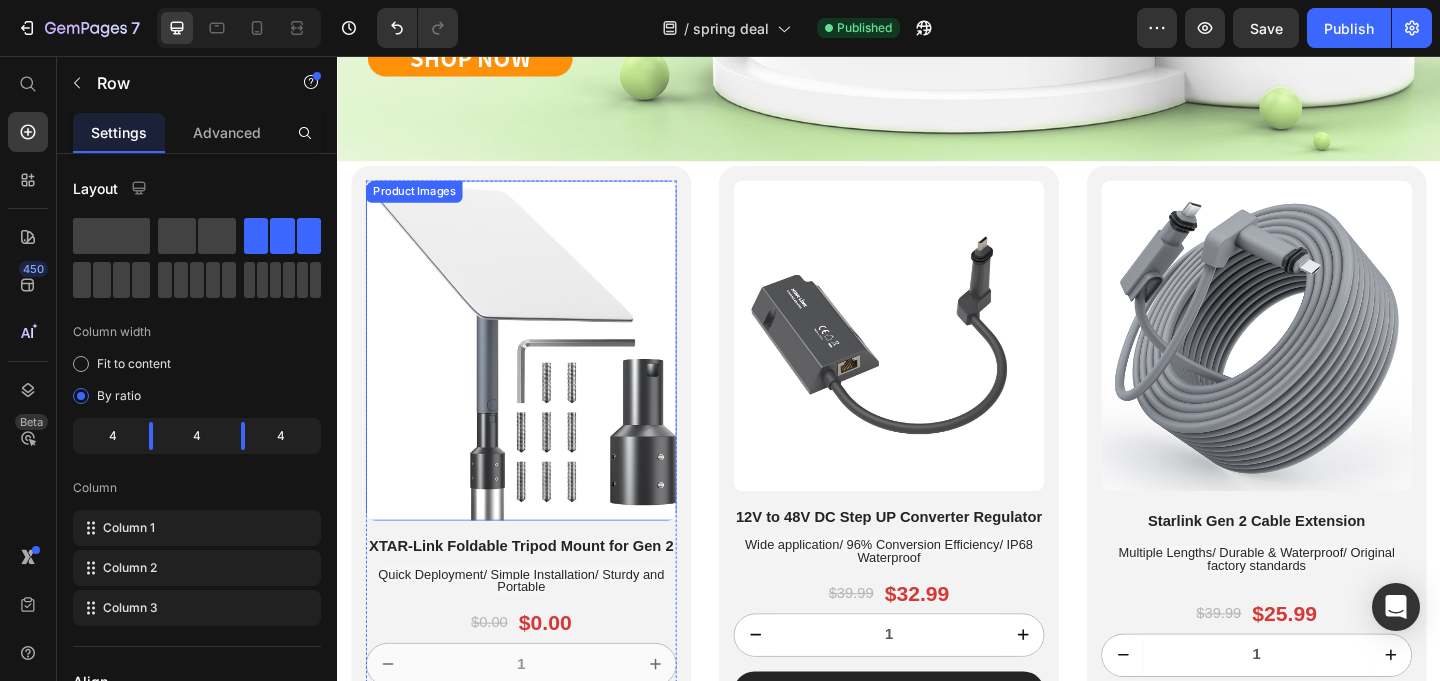 click at bounding box center [537, 376] 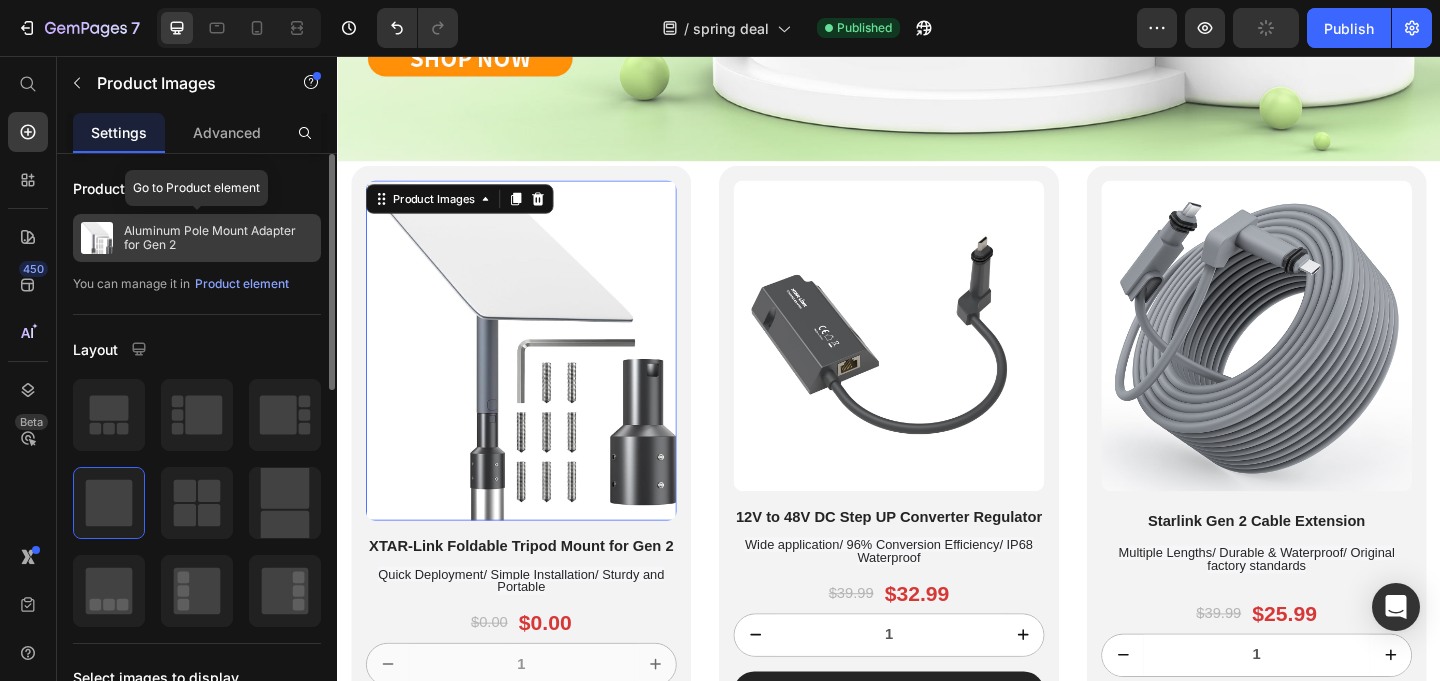 click on "Aluminum Pole Mount Adapter for Gen 2" at bounding box center [218, 238] 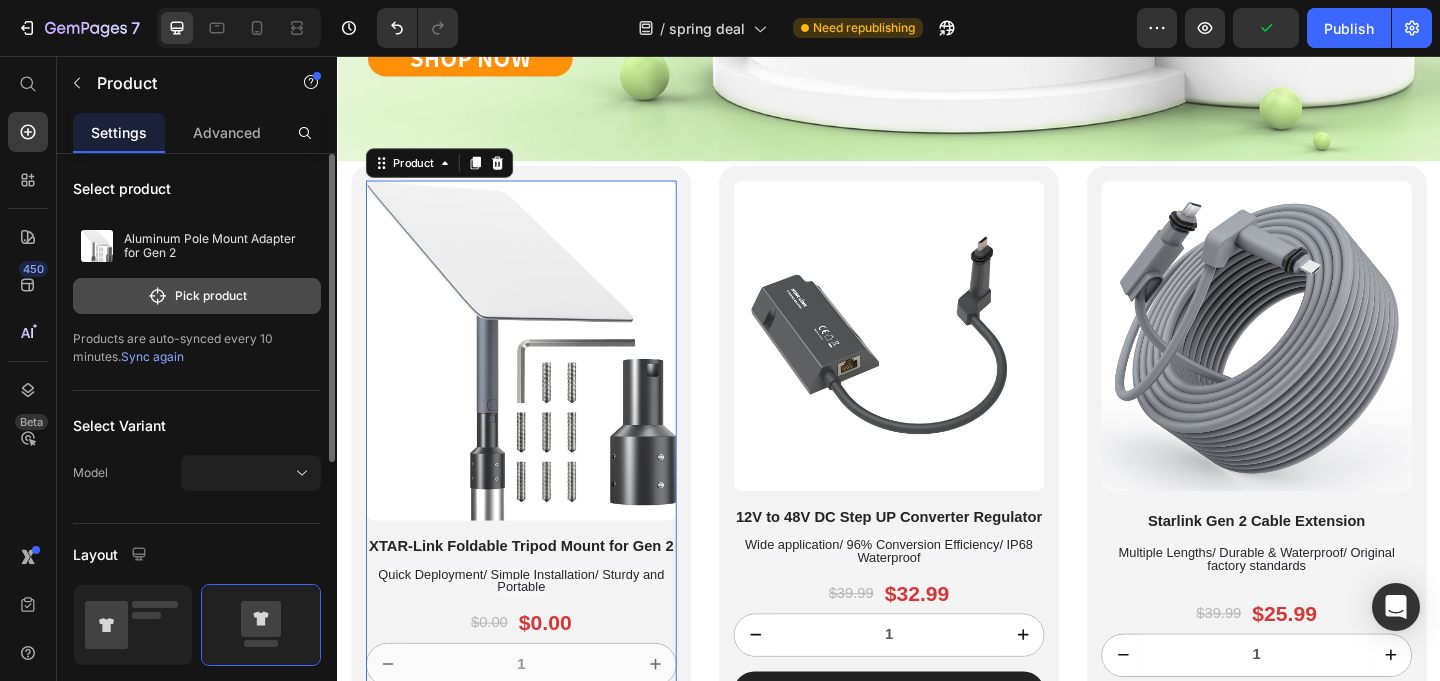 click on "Pick product" at bounding box center [197, 296] 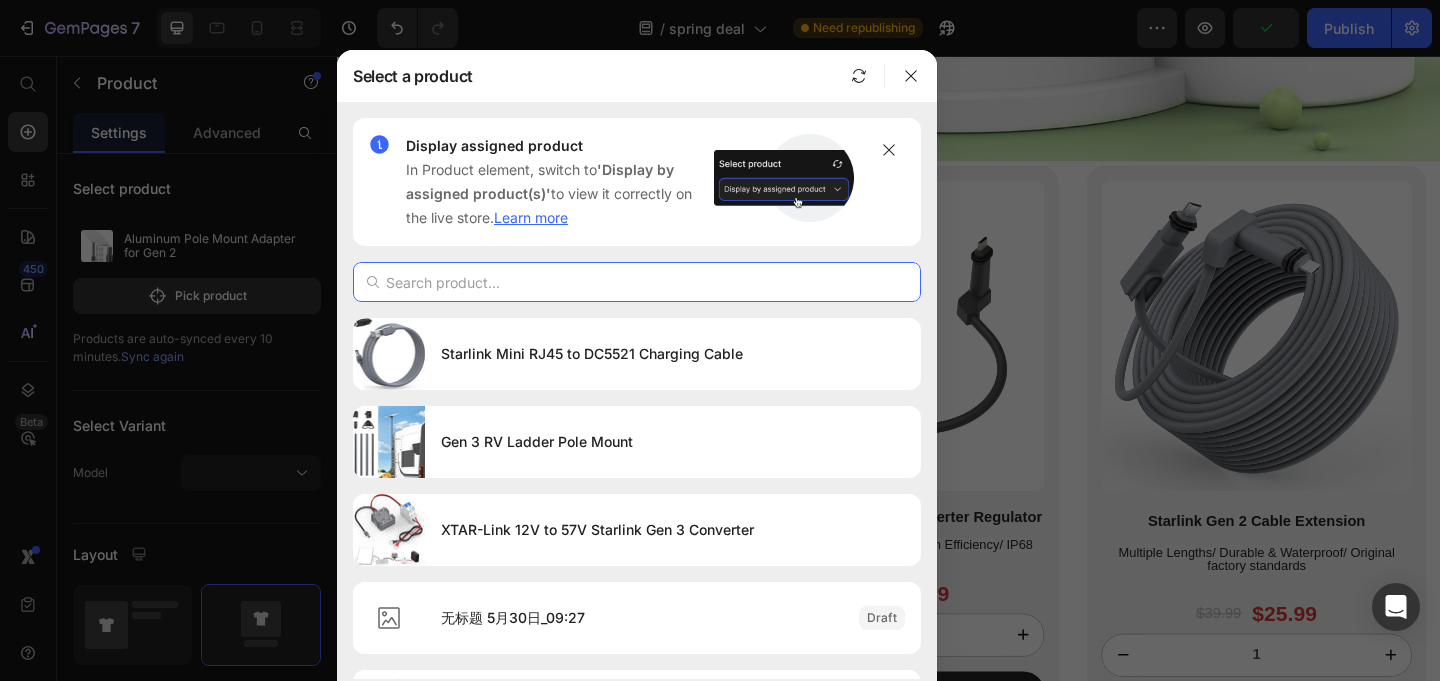 click at bounding box center (637, 282) 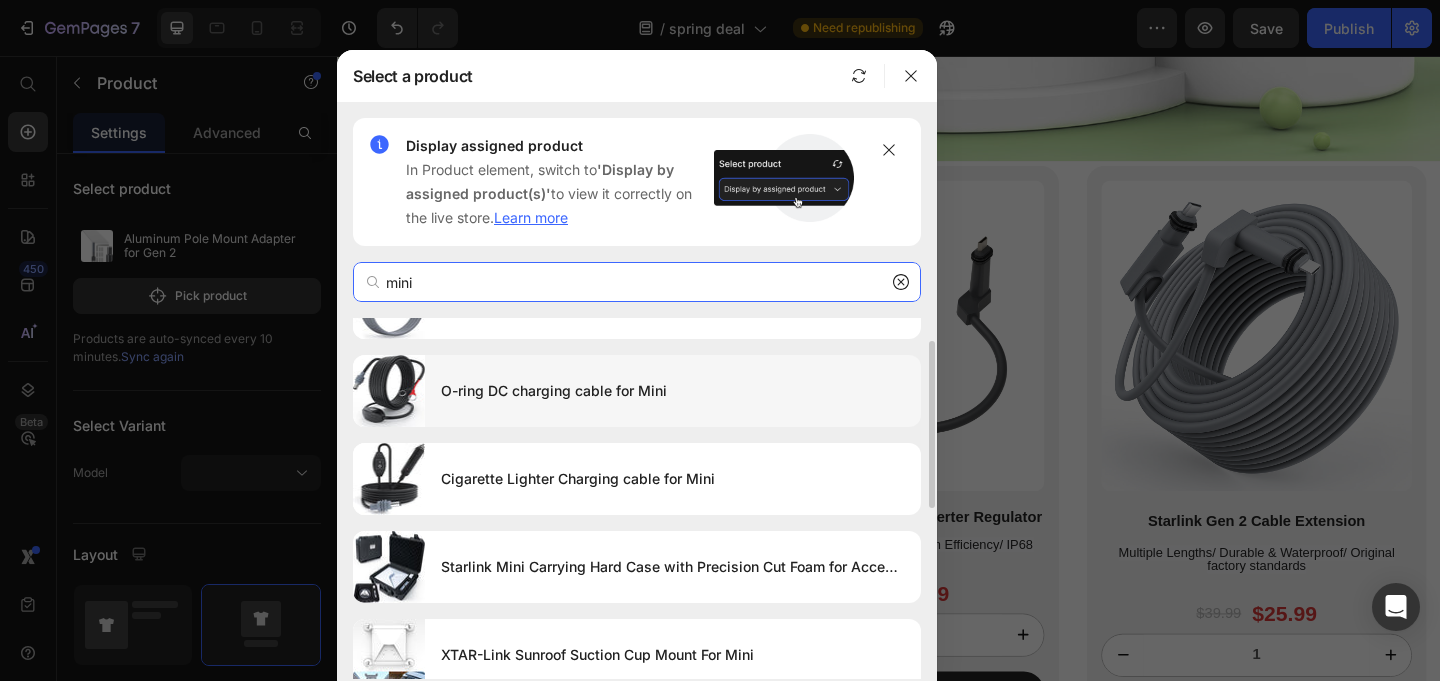 scroll, scrollTop: 72, scrollLeft: 0, axis: vertical 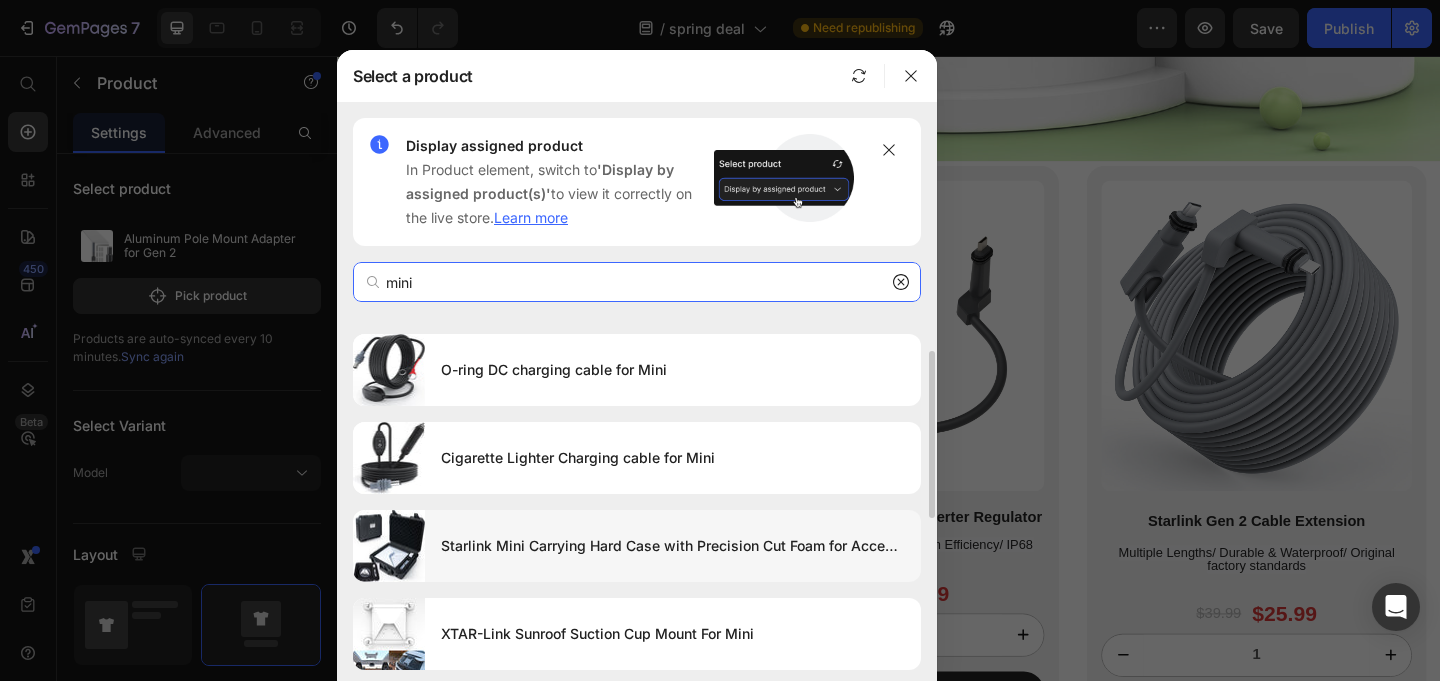 type on "mini" 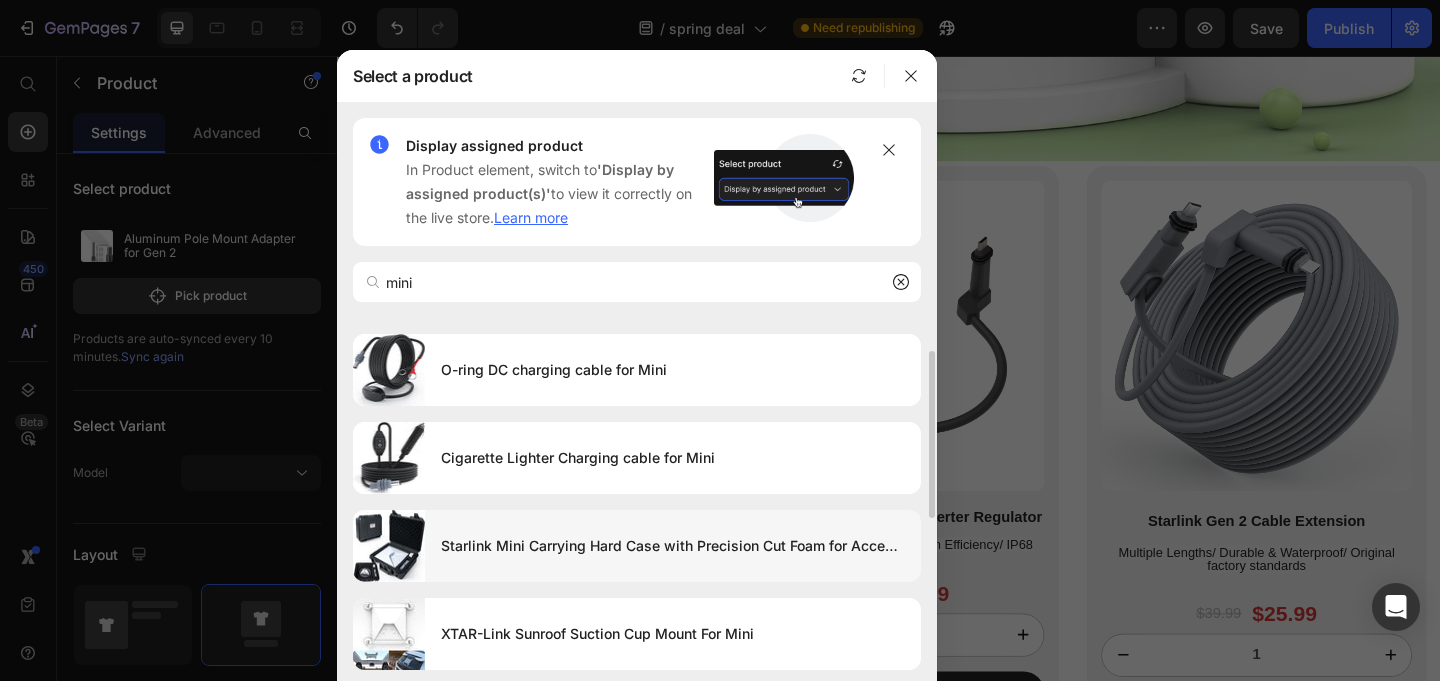 click on "Starlink Mini Carrying Hard Case with Precision Cut Foam for Accessories" at bounding box center (673, 546) 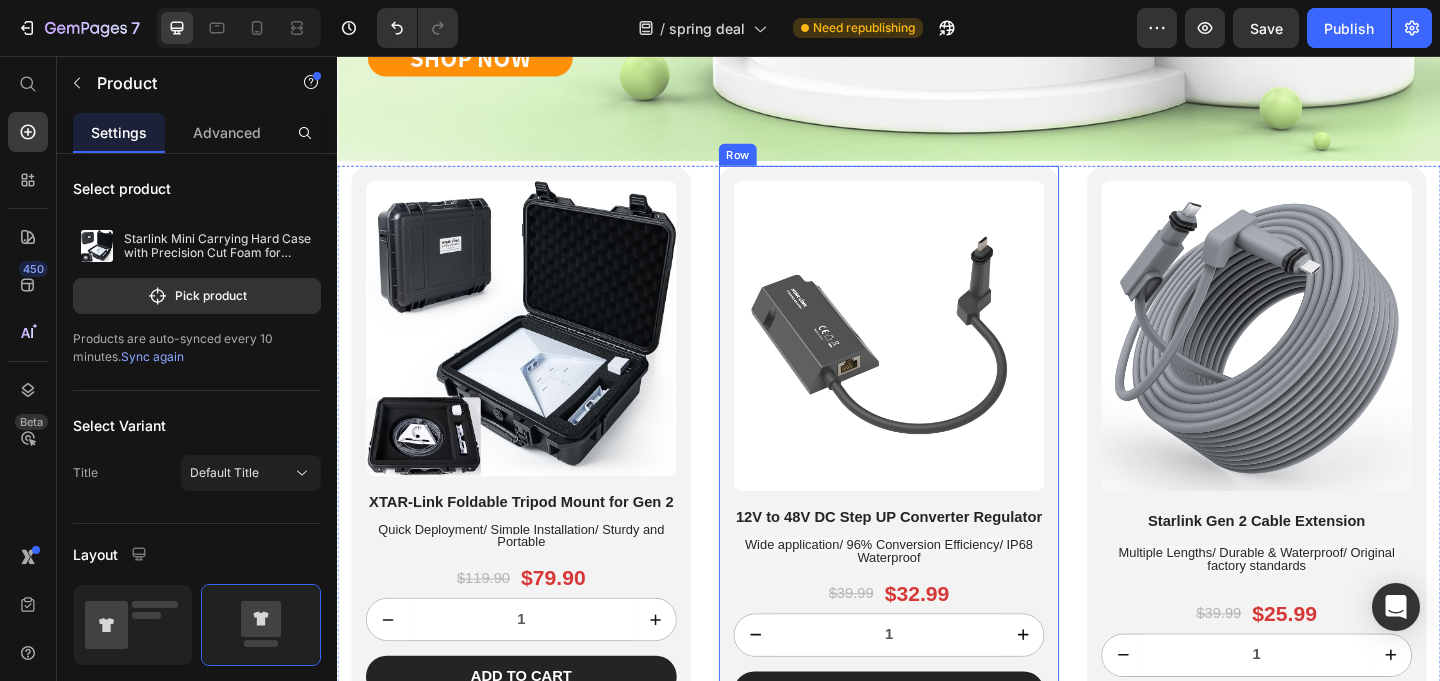 click on "Product Images 12V to 48V DC Step UP Converter Regulator Heading Wide application/ 96% Conversion Efficiency/ IP68 Waterproof    Text Block $39.99 Product Price $32.99 Product Price Row 1 Product Quantity Add to cart Add to Cart Row Product Row" at bounding box center [937, 484] 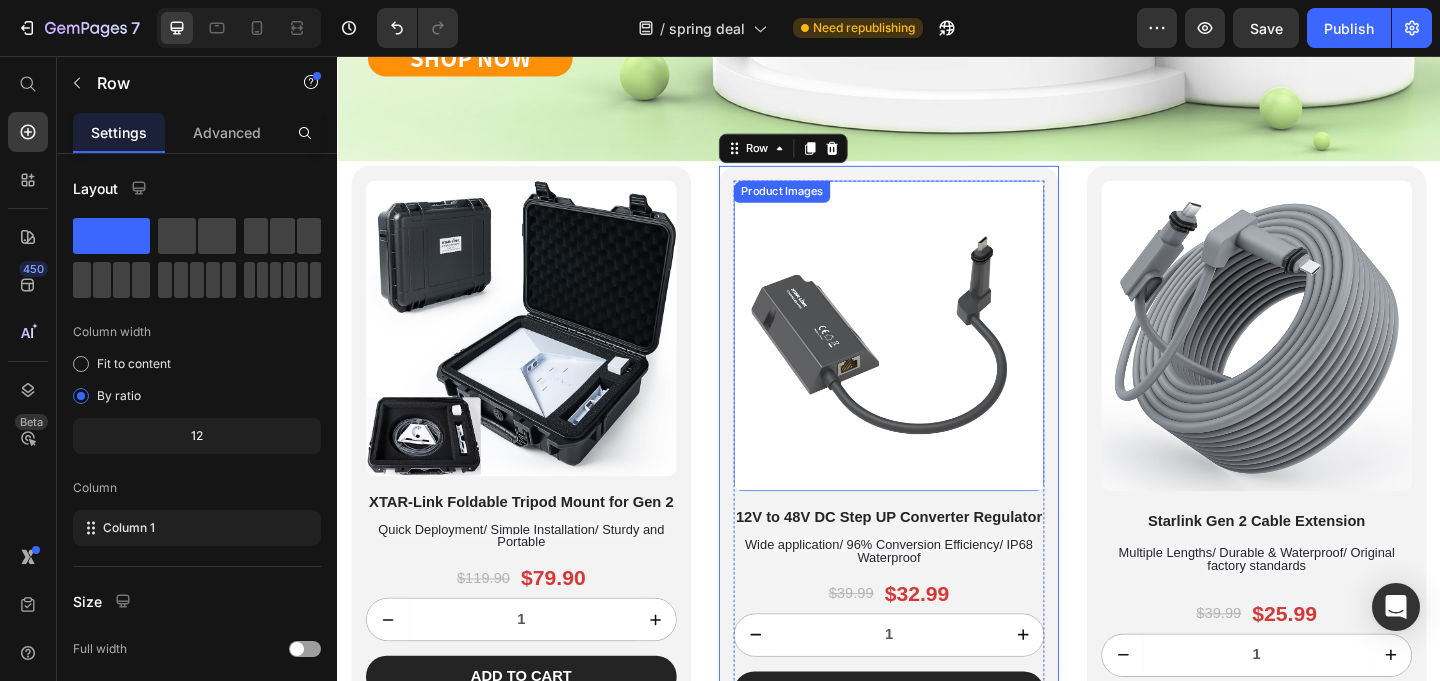 click at bounding box center (937, 360) 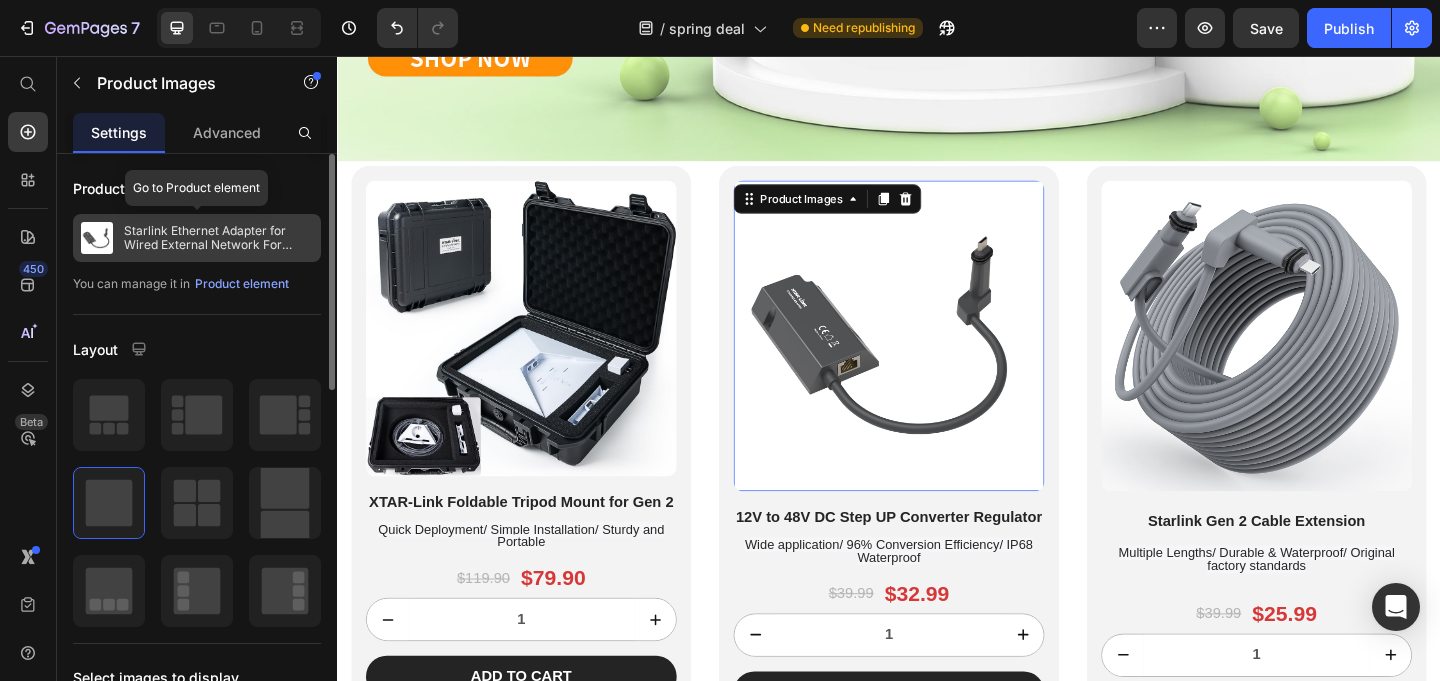 click on "Starlink Ethernet Adapter for Wired External Network For Starlink Gen 2" at bounding box center [218, 238] 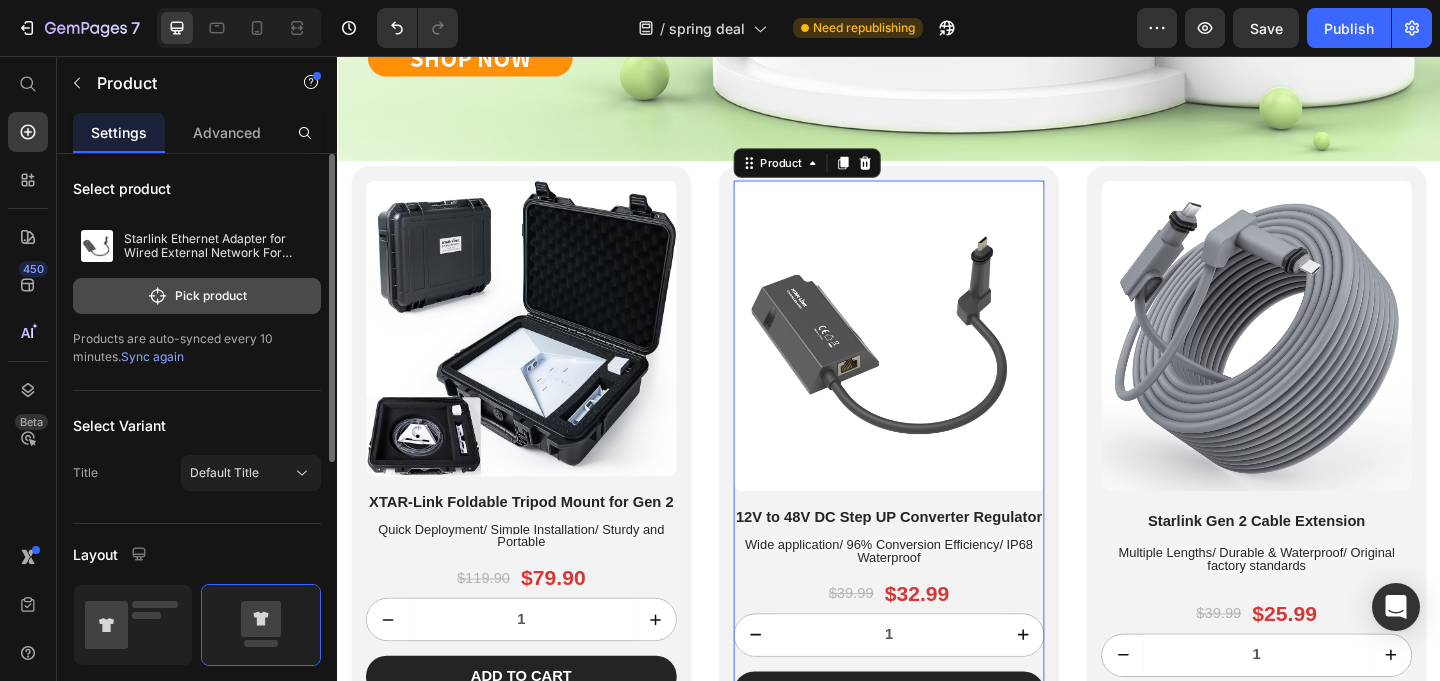 click on "Pick product" at bounding box center [197, 296] 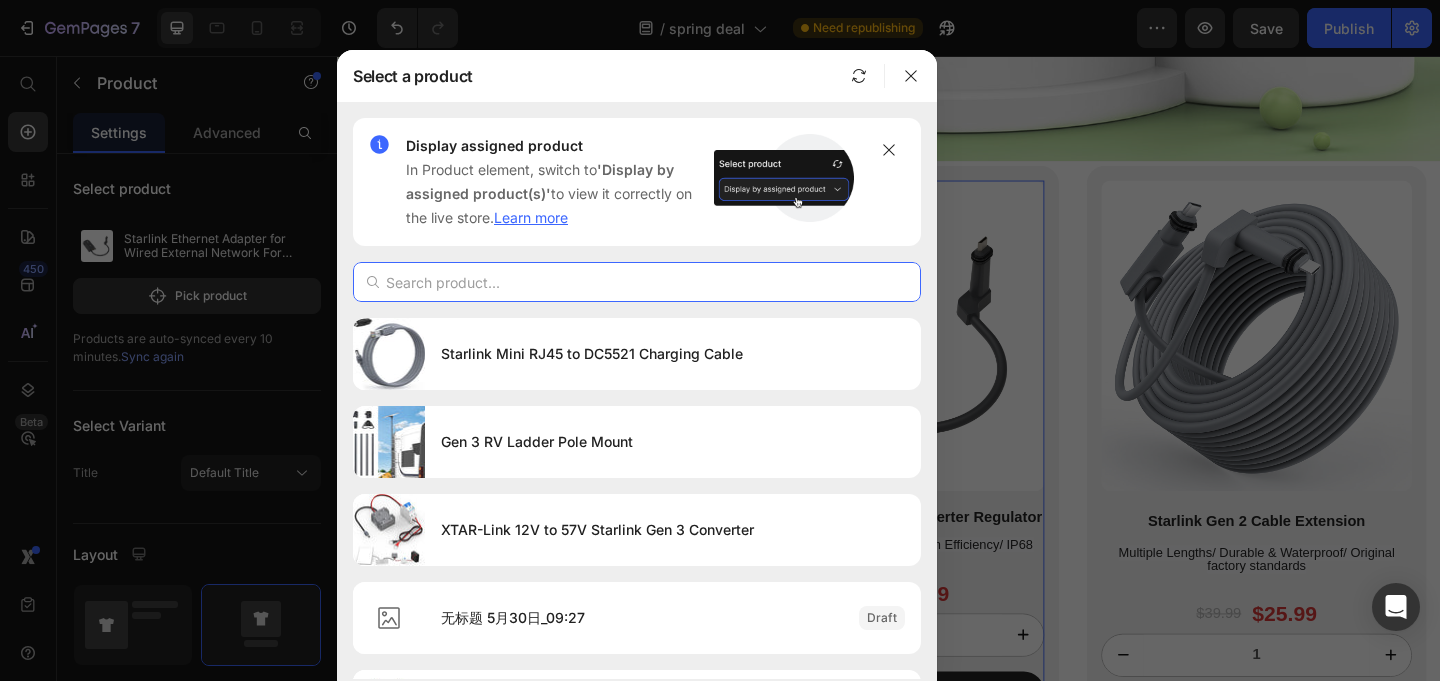 click at bounding box center [637, 282] 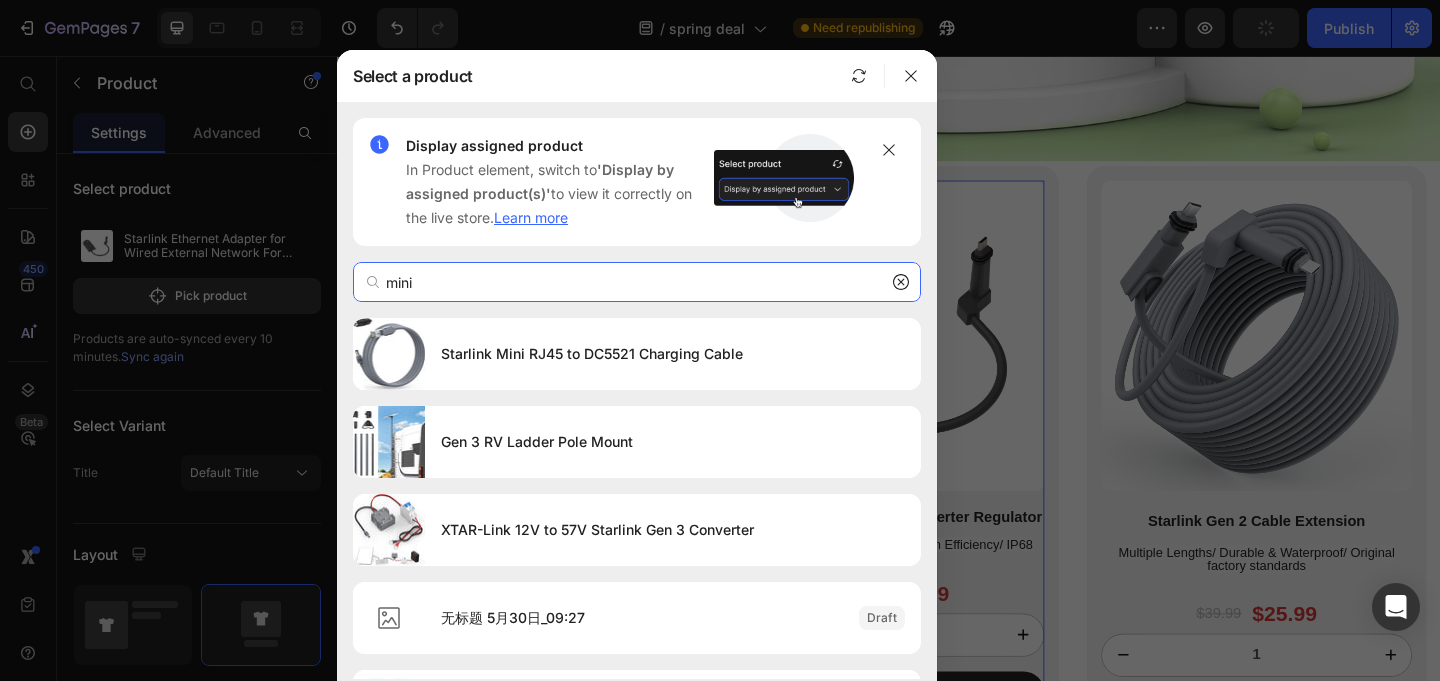 type on "mini" 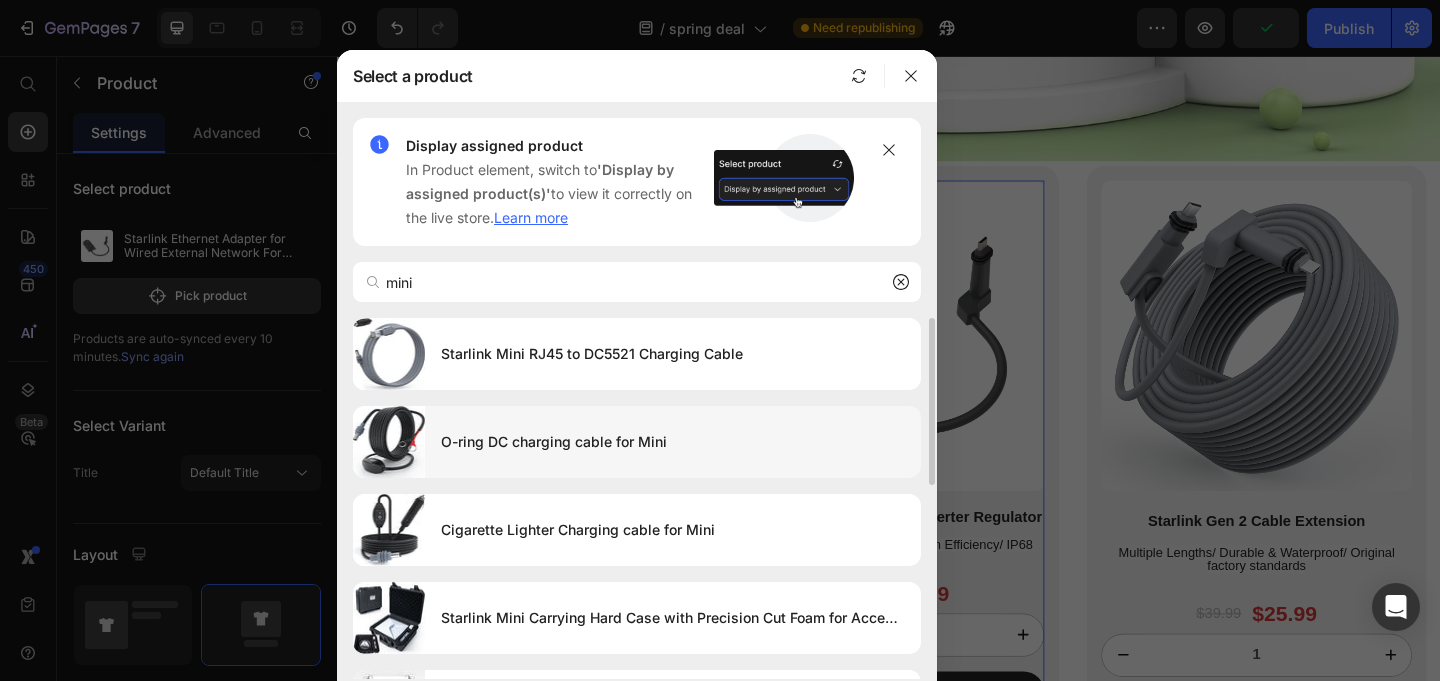 click on "O-ring DC charging cable for Mini" at bounding box center [673, 442] 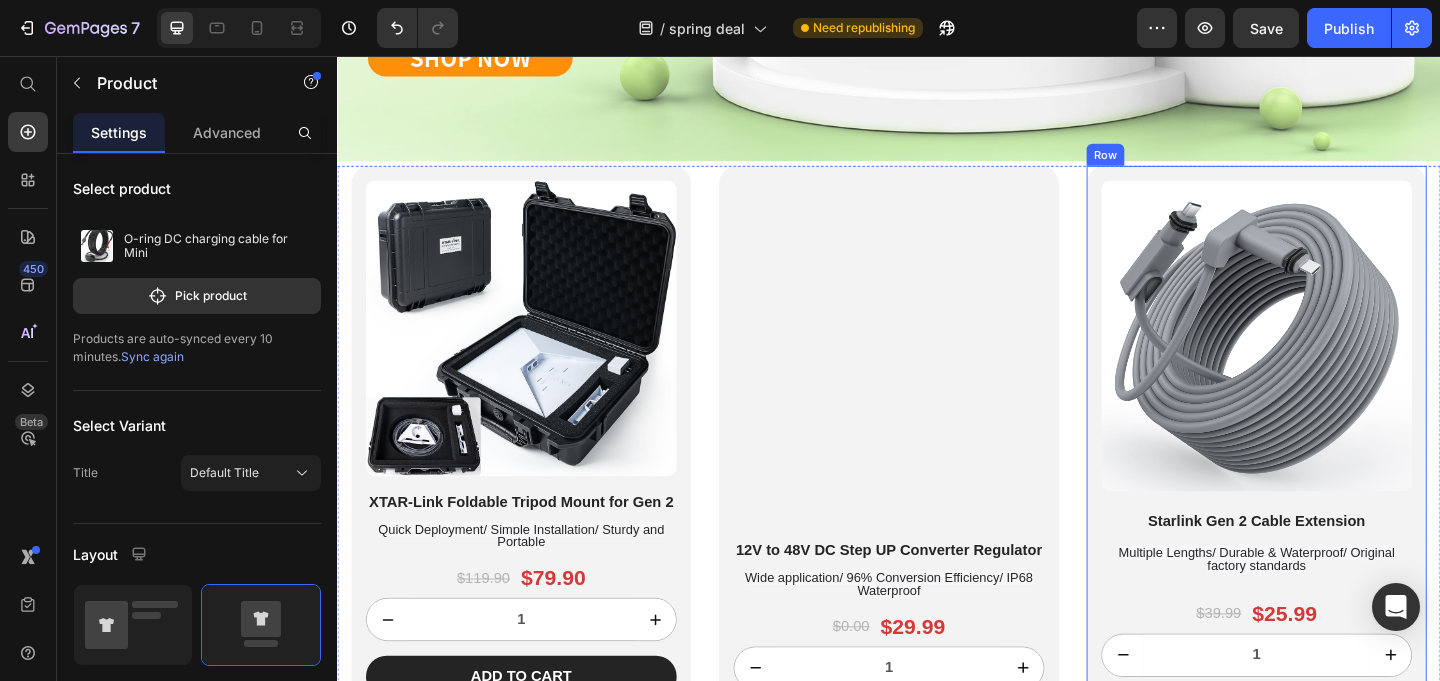 click on "Product Images Starlink Gen 2 Cable Extension Heading Multiple Lengths/ Durable & Waterproof/ Original factory standards   Text Block $39.99 Product Price $25.99 Product Price Row 1 Product Quantity Add to cart Add to Cart Row Product Row" at bounding box center [1337, 495] 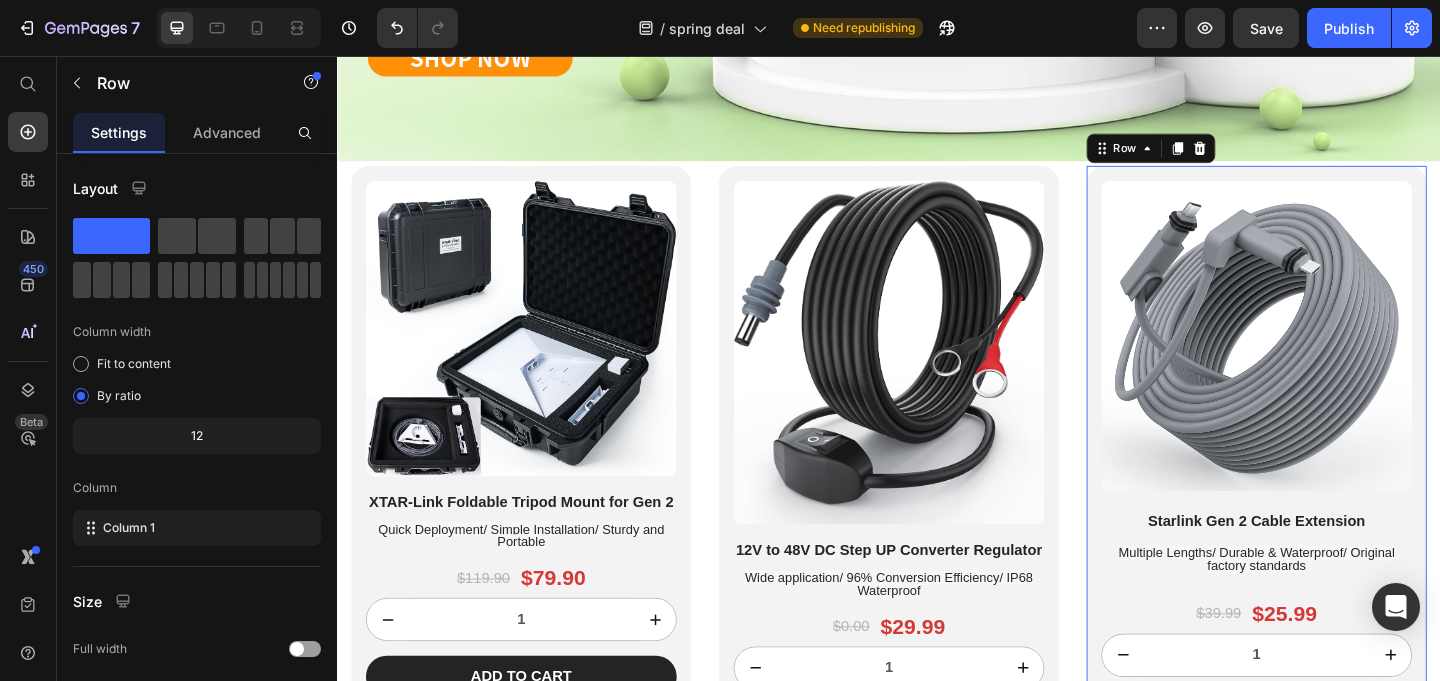 click on "Row" at bounding box center (1222, 156) 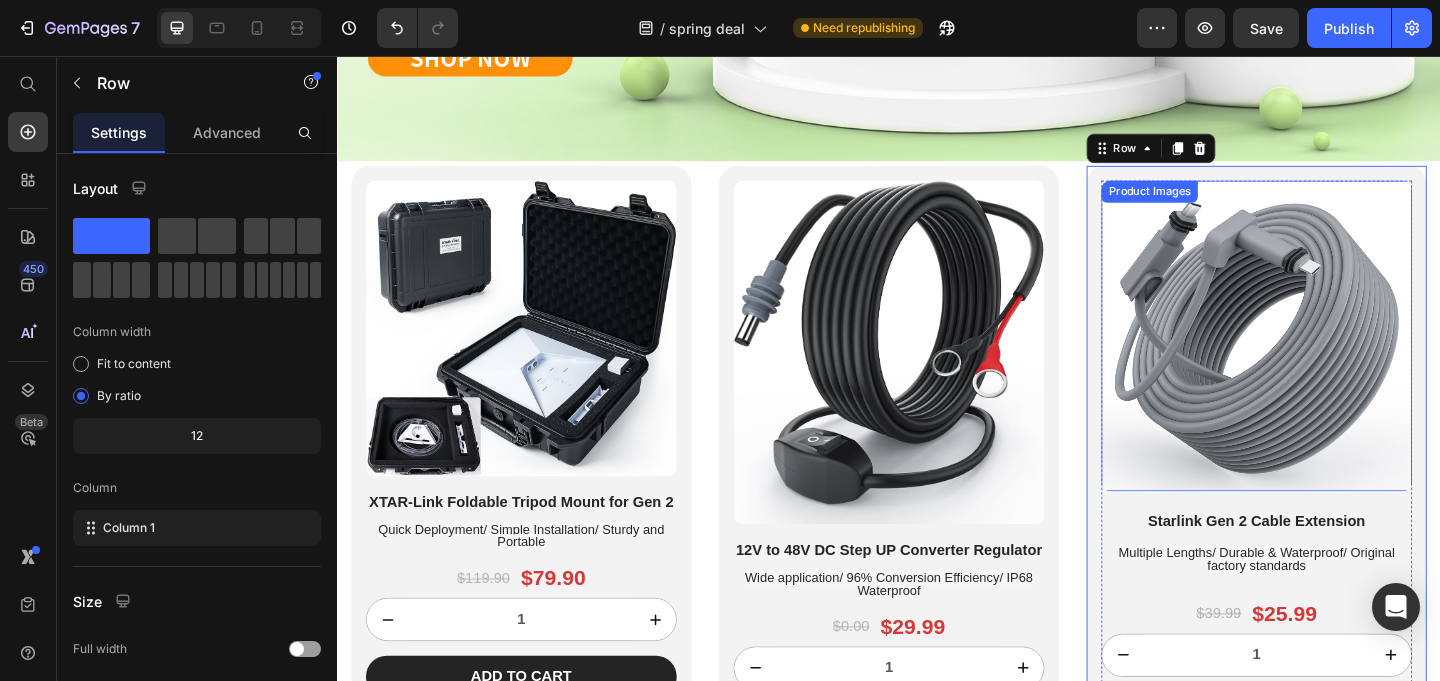 click at bounding box center (1337, 360) 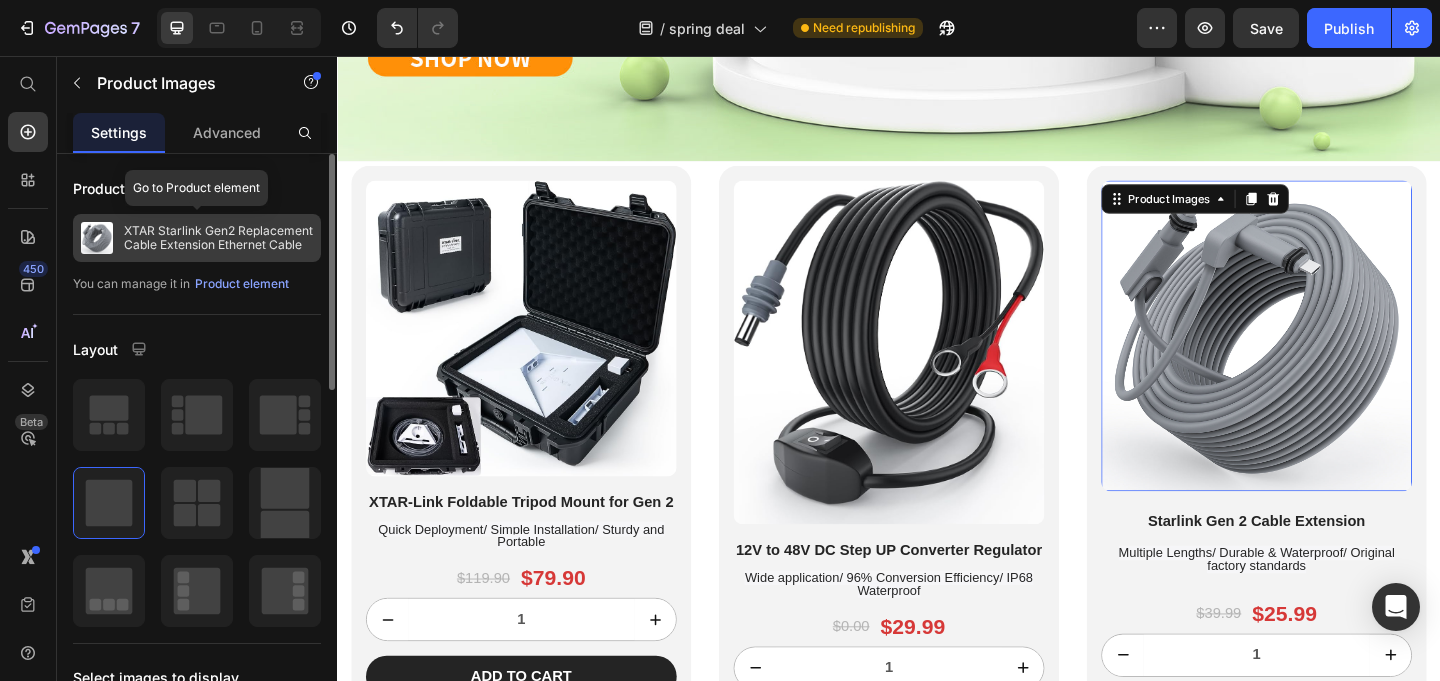 click on "XTAR Starlink Gen2 Replacement Cable Extension Ethernet Cable" at bounding box center (218, 238) 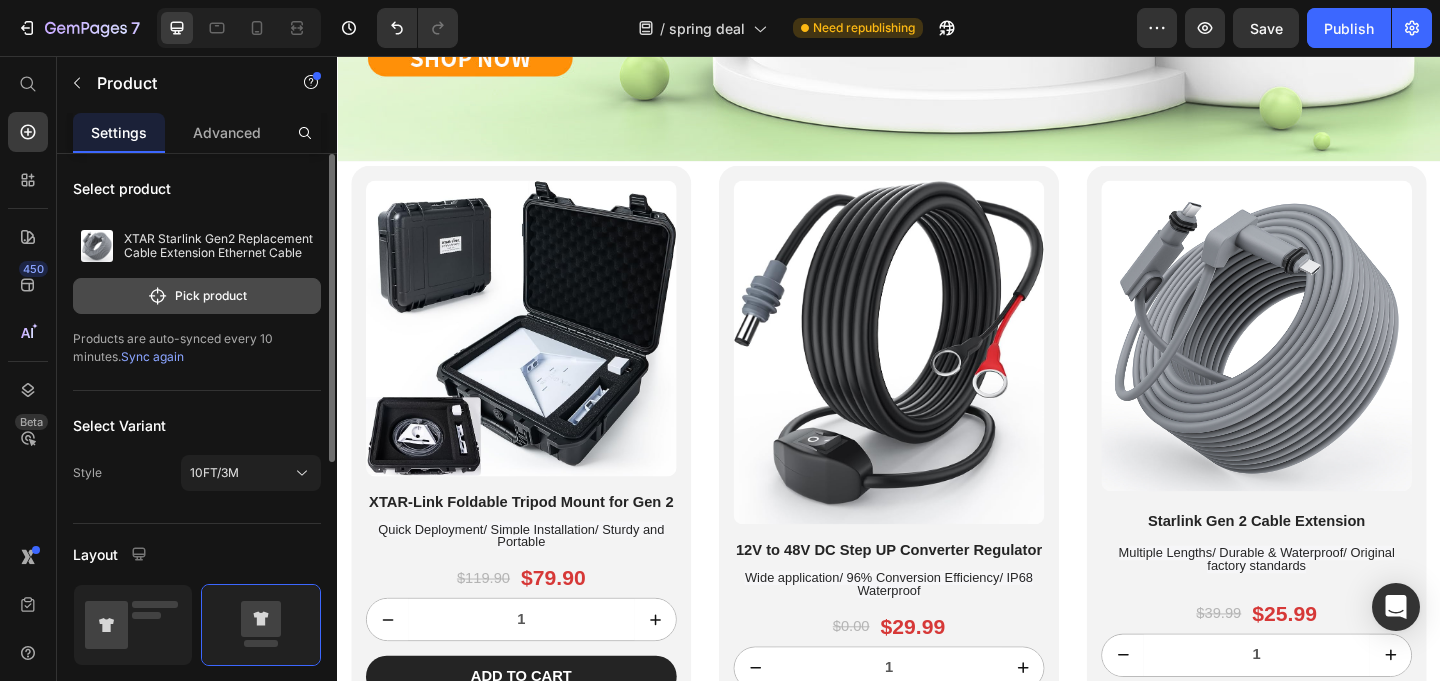 click on "Pick product" at bounding box center [197, 296] 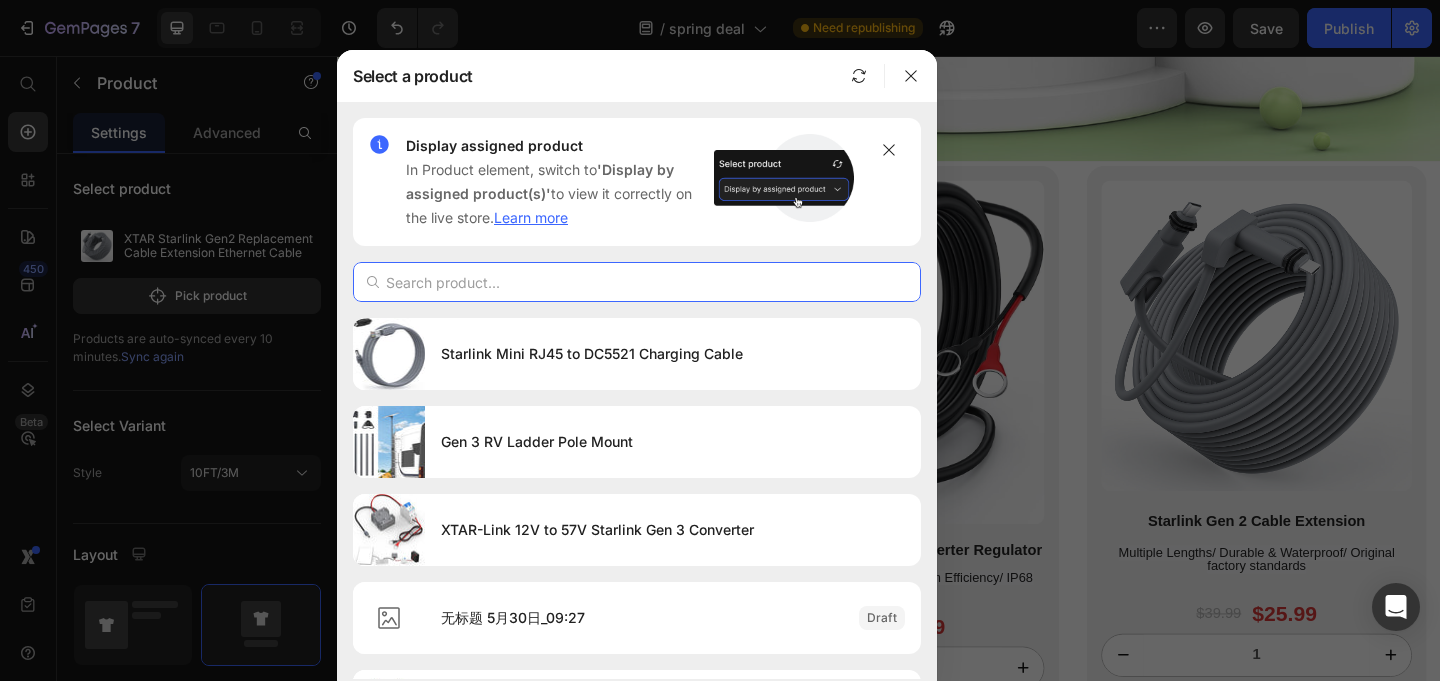 click at bounding box center [637, 282] 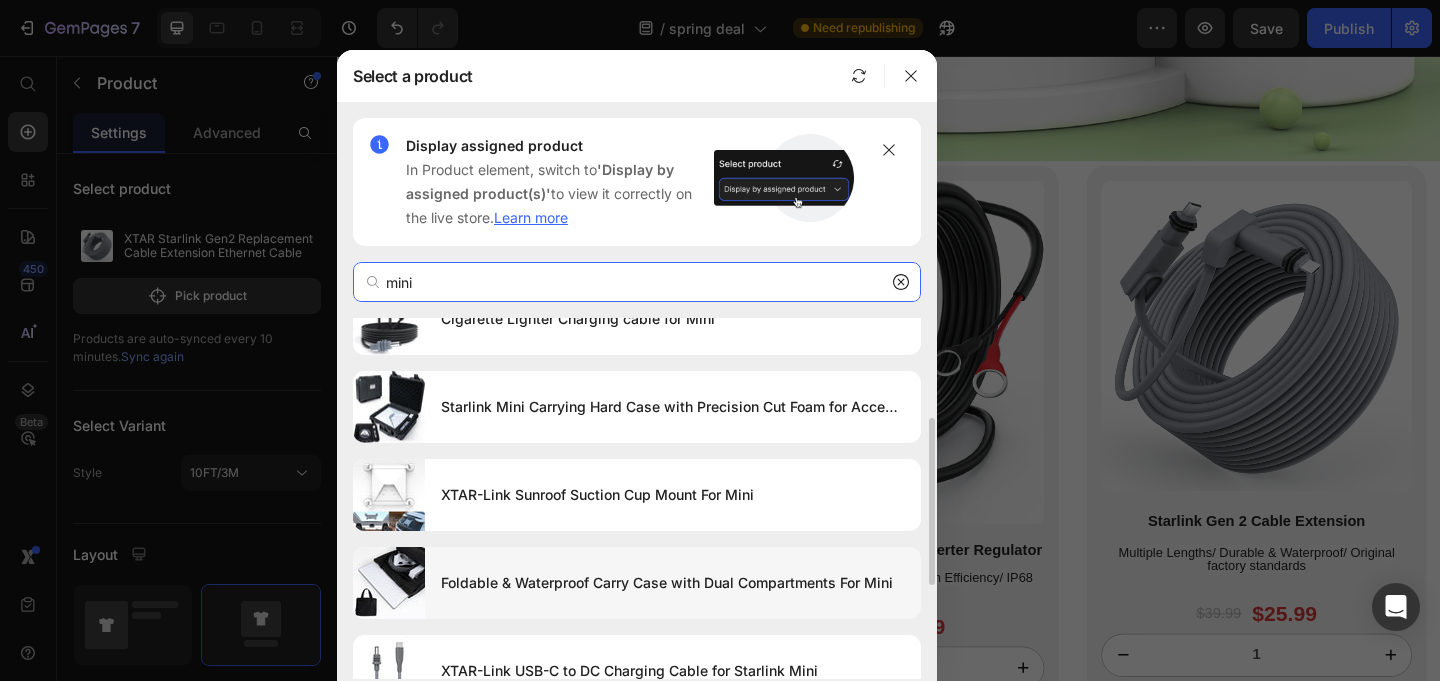 scroll, scrollTop: 218, scrollLeft: 0, axis: vertical 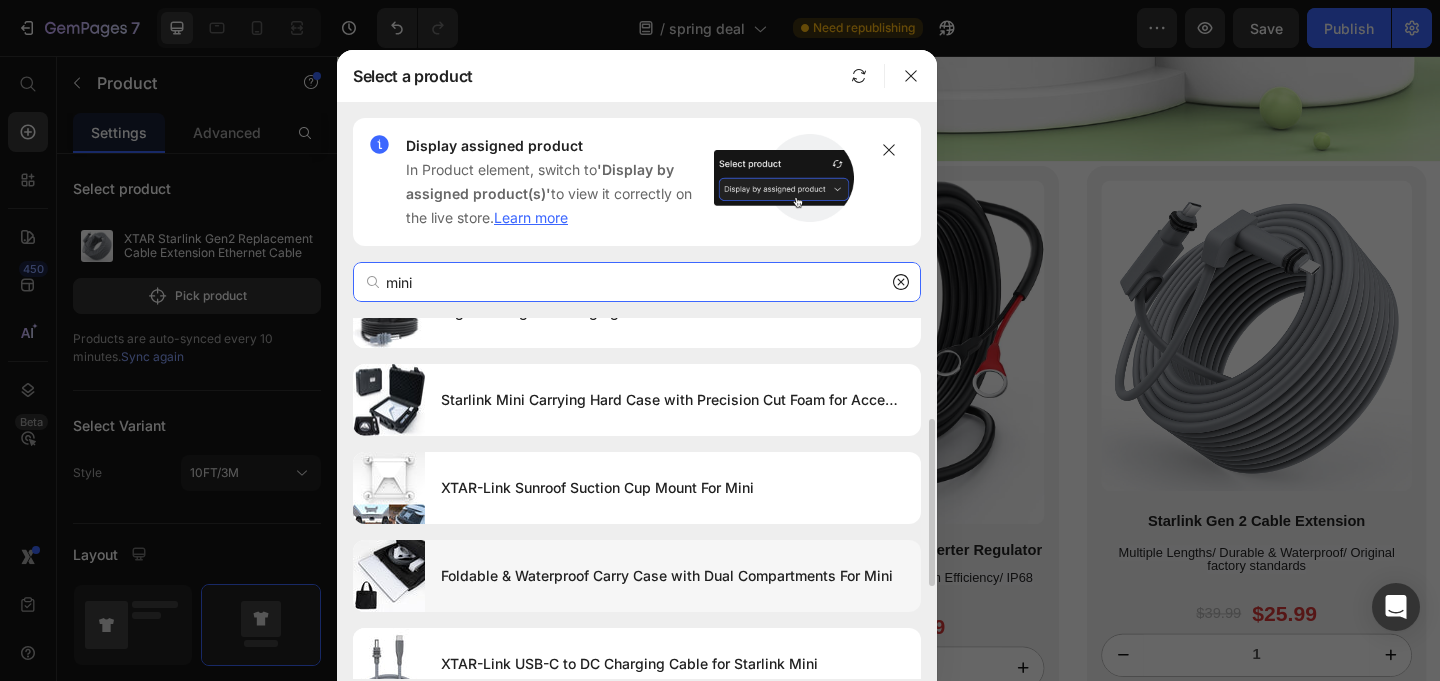 type on "mini" 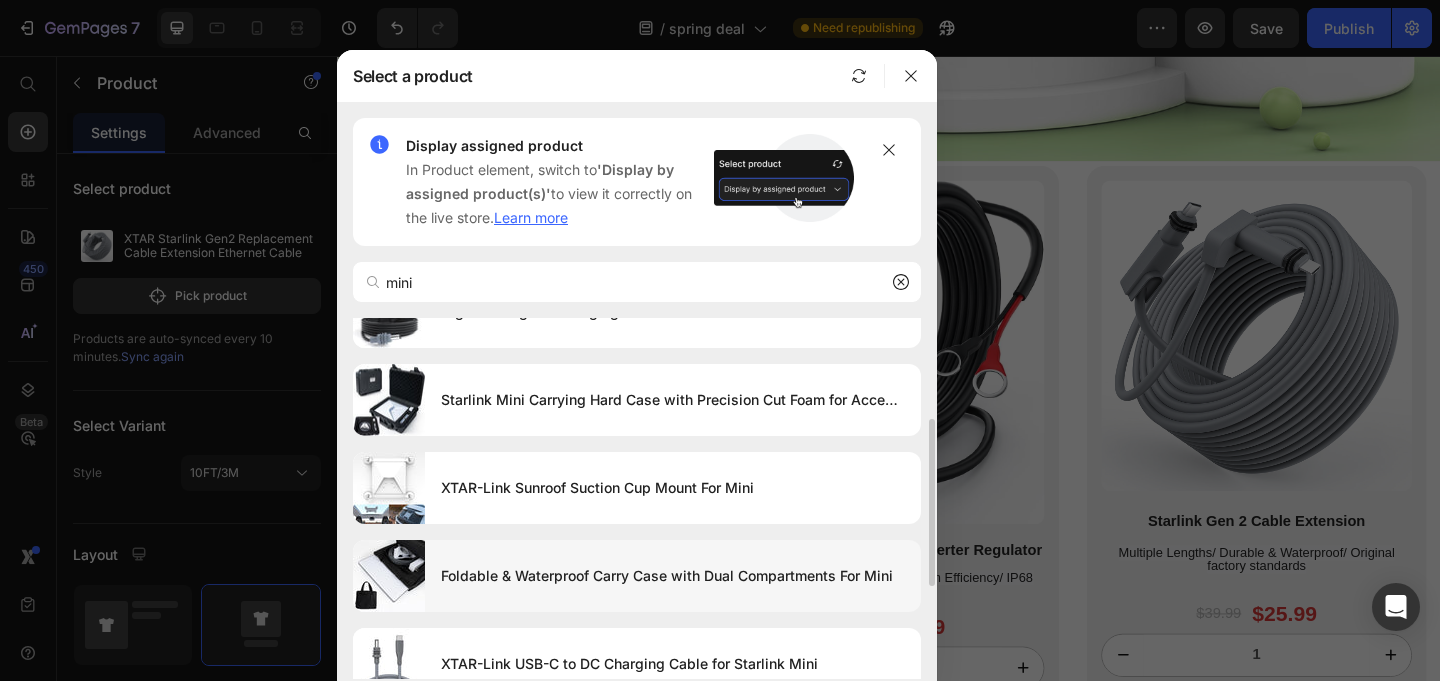 click on "Foldable & Waterproof Carry Case with Dual Compartments For Mini" at bounding box center (673, 576) 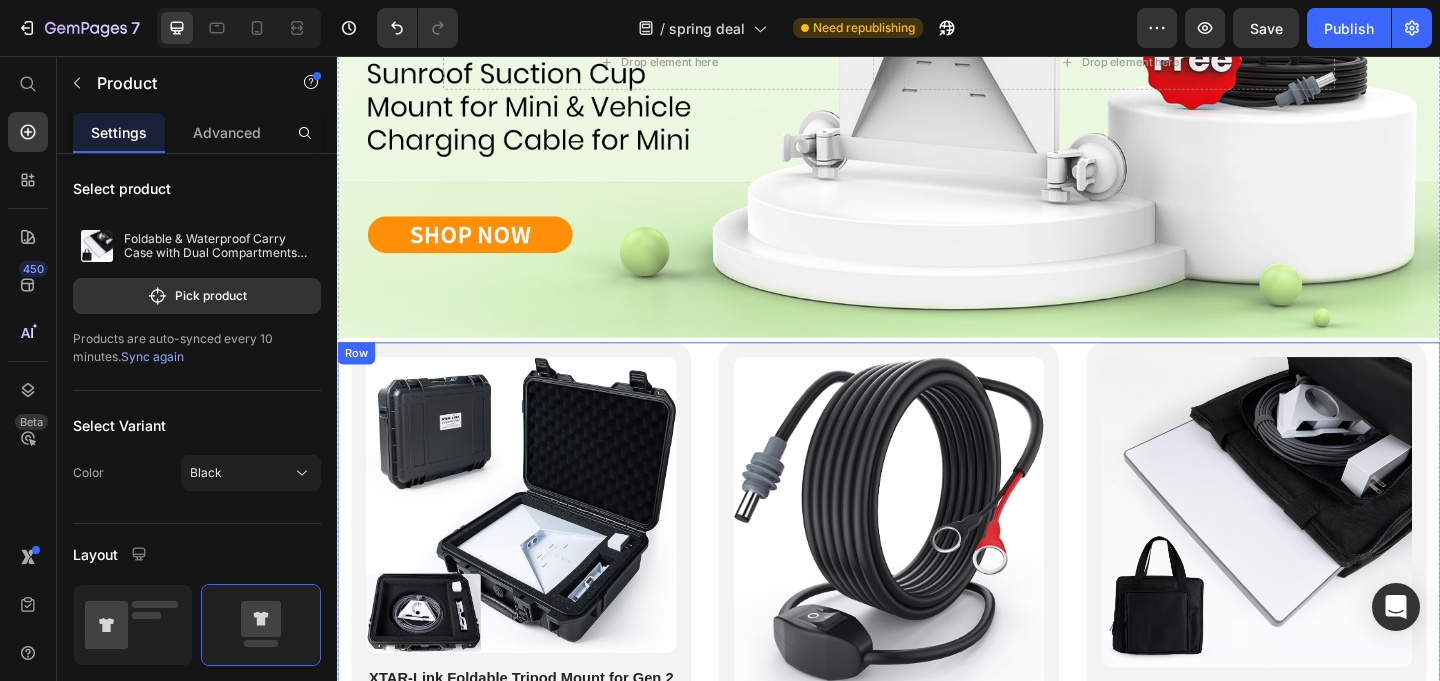 scroll, scrollTop: 319, scrollLeft: 0, axis: vertical 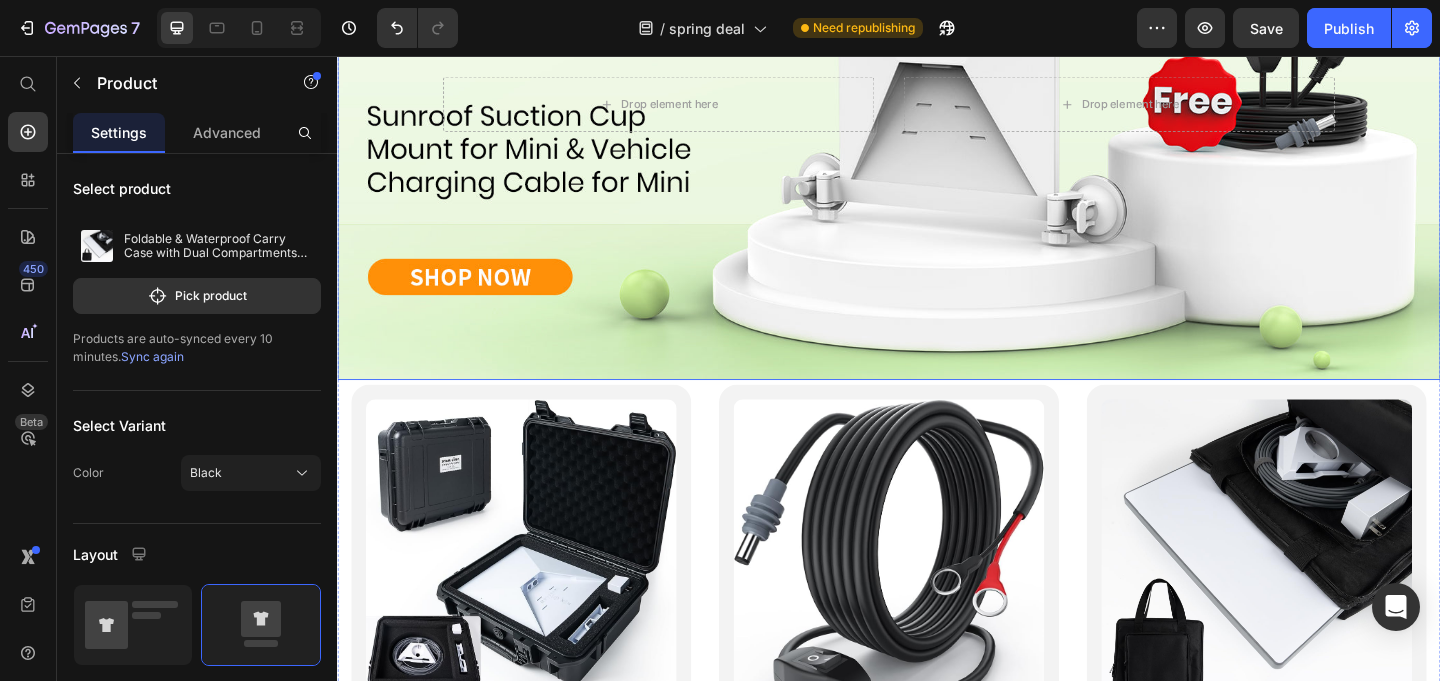 click at bounding box center (937, 108) 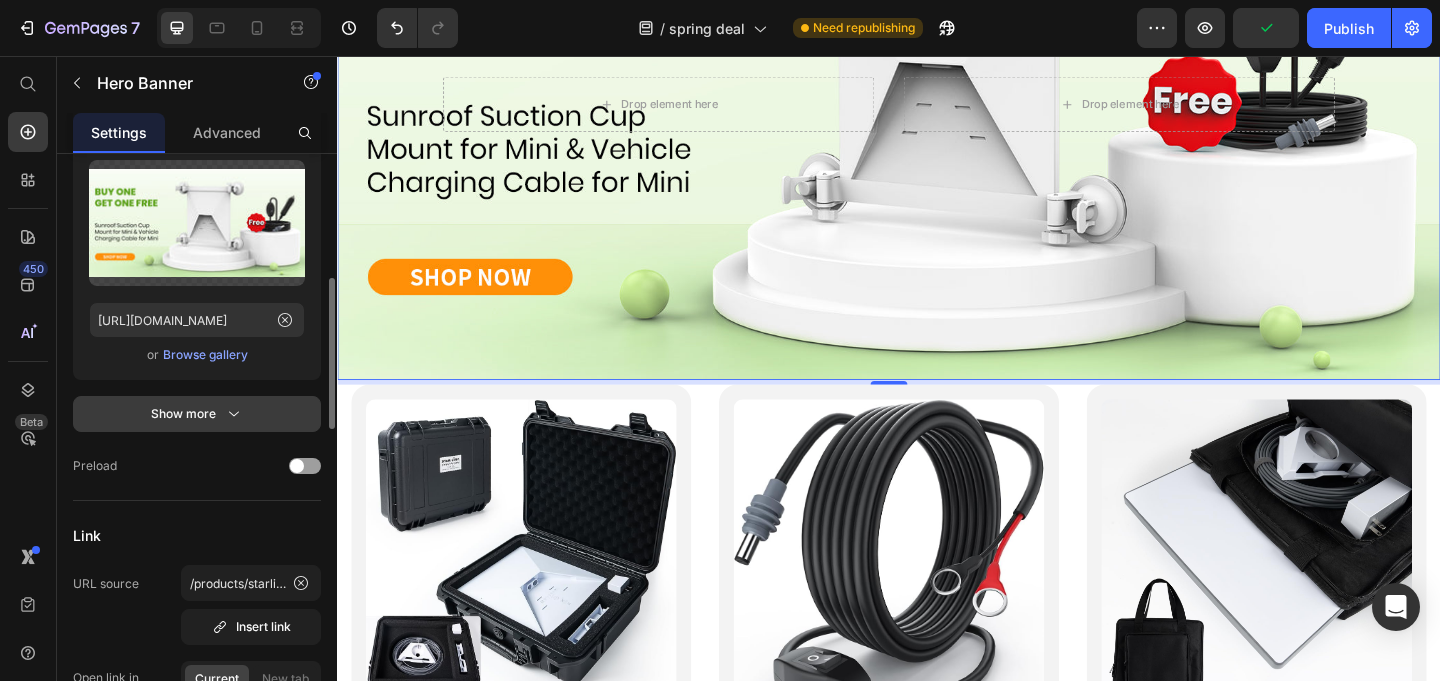 scroll, scrollTop: 647, scrollLeft: 0, axis: vertical 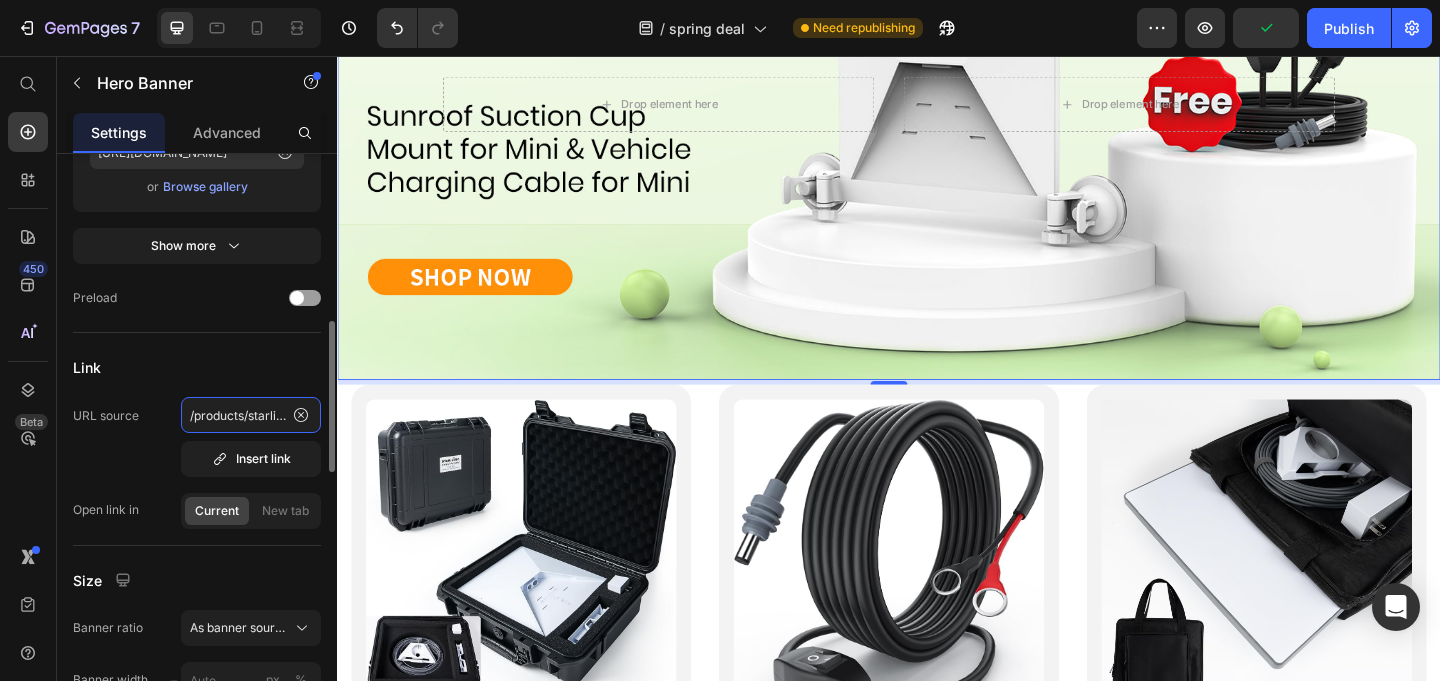 click on "/products/starlink-mini-suction-cup-mount" 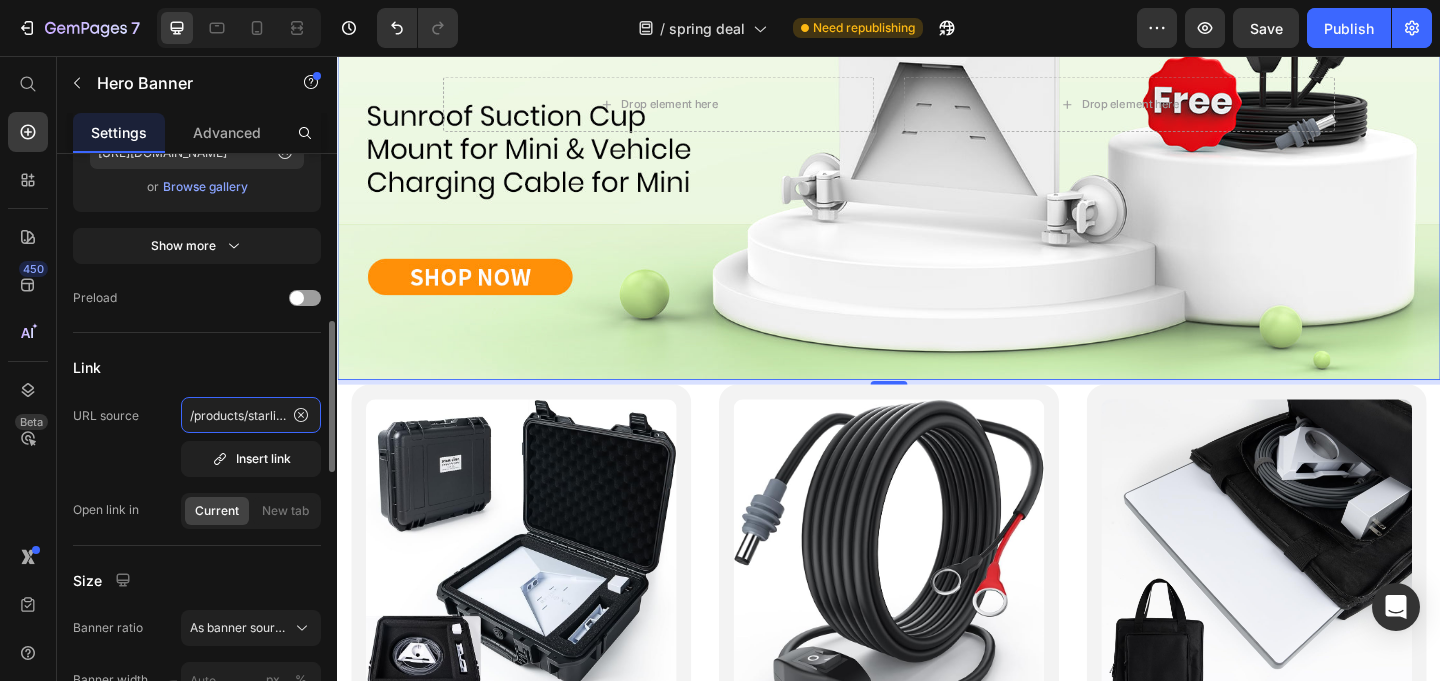 scroll, scrollTop: 0, scrollLeft: 145, axis: horizontal 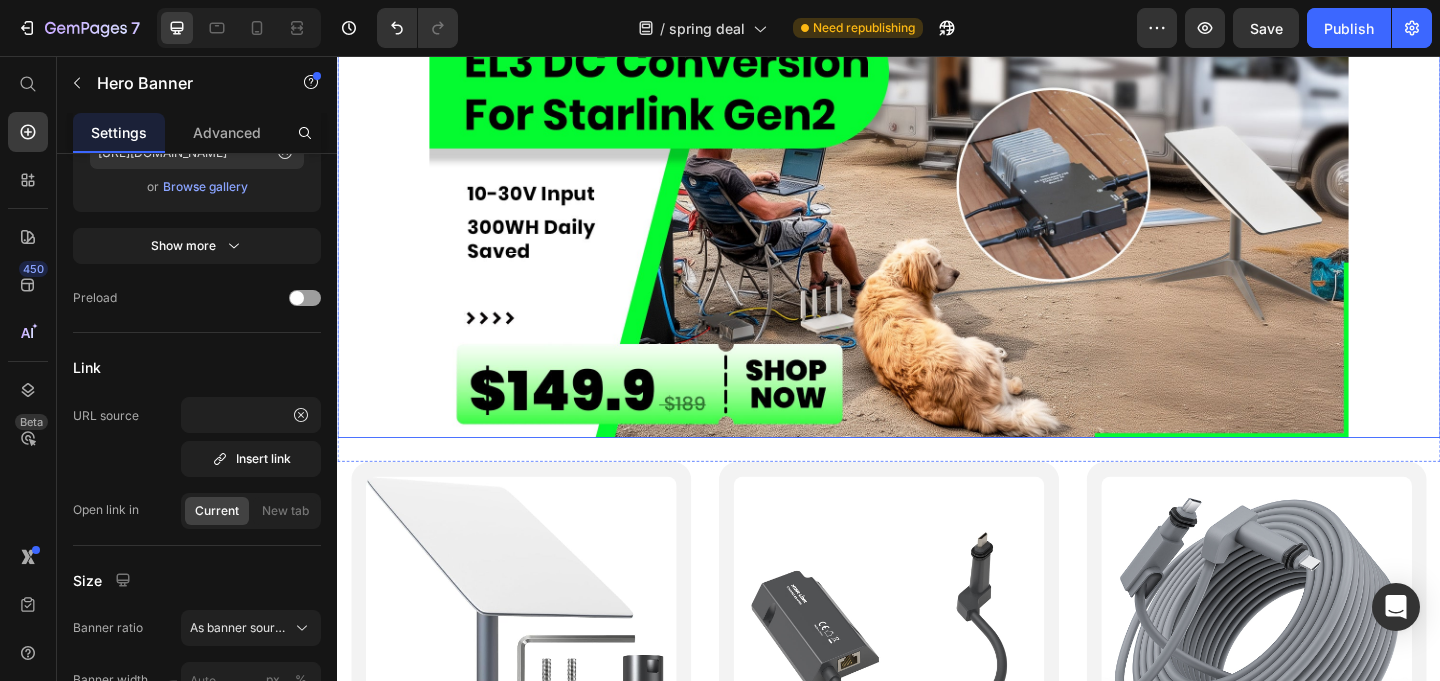 click at bounding box center (937, 189) 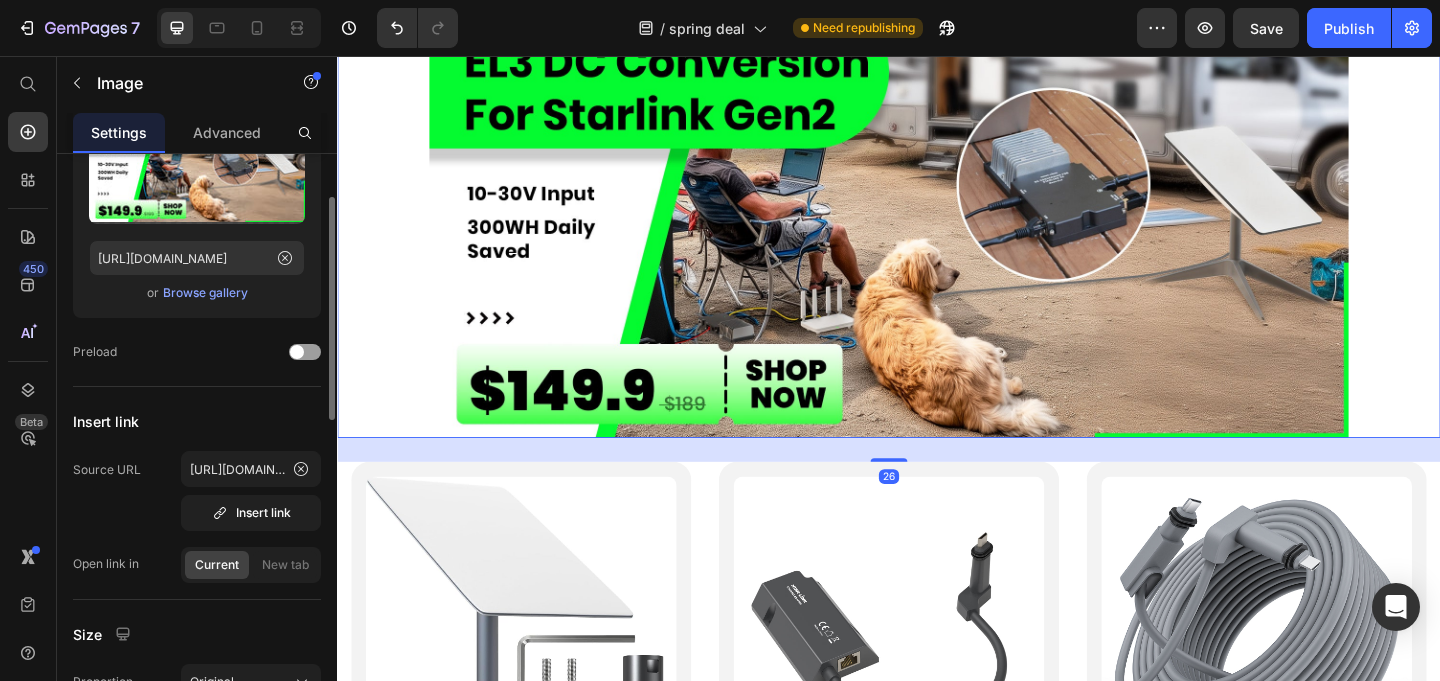 scroll, scrollTop: 219, scrollLeft: 0, axis: vertical 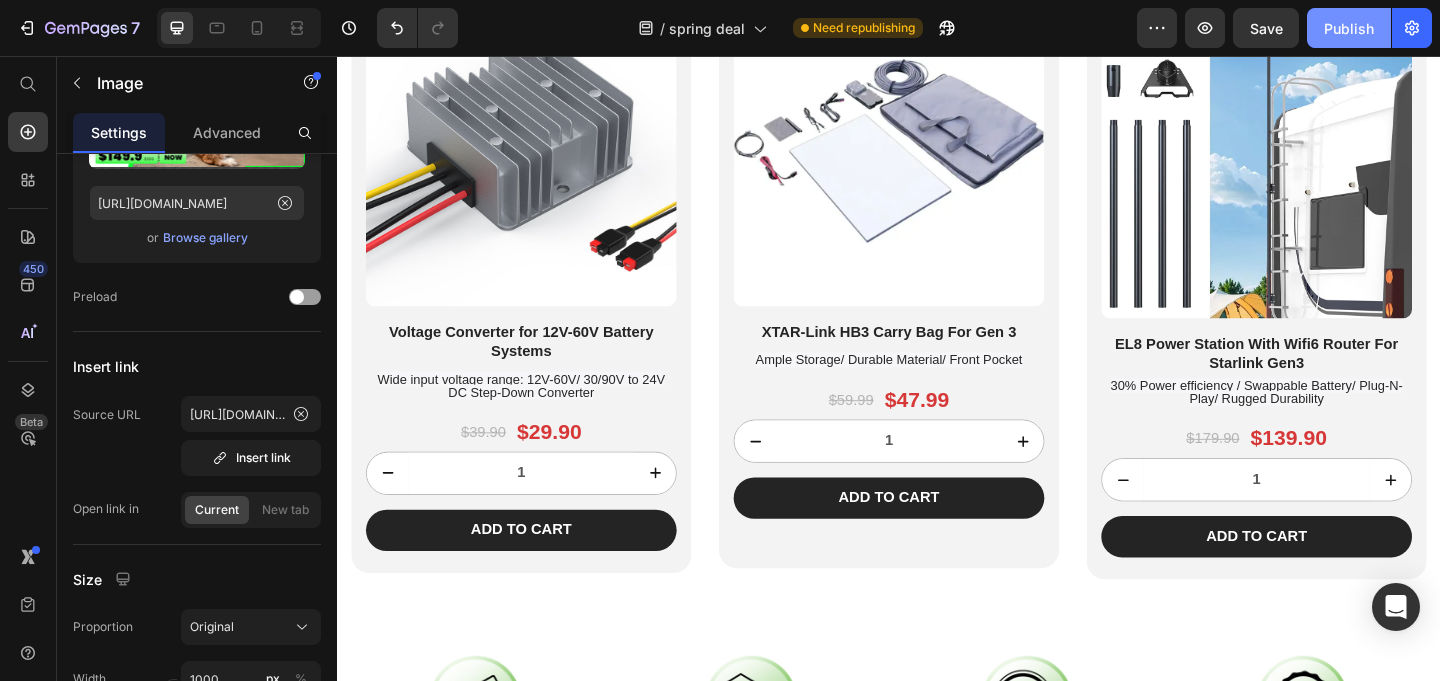 click on "Publish" at bounding box center (1349, 28) 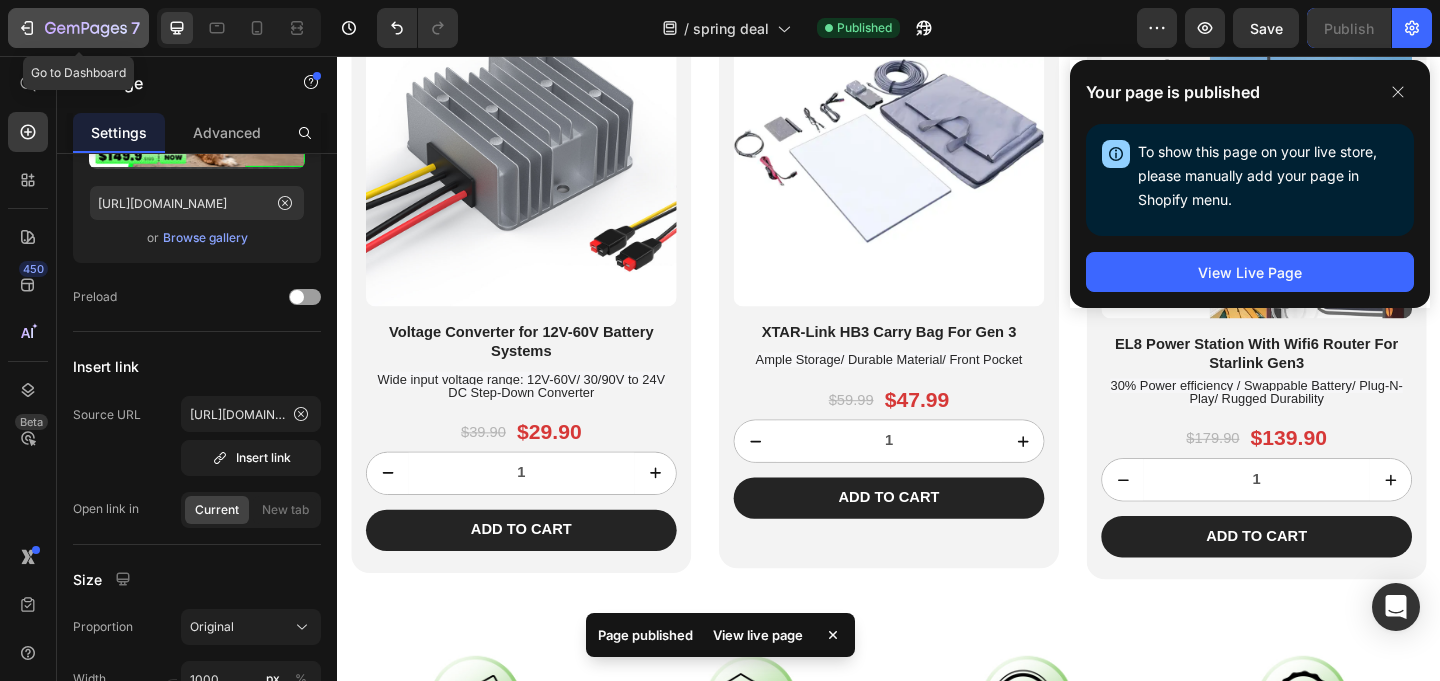 click on "7" 